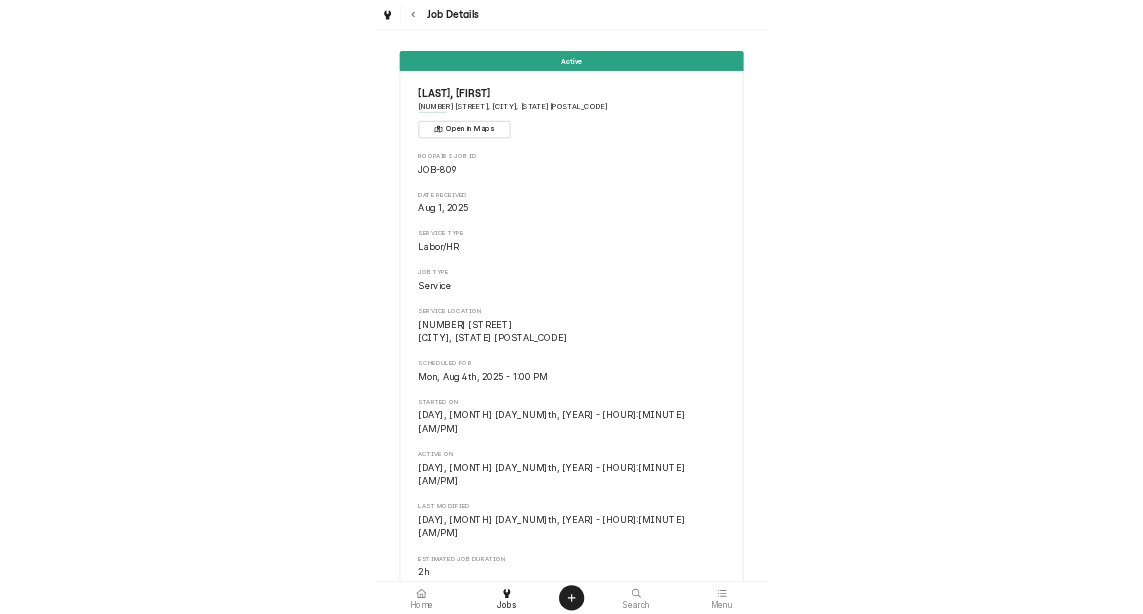 scroll, scrollTop: 0, scrollLeft: 0, axis: both 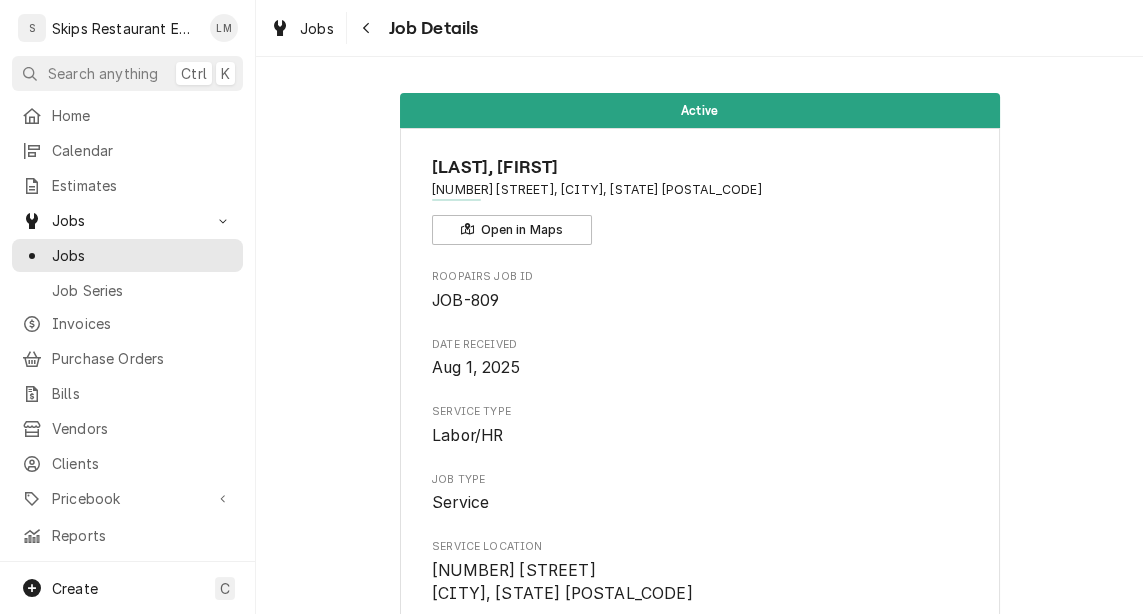 click on "6755 US Hwy 77 S
Victoria, TX 77905" at bounding box center [562, 582] 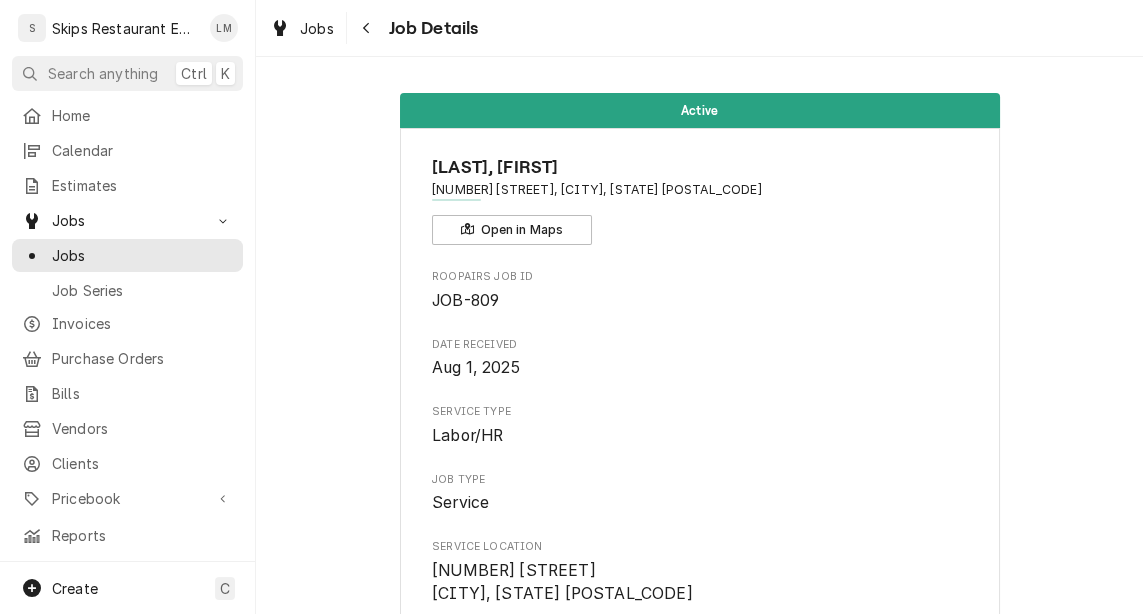 scroll, scrollTop: 0, scrollLeft: 0, axis: both 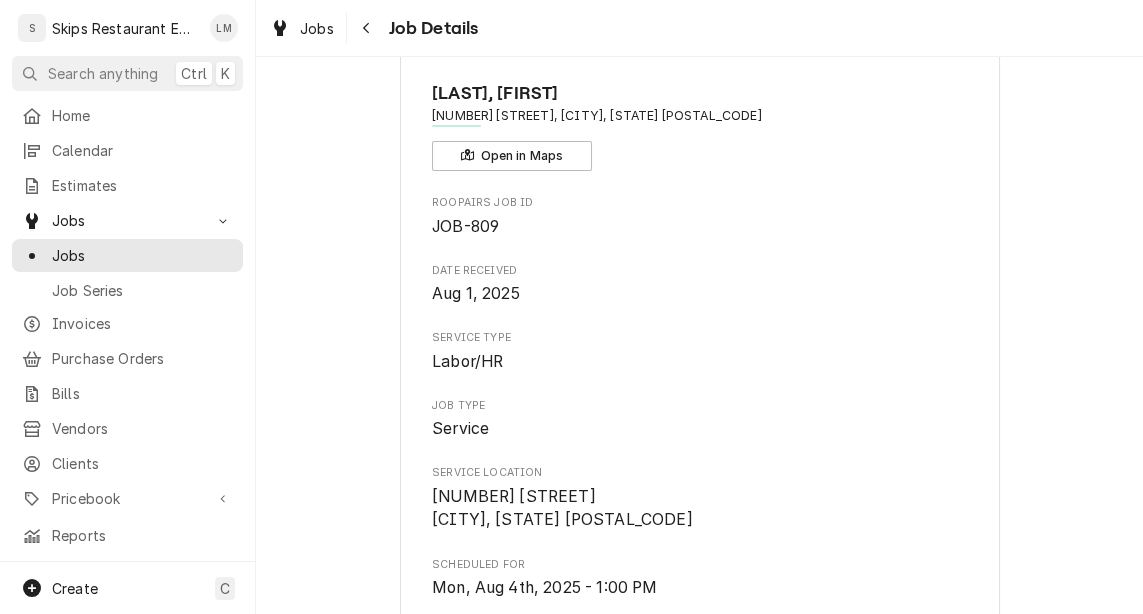click on "6755 US Hwy 77 S
Victoria, TX 77905" at bounding box center (562, 508) 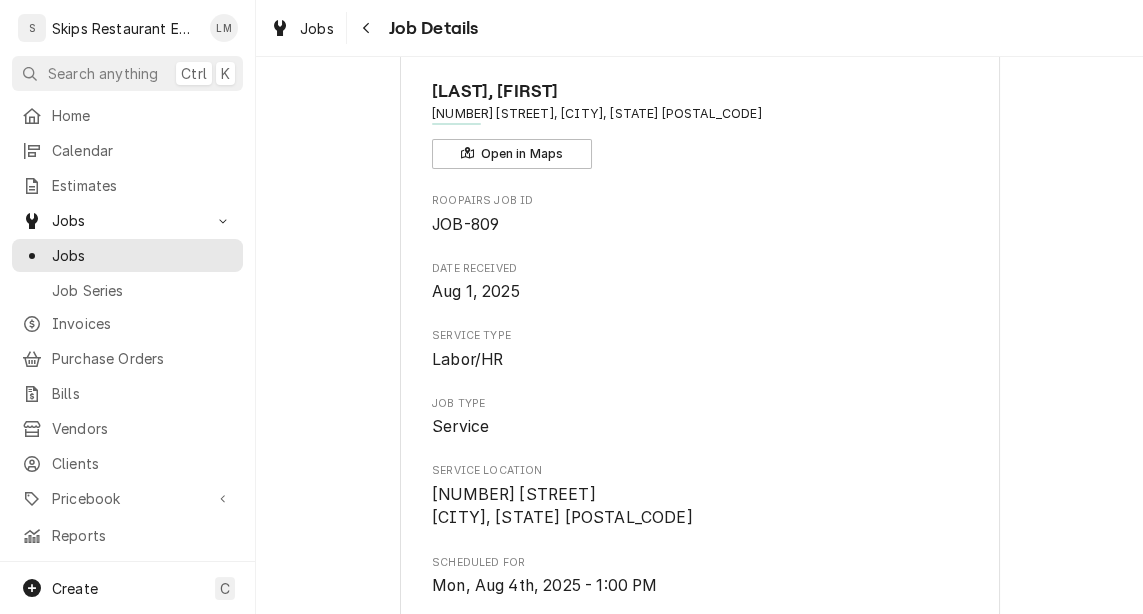 click on "6755 US Hwy 77 S
Victoria, TX 77905" at bounding box center (562, 506) 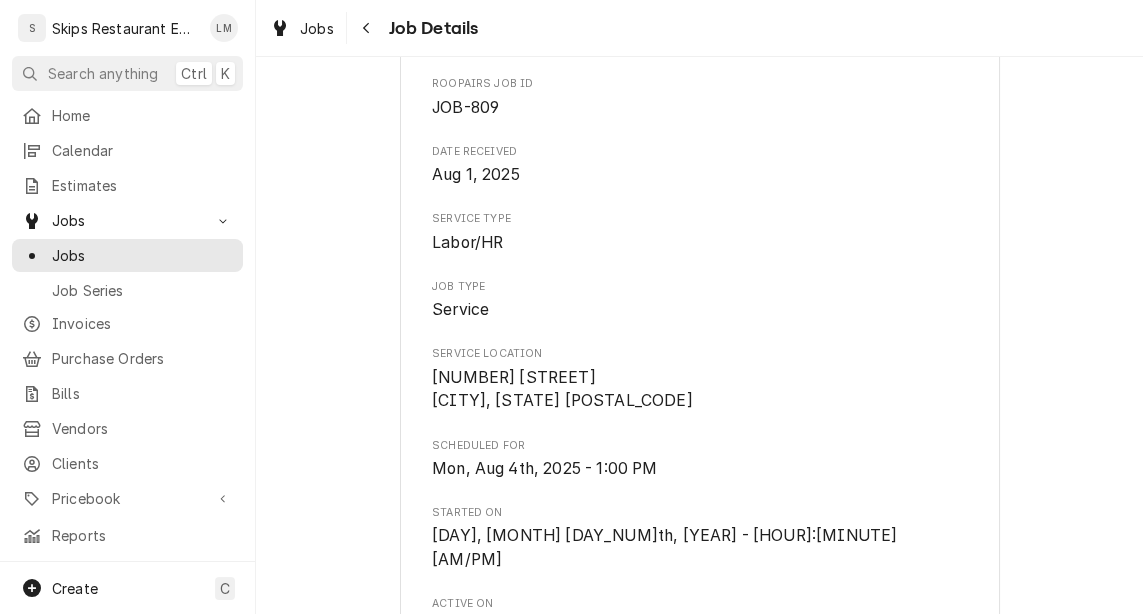 scroll, scrollTop: 252, scrollLeft: 0, axis: vertical 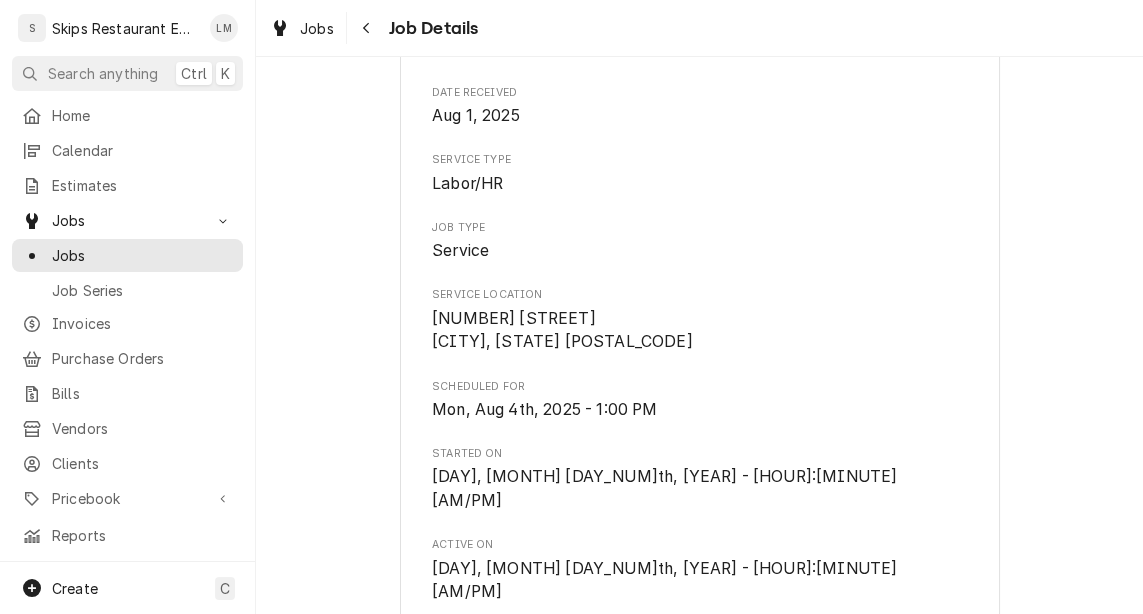click on "Active CAMBELL, SHAWN 6755 US Hwy 77 S, Victoria, TX 77905 Open in Maps Roopairs Job ID JOB-809 Date Received Aug 1, 2025 Service Type Labor/HR Job Type Service Service Location 6755 US Hwy 77 S
Victoria, TX 77905 Scheduled For Mon, Aug 4th, 2025 - 1:00 PM Started On Mon, Aug 4th, 2025 - 1:54 PM Active On Mon, Aug 4th, 2025 - 1:54 PM Last Modified Mon, Aug 4th, 2025 - 1:54 PM Estimated Job Duration 2h Assigned Technician(s) Longino Monroe Reason For Call Walk In - Evap fan not running
Ice Machine - check to see if it needs cleaning/filter change (inline) Priority No Priority Job Reporter Name SHAWN CAMBELL Phone (361) 550-0282 Email SC@TXHUNTSANDLEASES.COM Job Contact Name SHAWN CAMBELL Phone (361) 550-0282 Email SC@TXHUNTSANDLEASES.COM Client Contact Name SHAWN CAMBELL Phone (361) 550-0282 Email SC@TXHUNTSANDLEASES.COM Reminders — — Complete Job Reschedule Job Pause Job Edit Equipment Edit Job Details Edit Job Summary Update Attachments Download PDF" at bounding box center (699, 830) 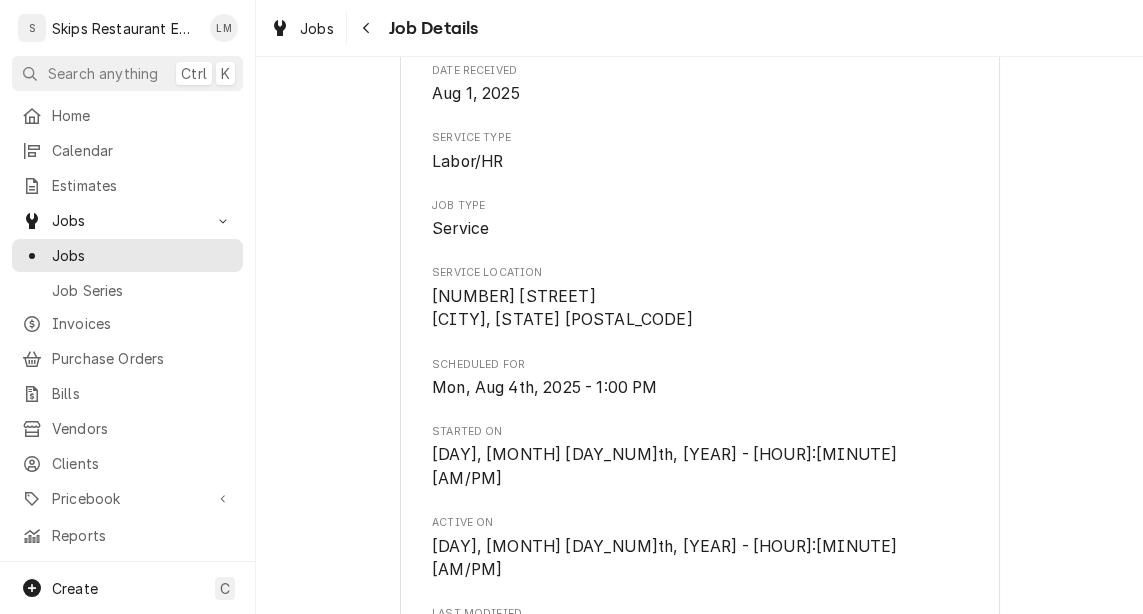 click on "Active CAMBELL, SHAWN 6755 US Hwy 77 S, Victoria, TX 77905 Open in Maps Roopairs Job ID JOB-809 Date Received Aug 1, 2025 Service Type Labor/HR Job Type Service Service Location 6755 US Hwy 77 S
Victoria, TX 77905 Scheduled For Mon, Aug 4th, 2025 - 1:00 PM Started On Mon, Aug 4th, 2025 - 1:54 PM Active On Mon, Aug 4th, 2025 - 1:54 PM Last Modified Mon, Aug 4th, 2025 - 1:54 PM Estimated Job Duration 2h Assigned Technician(s) Longino Monroe Reason For Call Walk In - Evap fan not running
Ice Machine - check to see if it needs cleaning/filter change (inline) Priority No Priority Job Reporter Name SHAWN CAMBELL Phone (361) 550-0282 Email SC@TXHUNTSANDLEASES.COM Job Contact Name SHAWN CAMBELL Phone (361) 550-0282 Email SC@TXHUNTSANDLEASES.COM Client Contact Name SHAWN CAMBELL Phone (361) 550-0282 Email SC@TXHUNTSANDLEASES.COM Reminders — — Complete Job Reschedule Job Pause Job Edit Equipment Edit Job Details Edit Job Summary Update Attachments Download PDF" at bounding box center [699, 808] 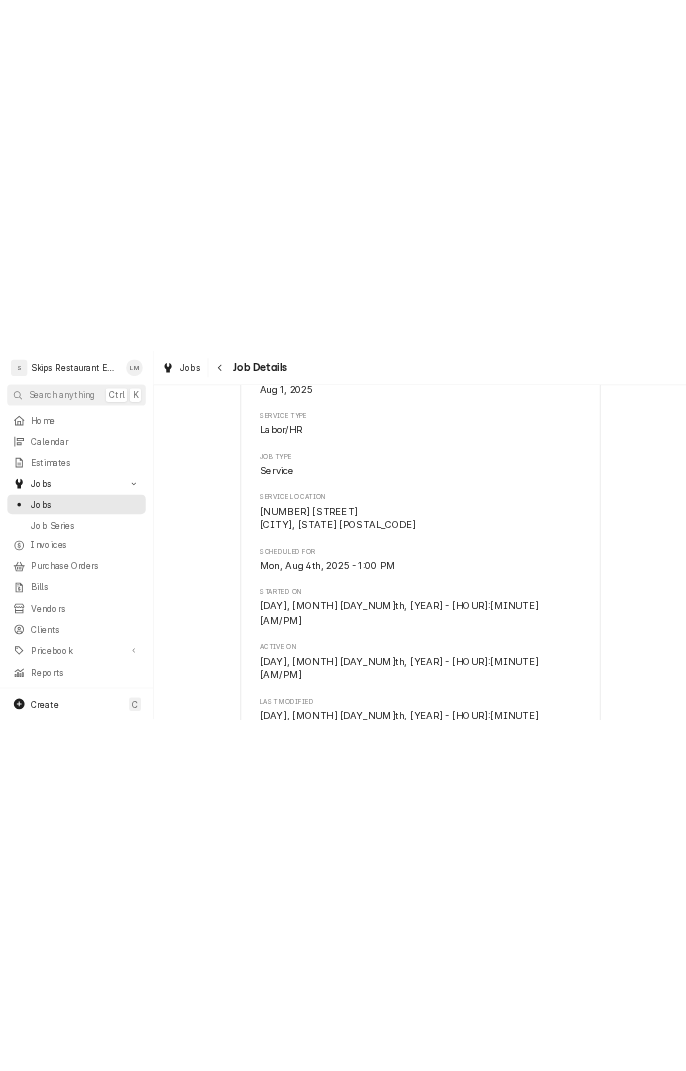scroll, scrollTop: 305, scrollLeft: 0, axis: vertical 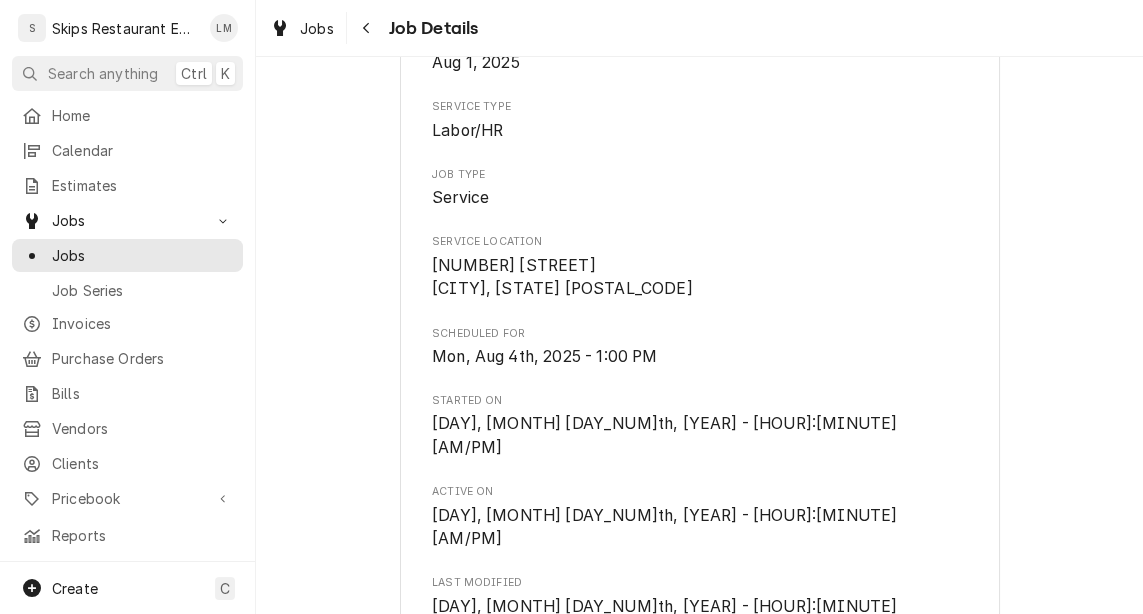click on "Mon, Aug 4th, 2025 - 1:54 PM" at bounding box center [699, 618] 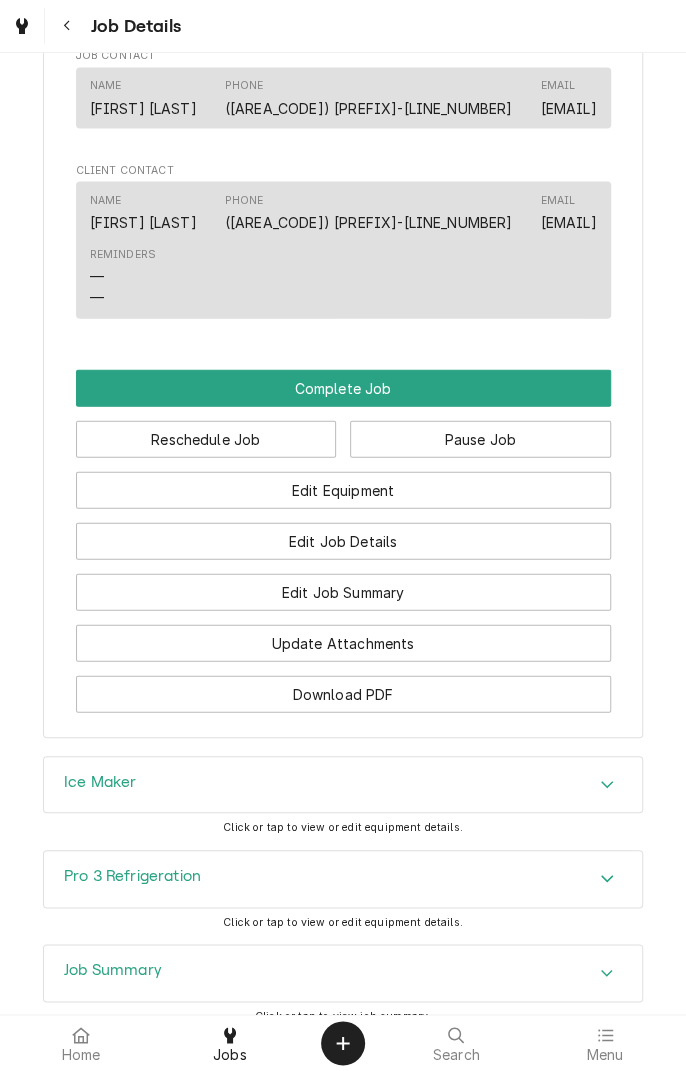 scroll, scrollTop: 1330, scrollLeft: 0, axis: vertical 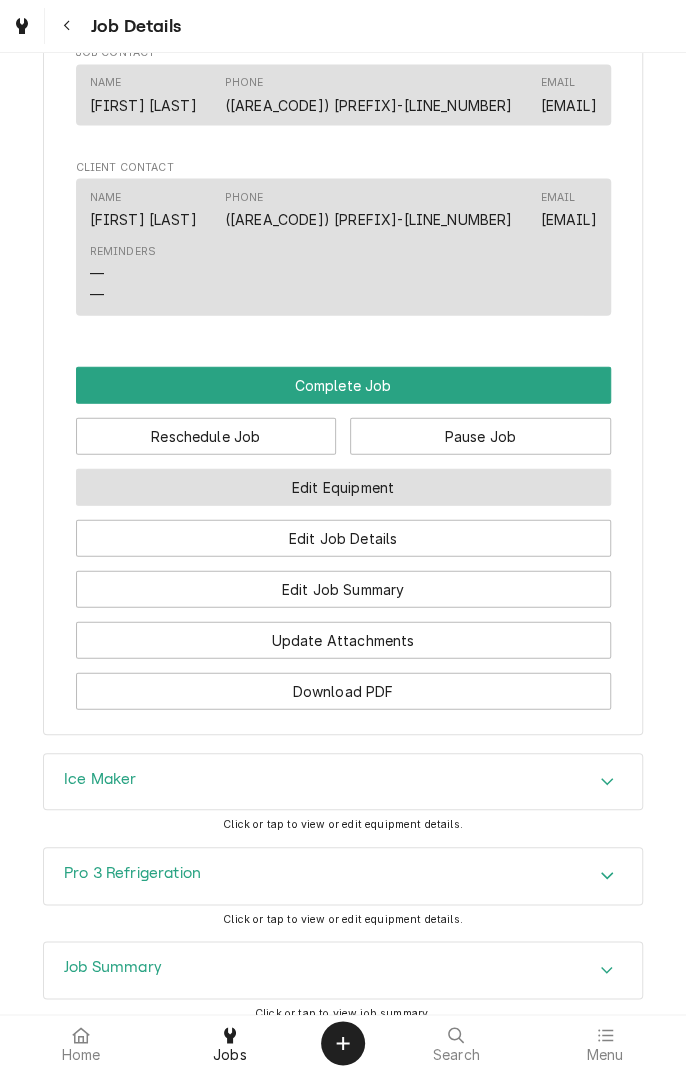 click on "Edit Equipment" at bounding box center (343, 487) 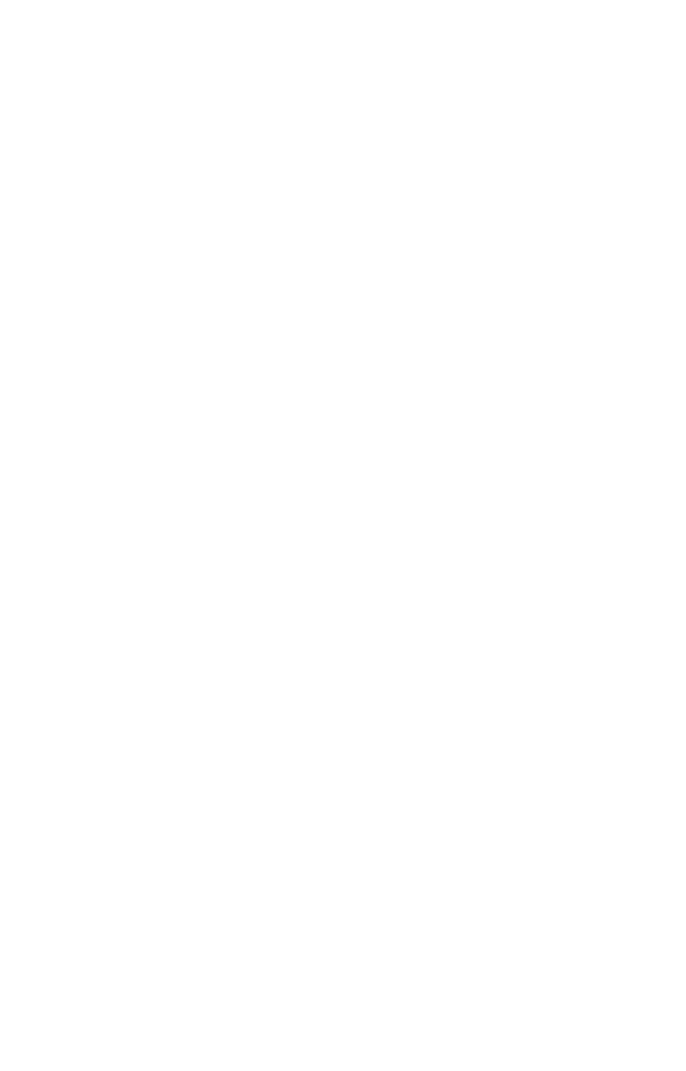 scroll, scrollTop: 0, scrollLeft: 0, axis: both 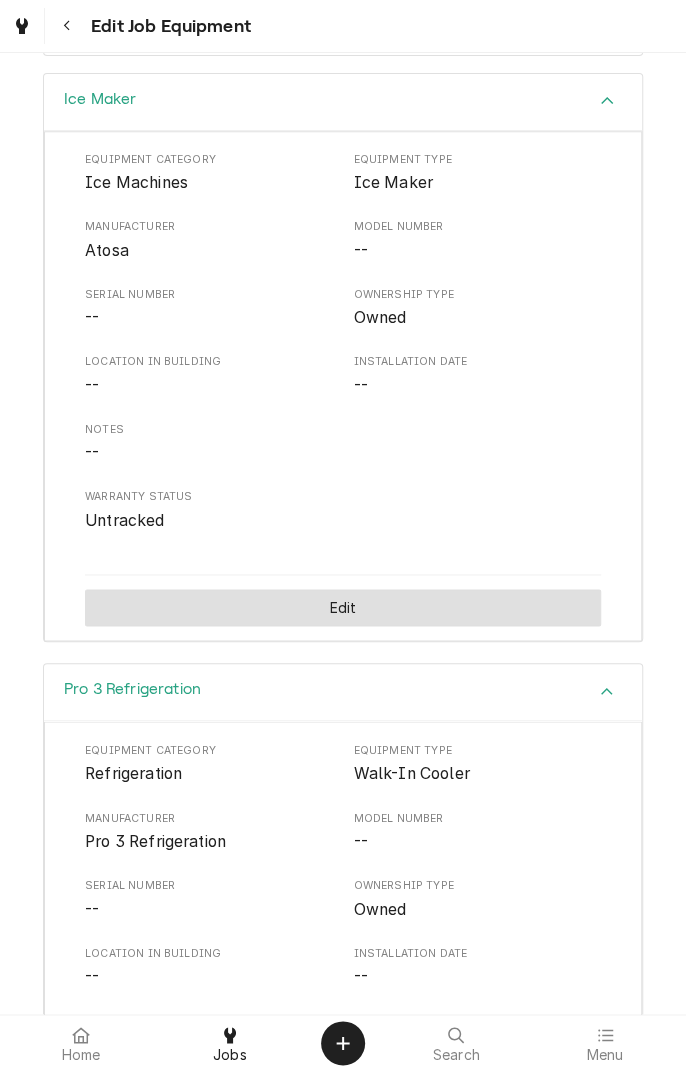 click on "Edit" at bounding box center [343, 607] 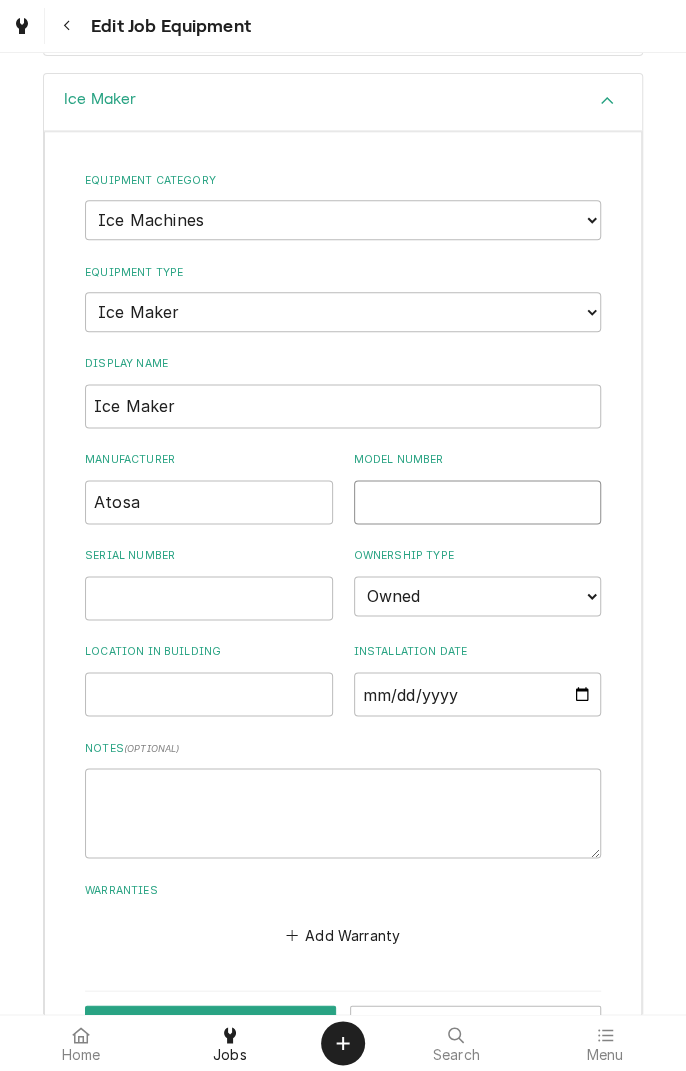click on "Model Number" at bounding box center [478, 502] 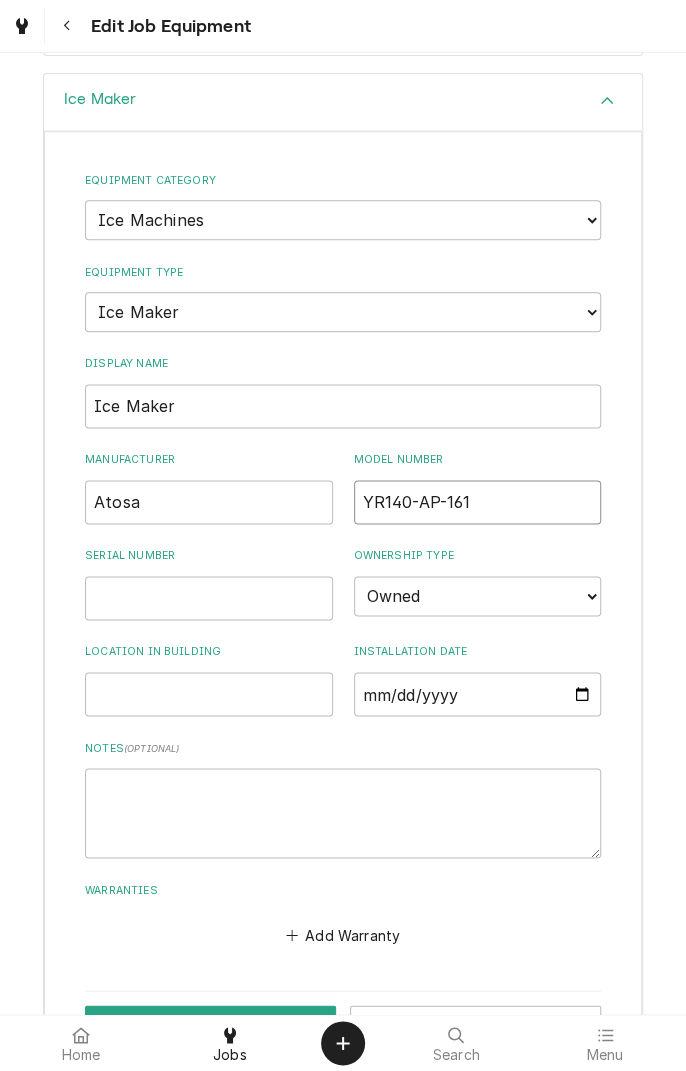 type on "YR140-AP-161" 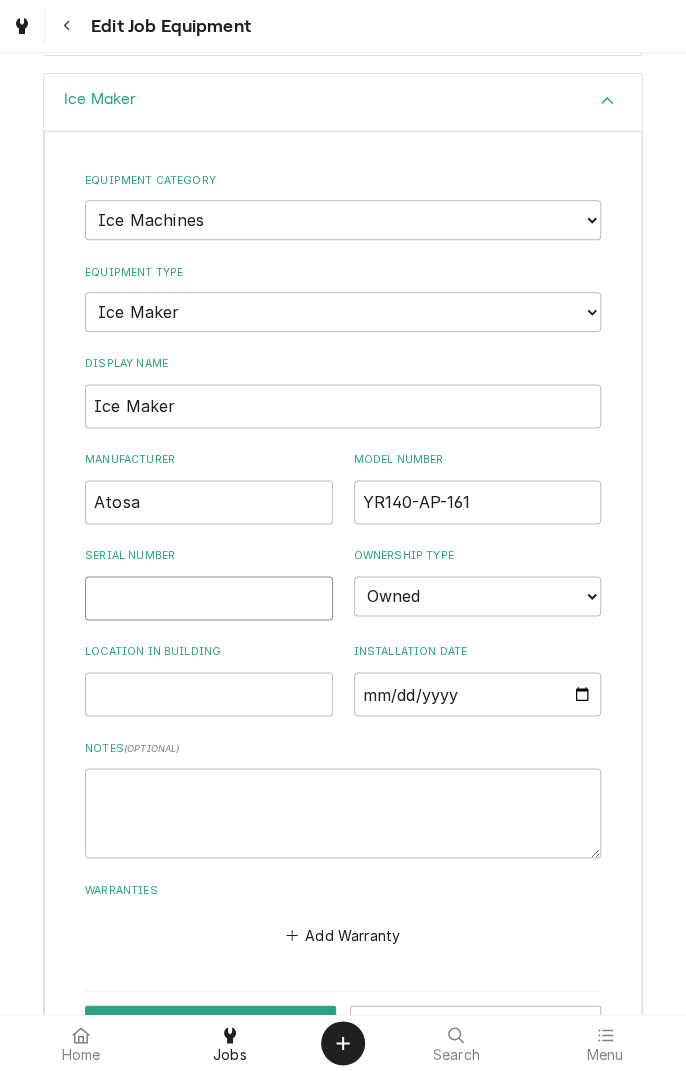 click on "Serial Number" at bounding box center [209, 598] 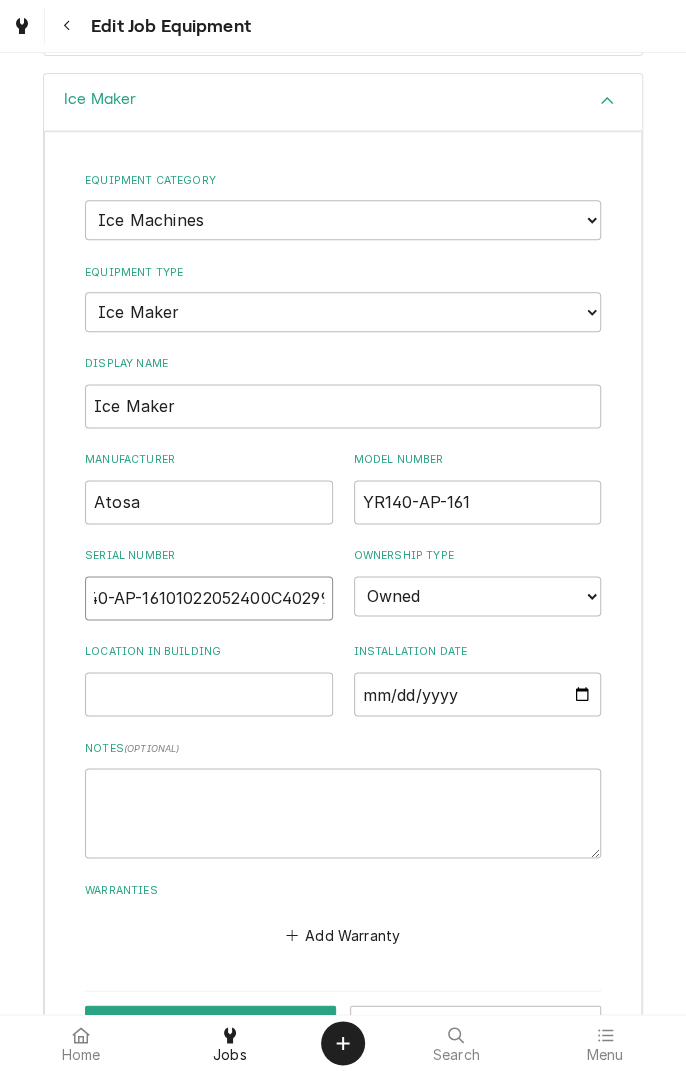 scroll, scrollTop: 0, scrollLeft: 45, axis: horizontal 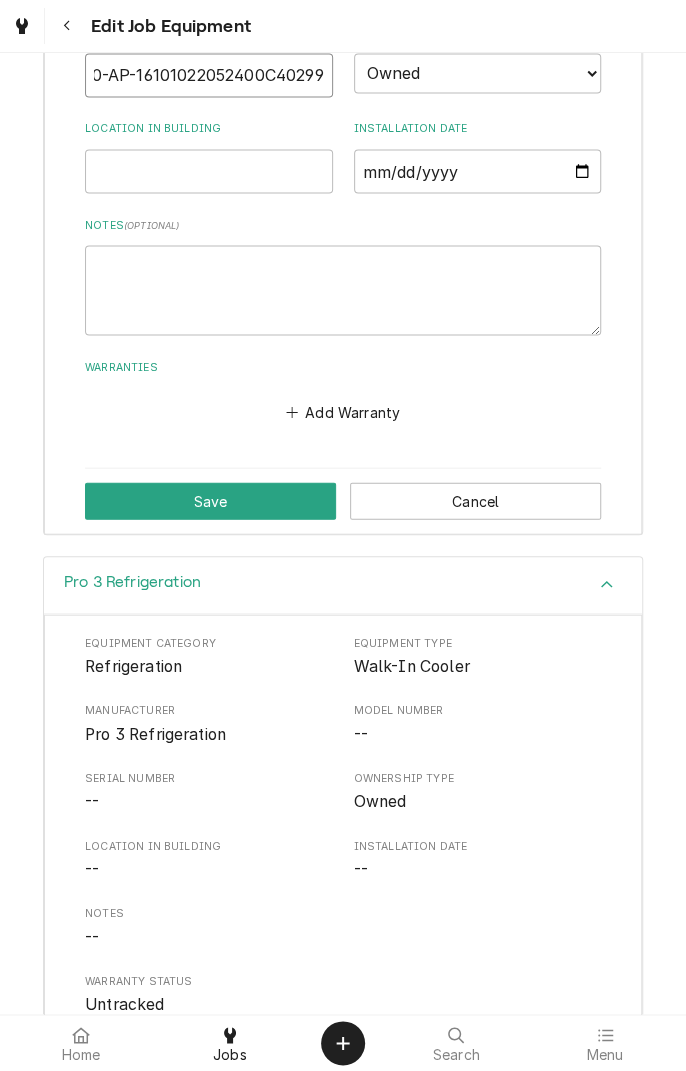 type on "YR140-AP-16101022052400C40299" 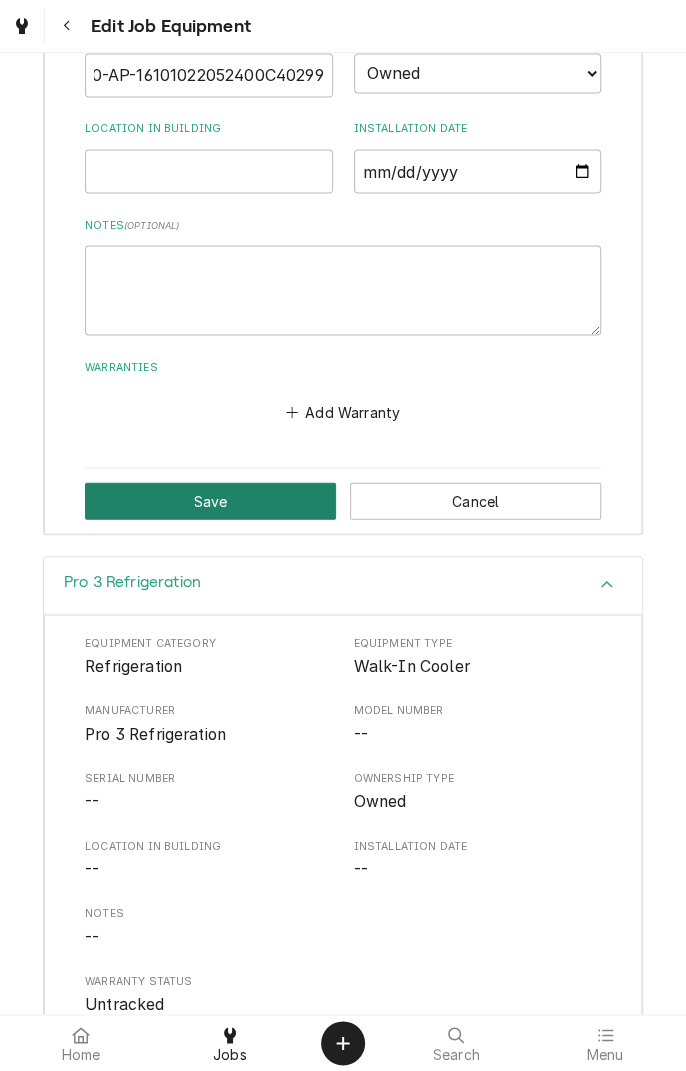 click on "Save" at bounding box center [210, 500] 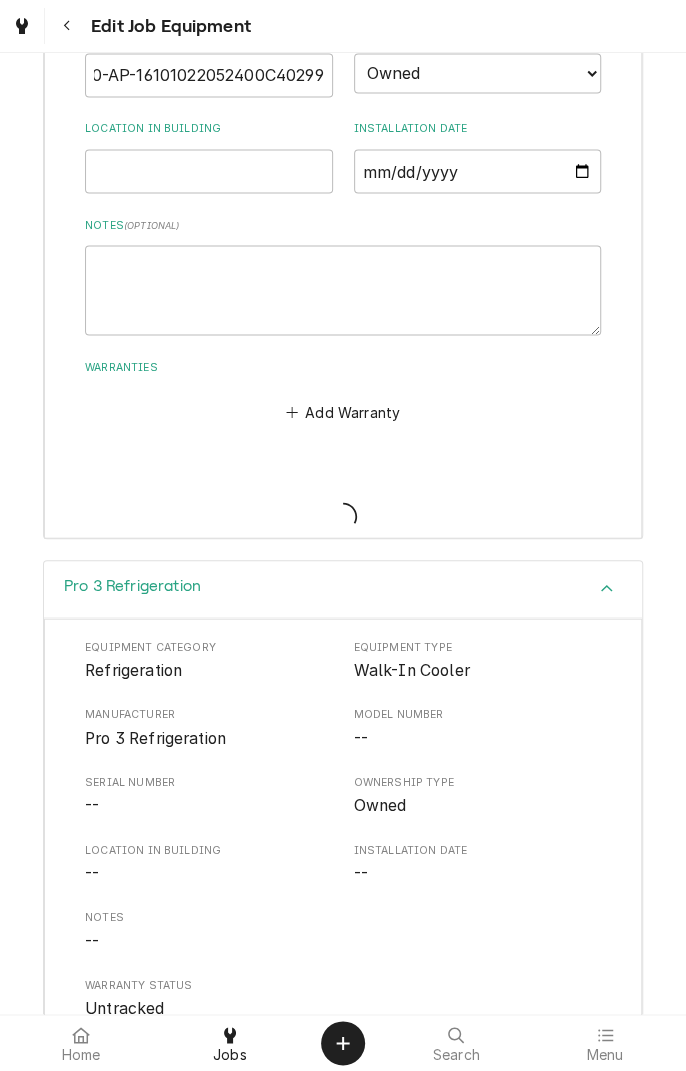 scroll, scrollTop: 0, scrollLeft: 0, axis: both 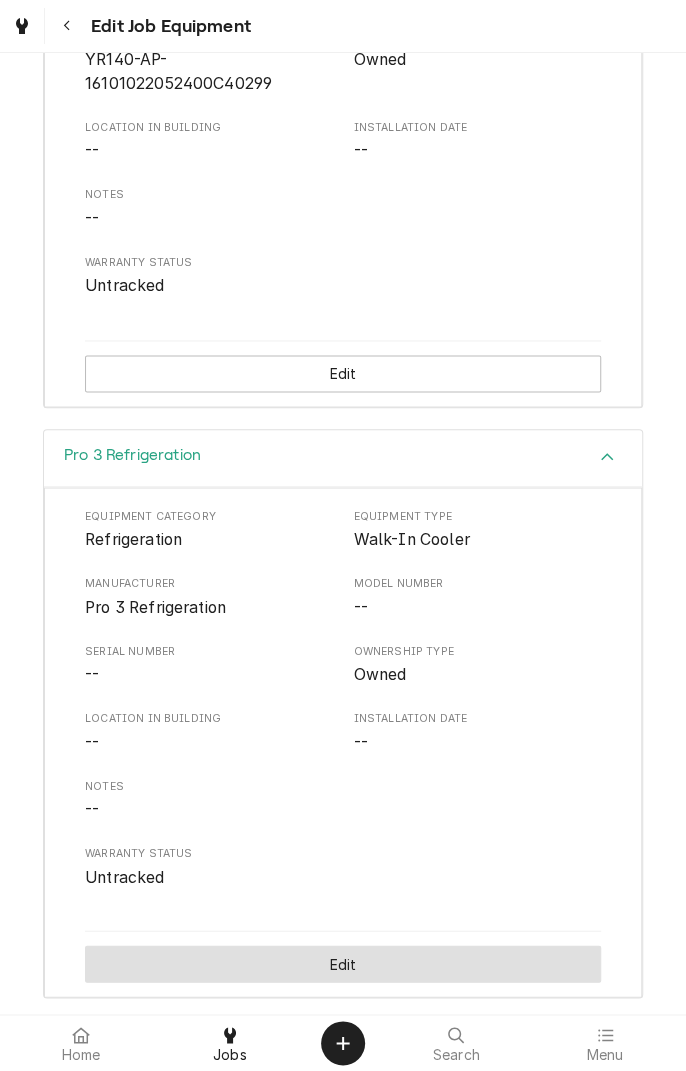 click on "Edit" at bounding box center (343, 963) 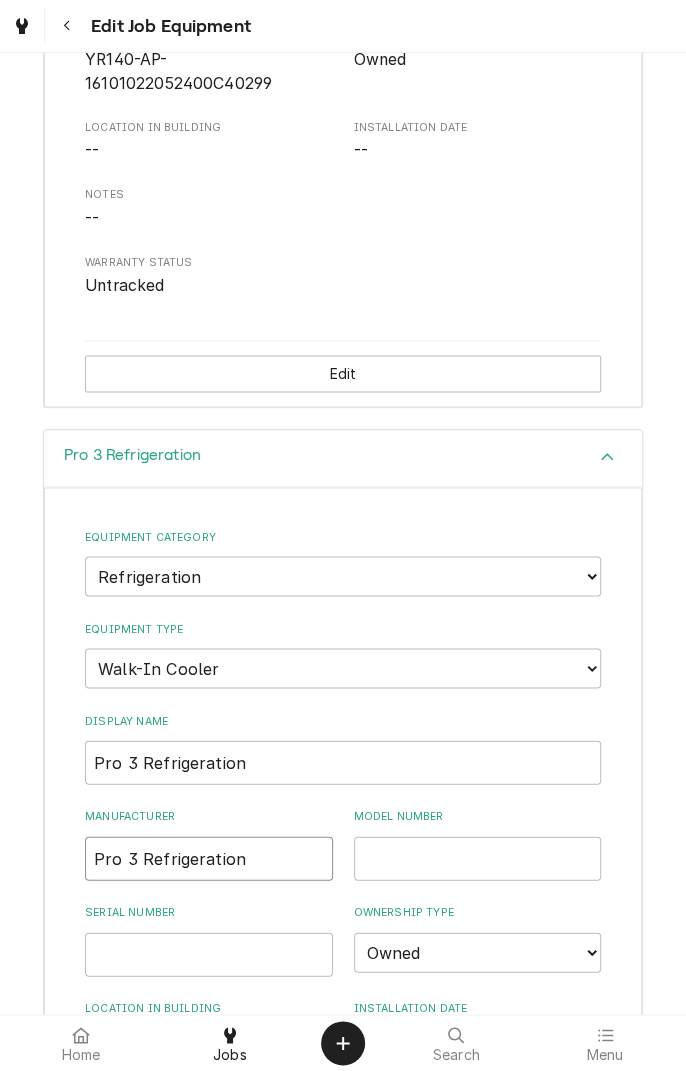 click on "Pro 3 Refrigeration" at bounding box center (209, 858) 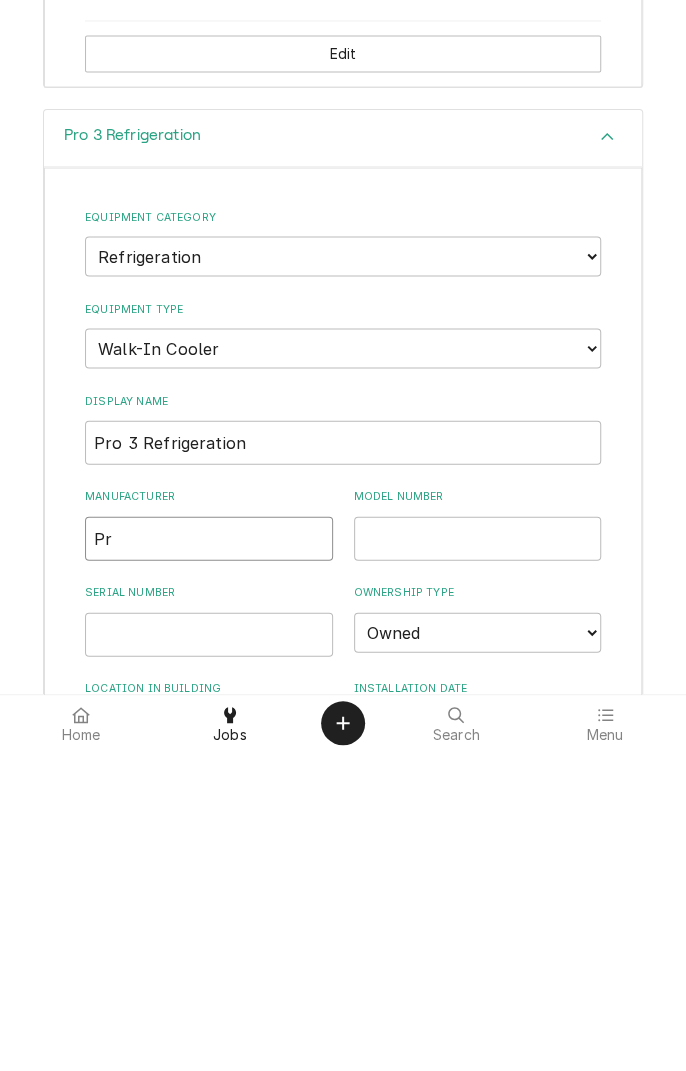 type on "P" 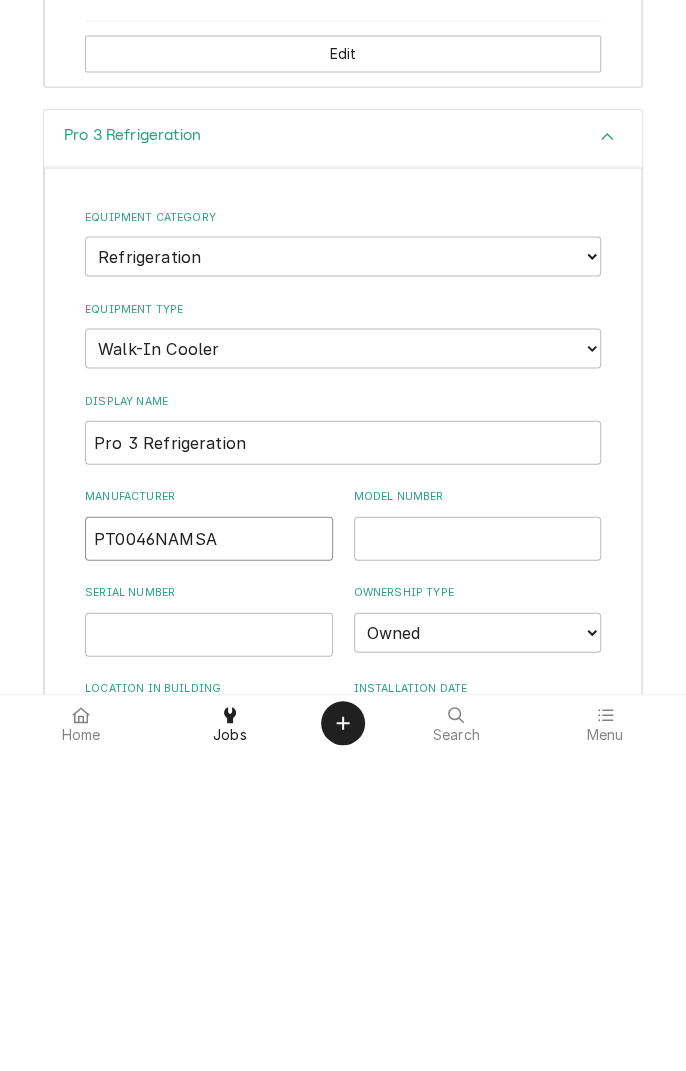 type on "PT0046NAMSA" 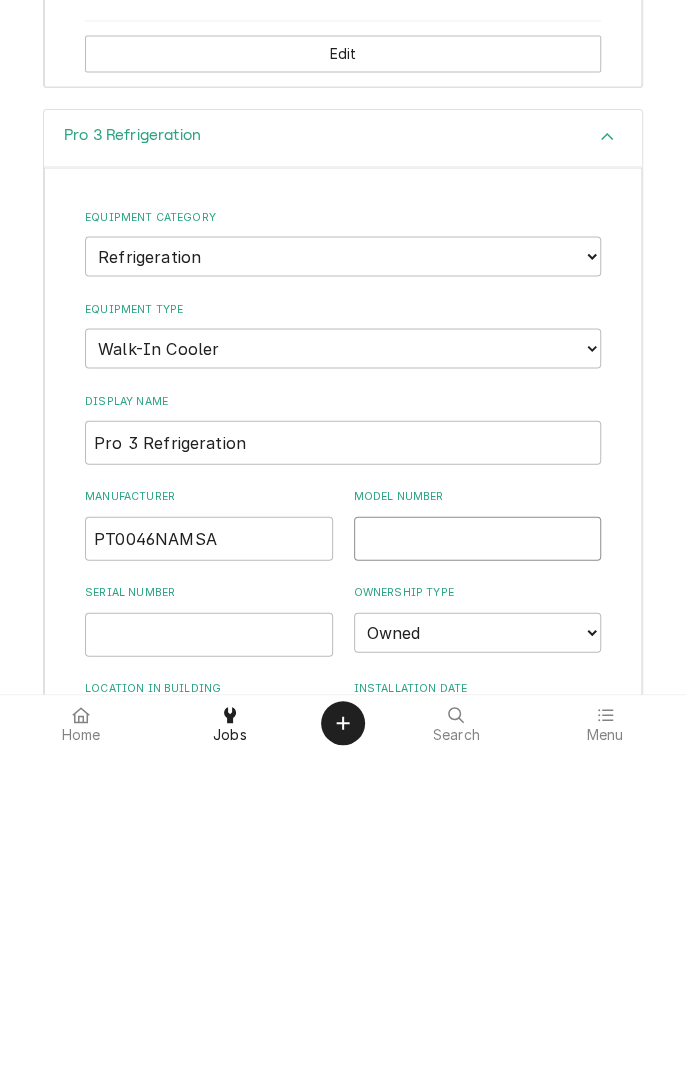 click on "Model Number" at bounding box center (478, 858) 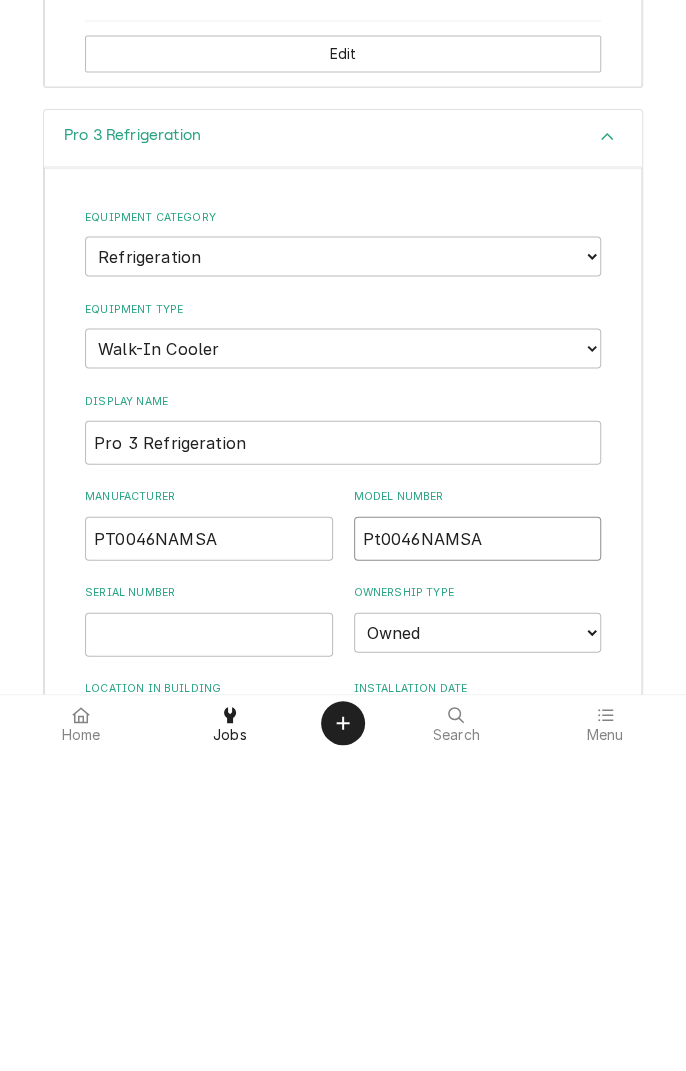 type on "Pt0046NAMSA" 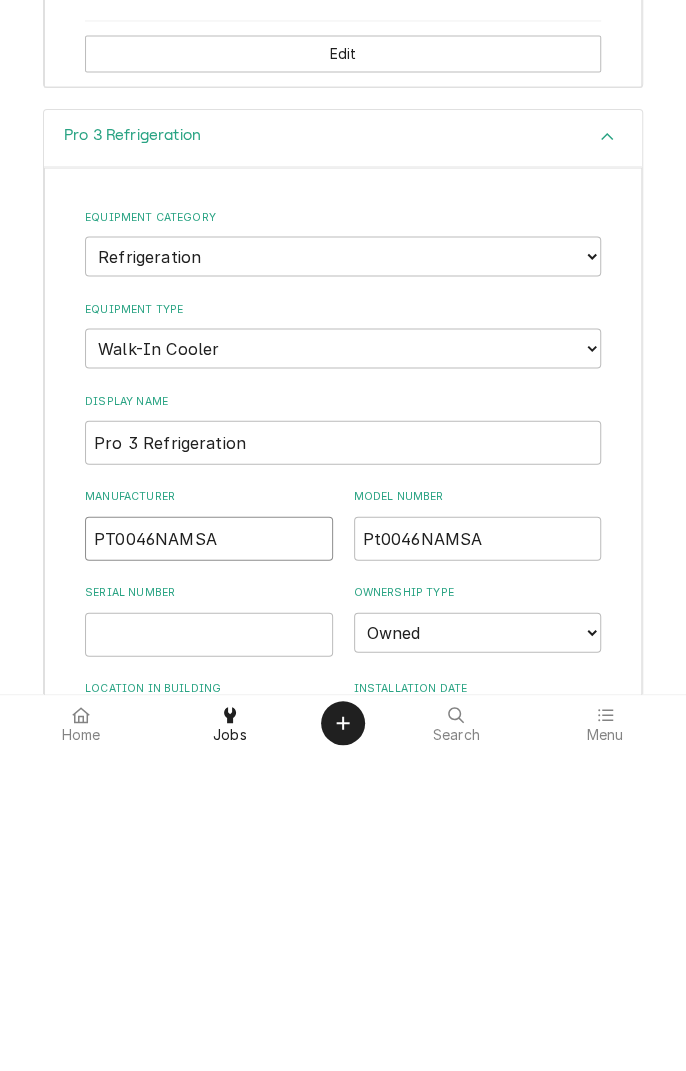 click on "PT0046NAMSA" at bounding box center [209, 858] 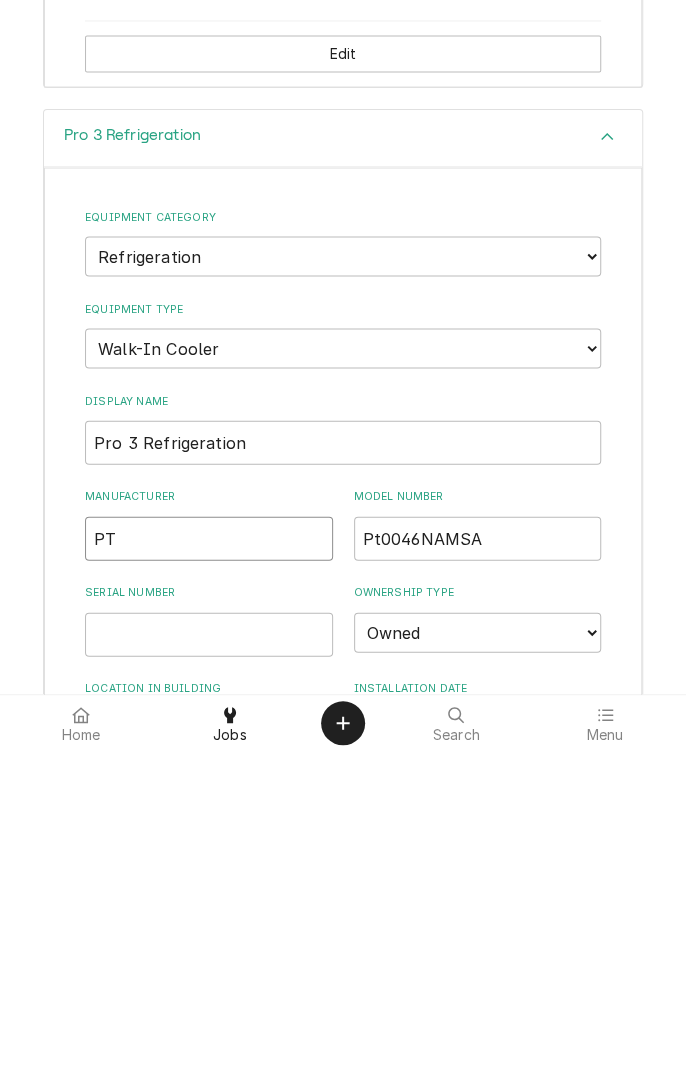 type on "P" 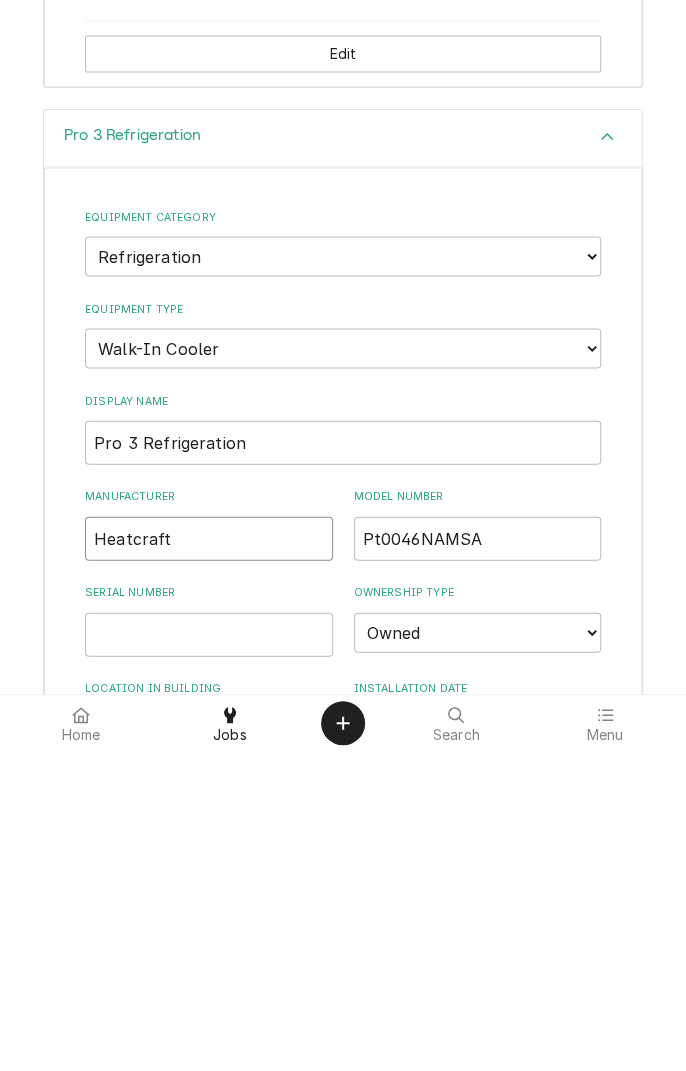 type on "Heatcraft" 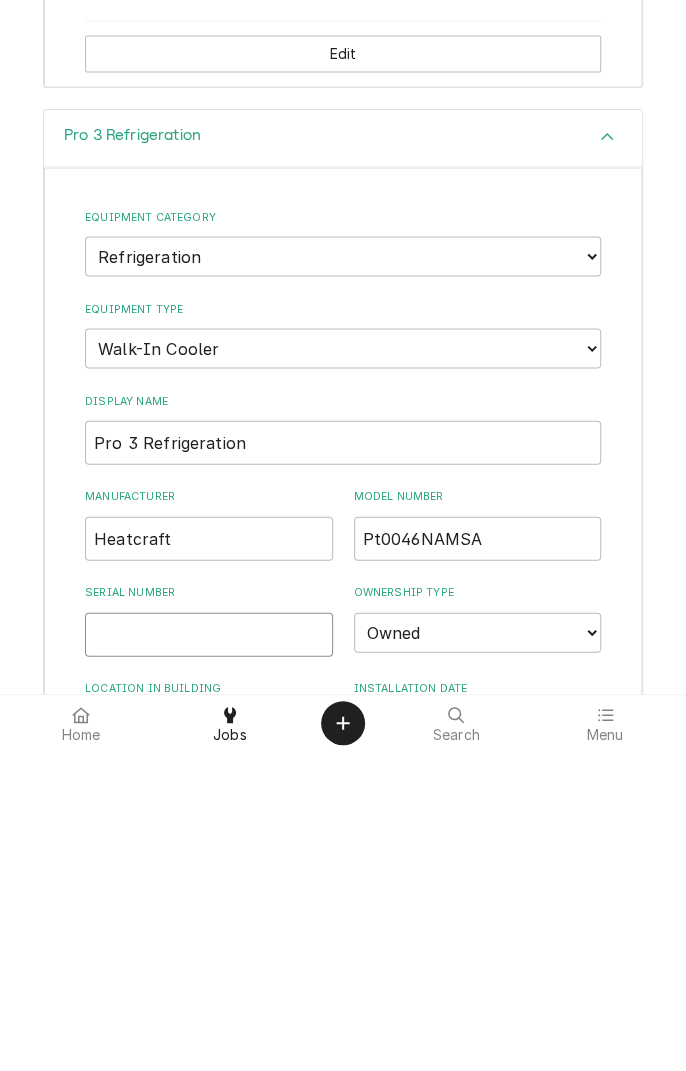 click on "Serial Number" at bounding box center (209, 954) 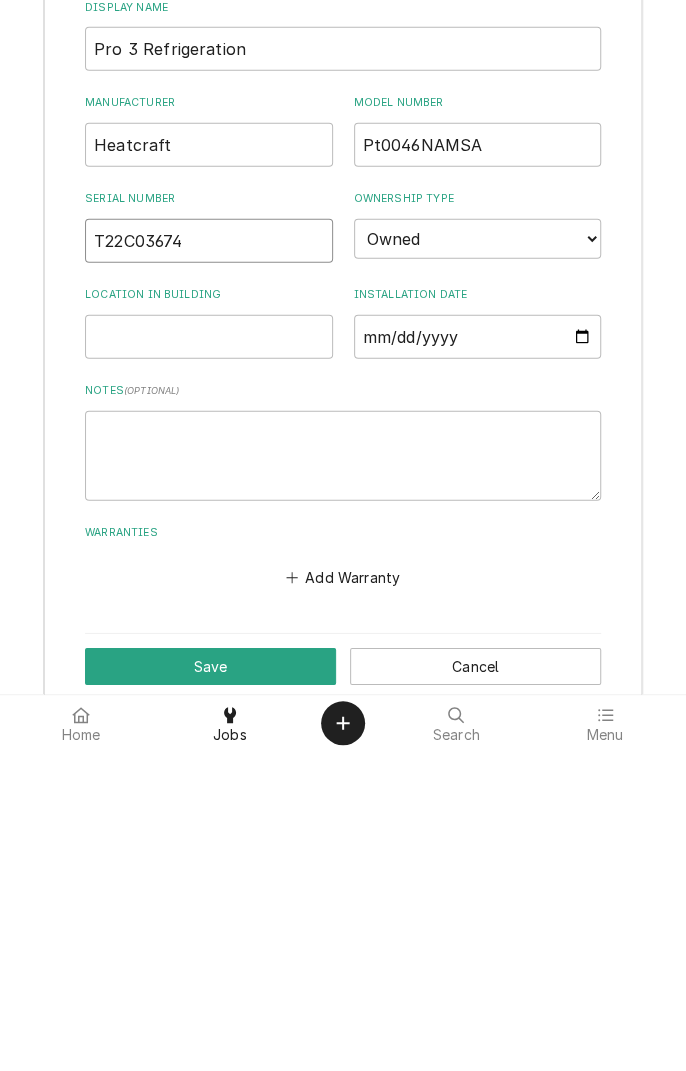 scroll, scrollTop: 1265, scrollLeft: 0, axis: vertical 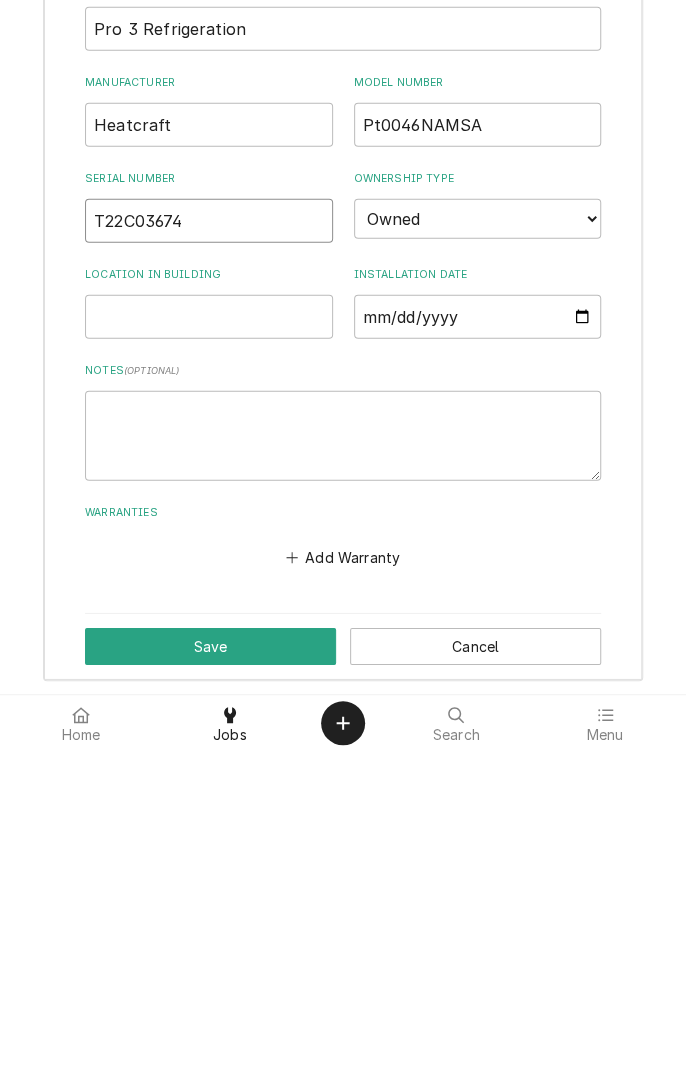 type on "T22C03674" 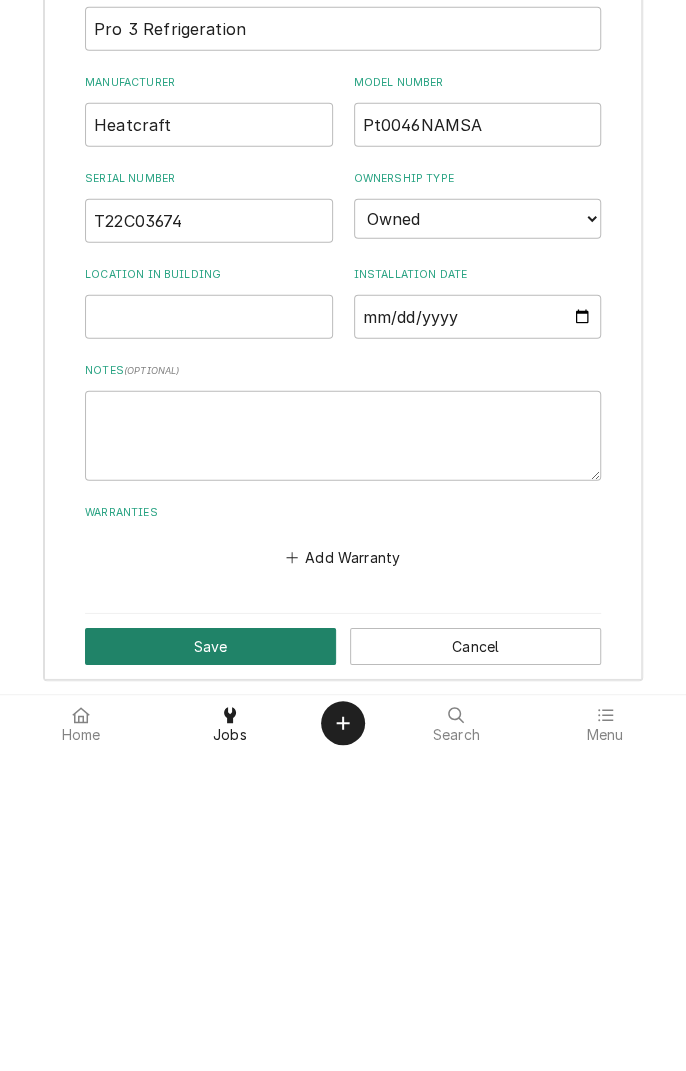 click on "Save" at bounding box center (210, 966) 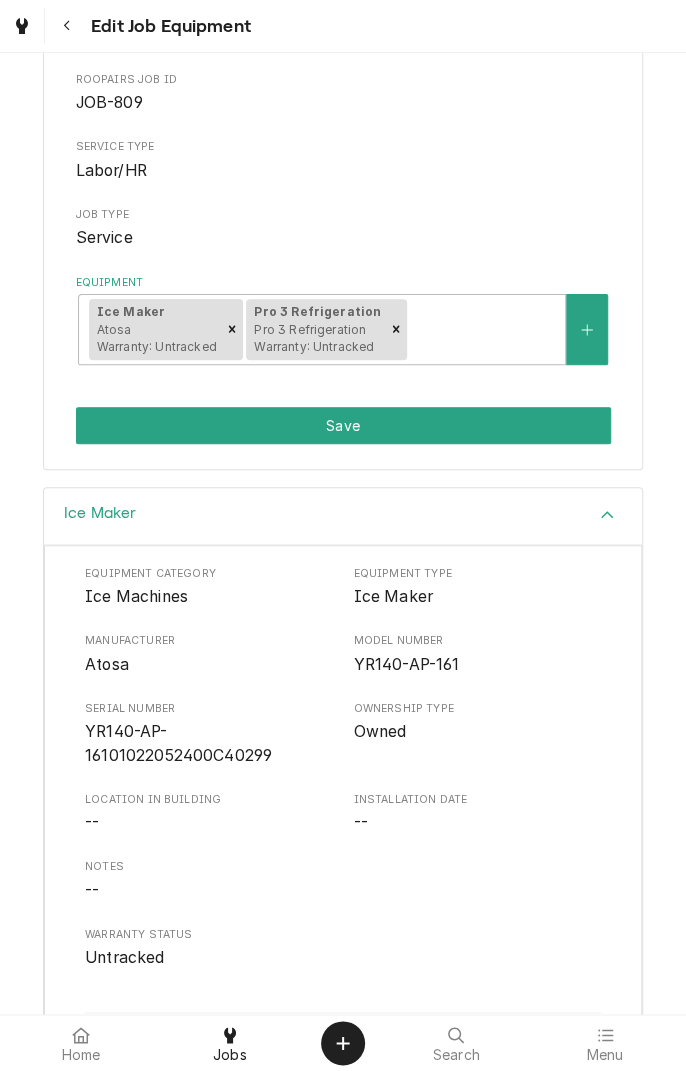 scroll, scrollTop: 0, scrollLeft: 0, axis: both 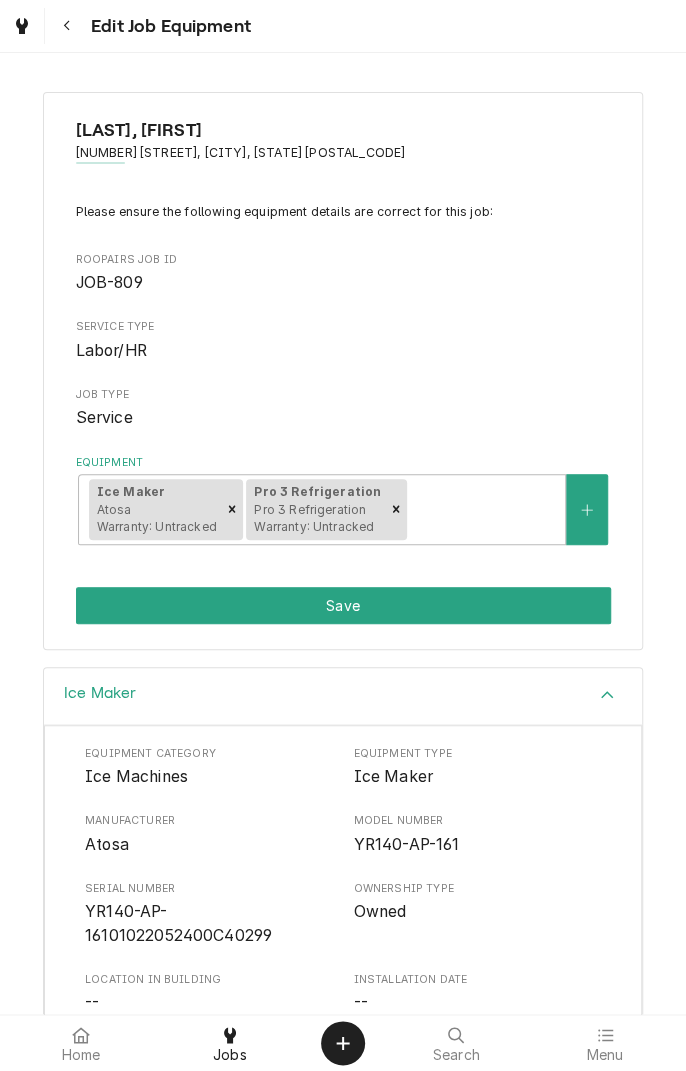click on "Save" at bounding box center (343, 605) 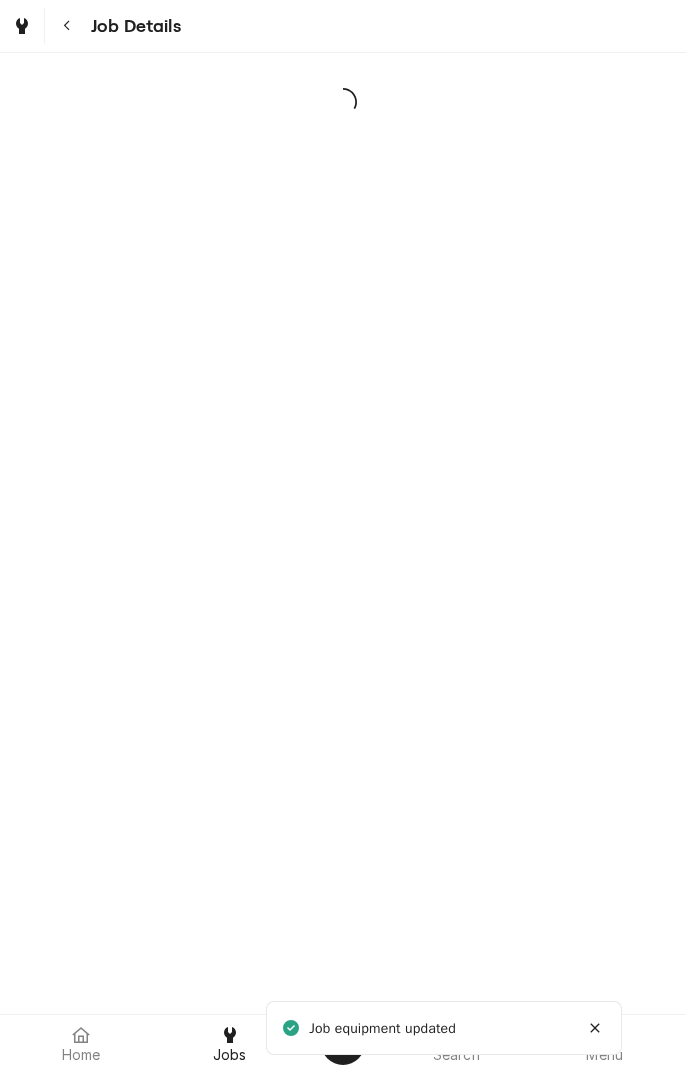 scroll, scrollTop: 0, scrollLeft: 0, axis: both 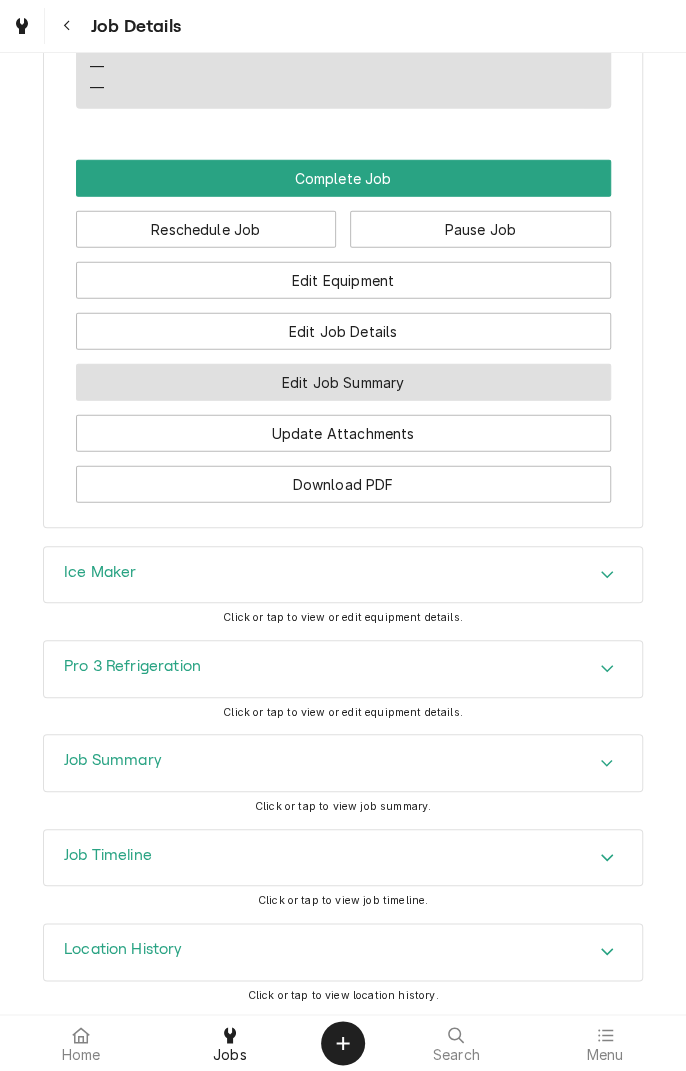 click on "Edit Job Summary" at bounding box center [343, 382] 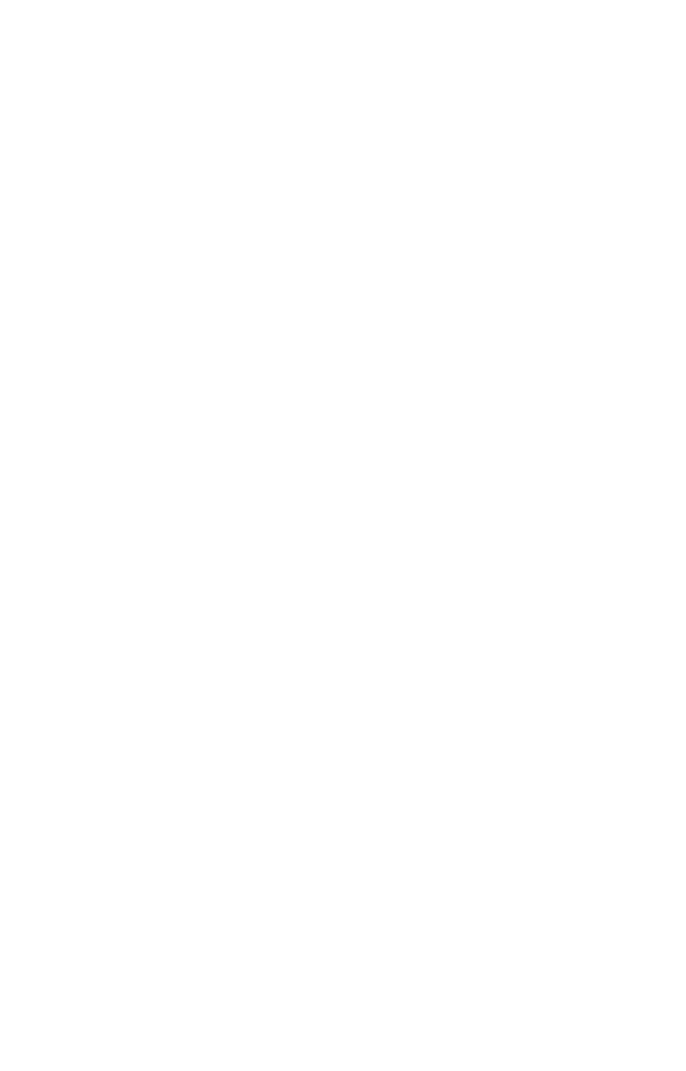 scroll, scrollTop: 0, scrollLeft: 0, axis: both 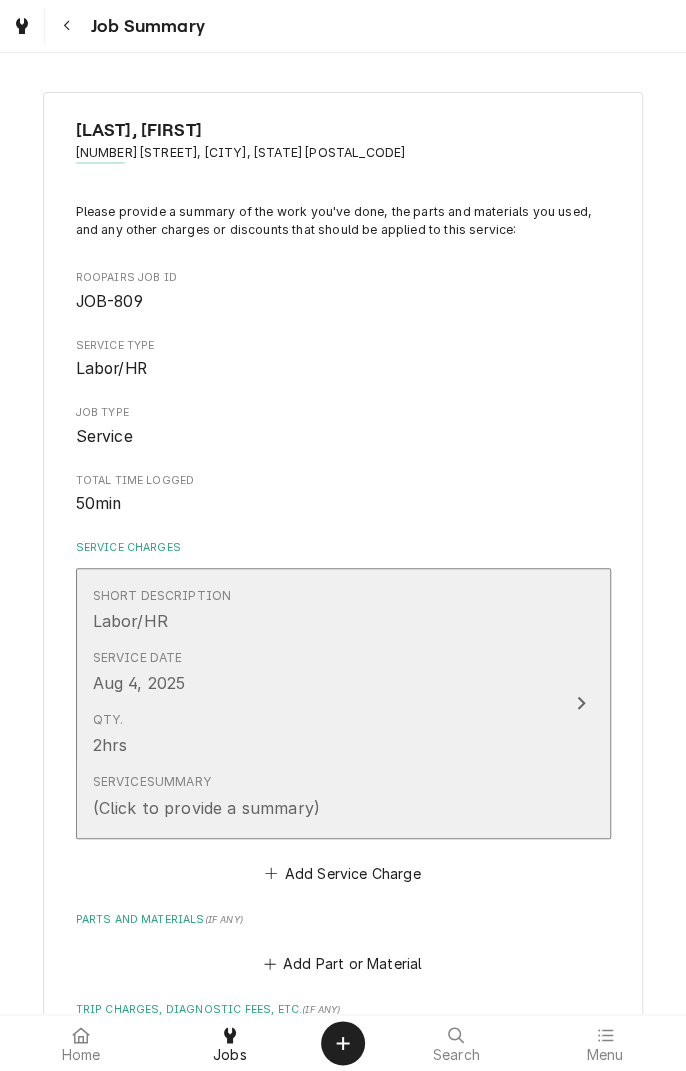 click on "Service  Summary (Click to provide a summary)" at bounding box center [322, 796] 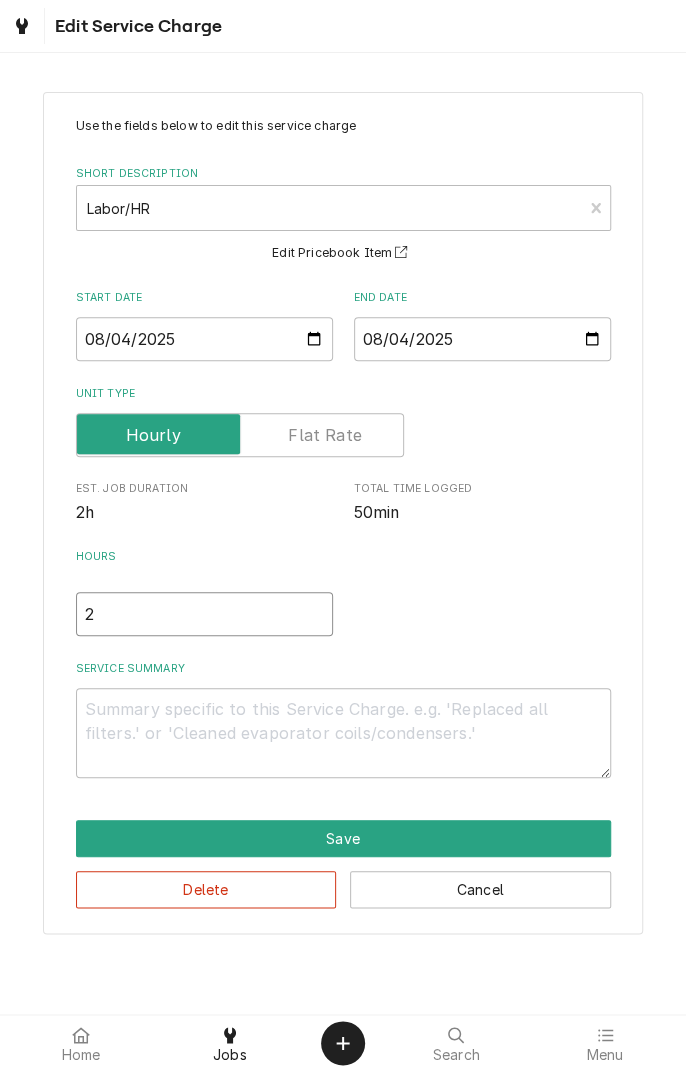 click on "2" at bounding box center (204, 614) 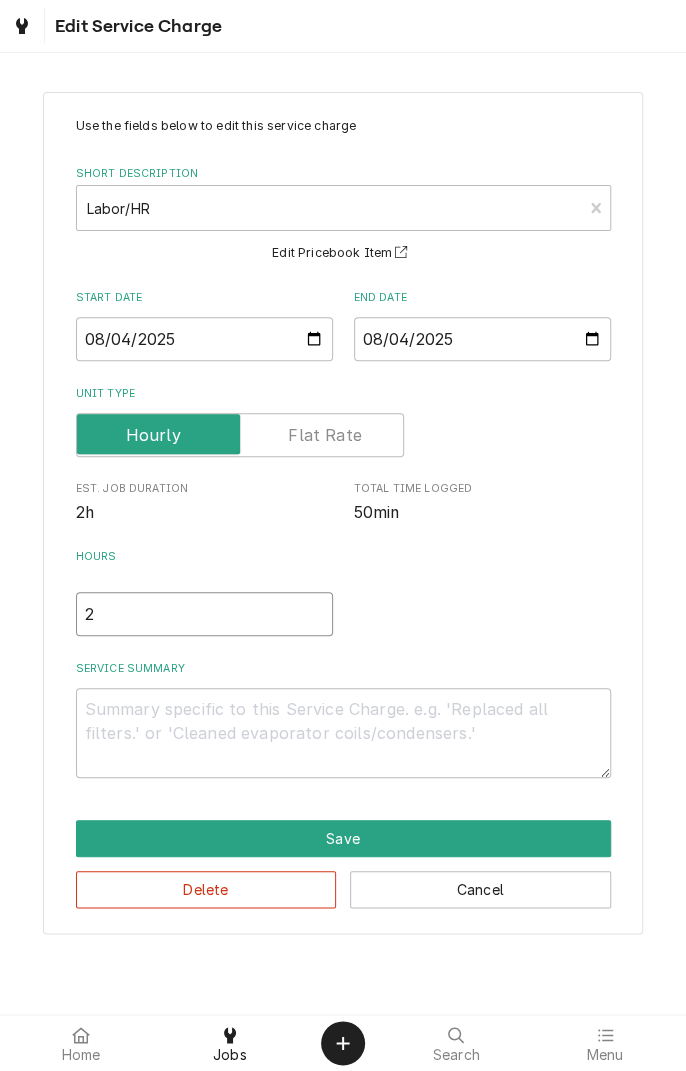 type on "x" 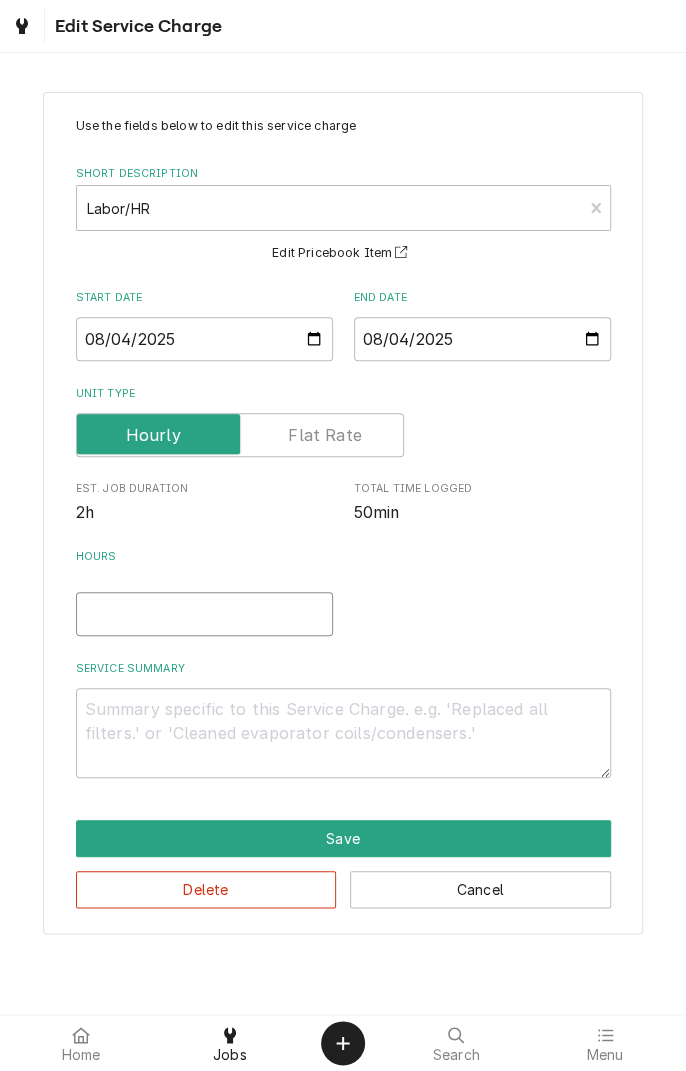 type on "x" 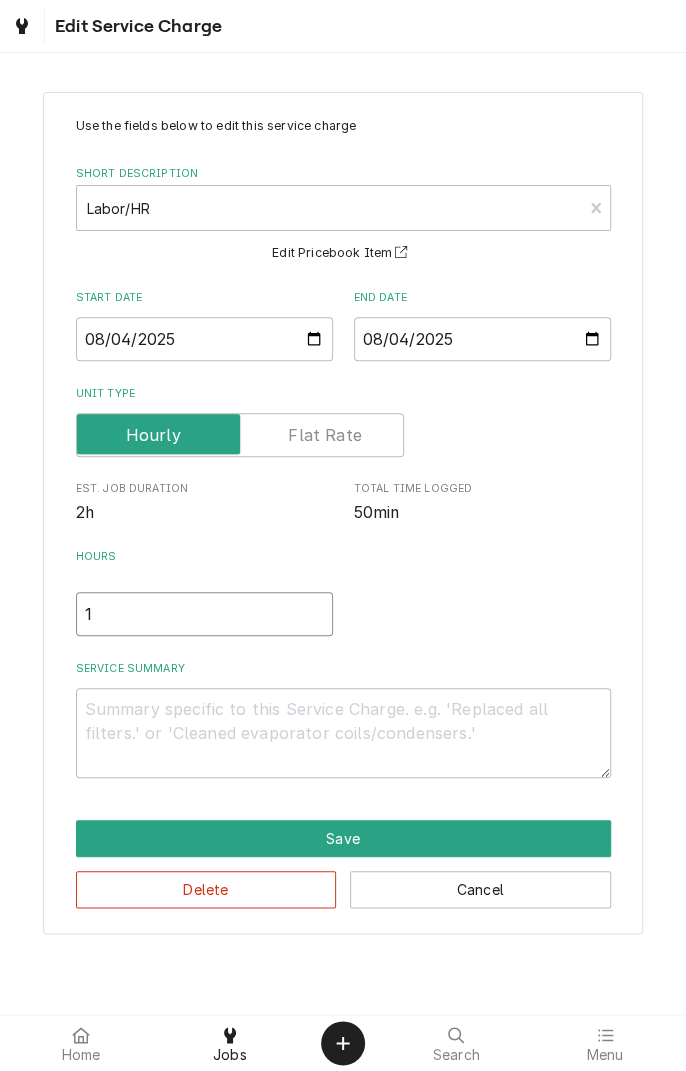 type on "x" 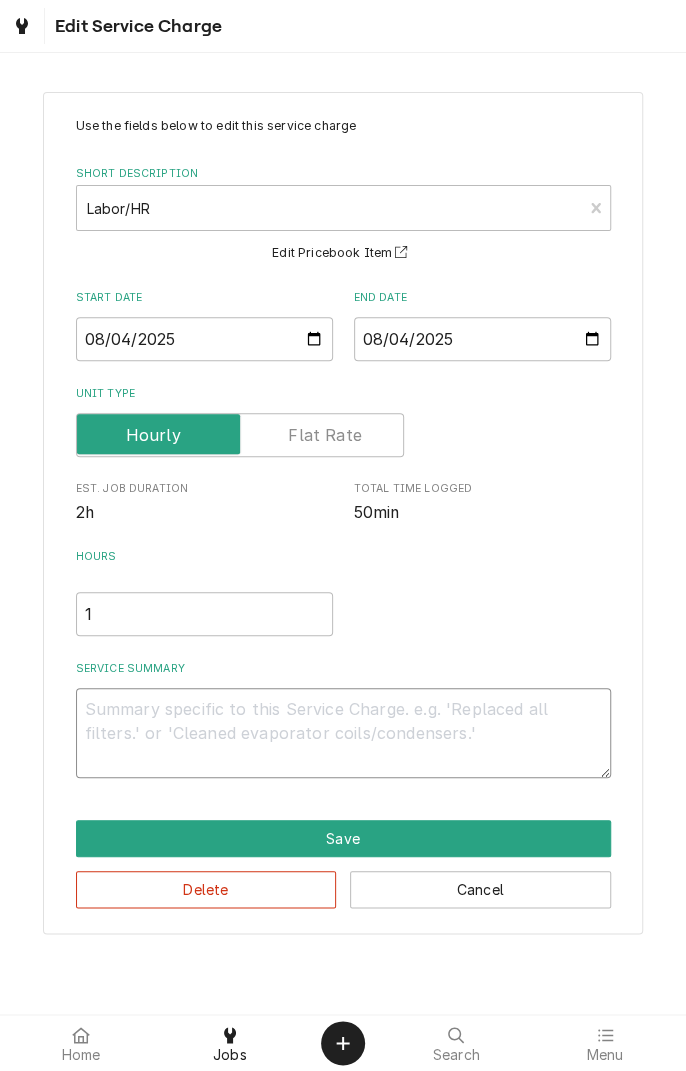 click on "Service Summary" at bounding box center (343, 733) 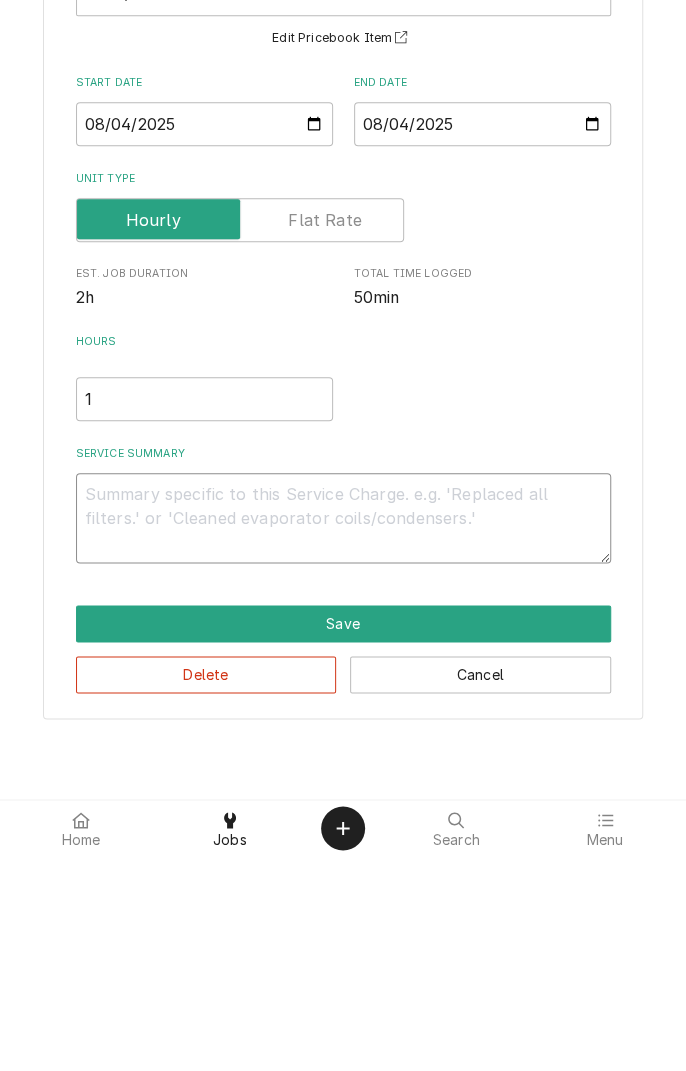 type on "D" 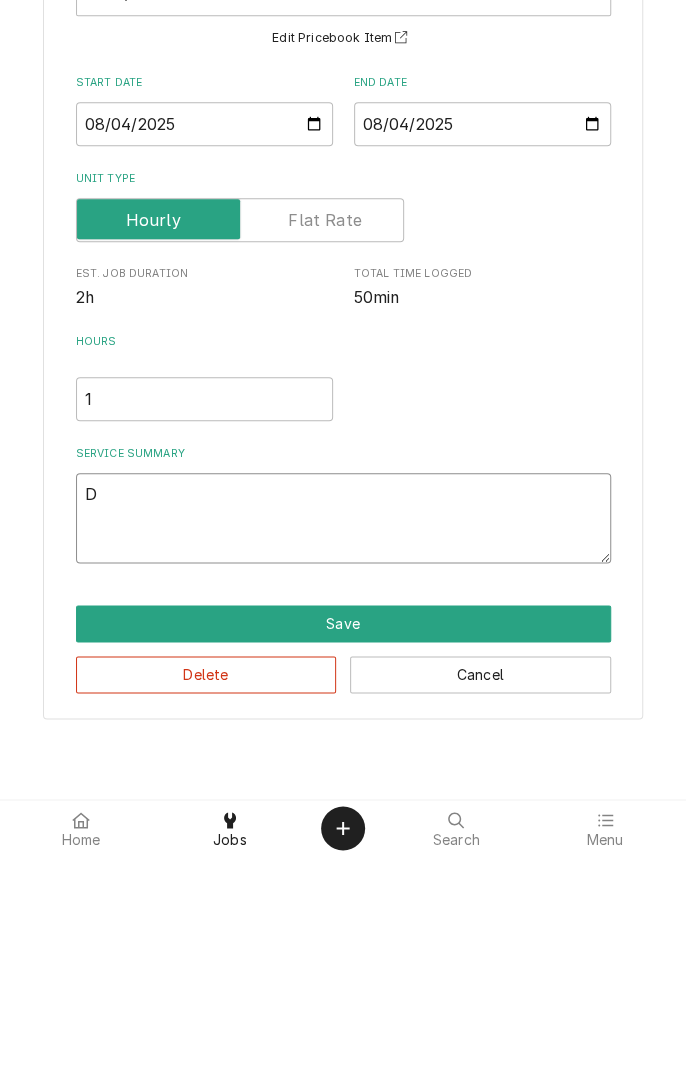 type on "x" 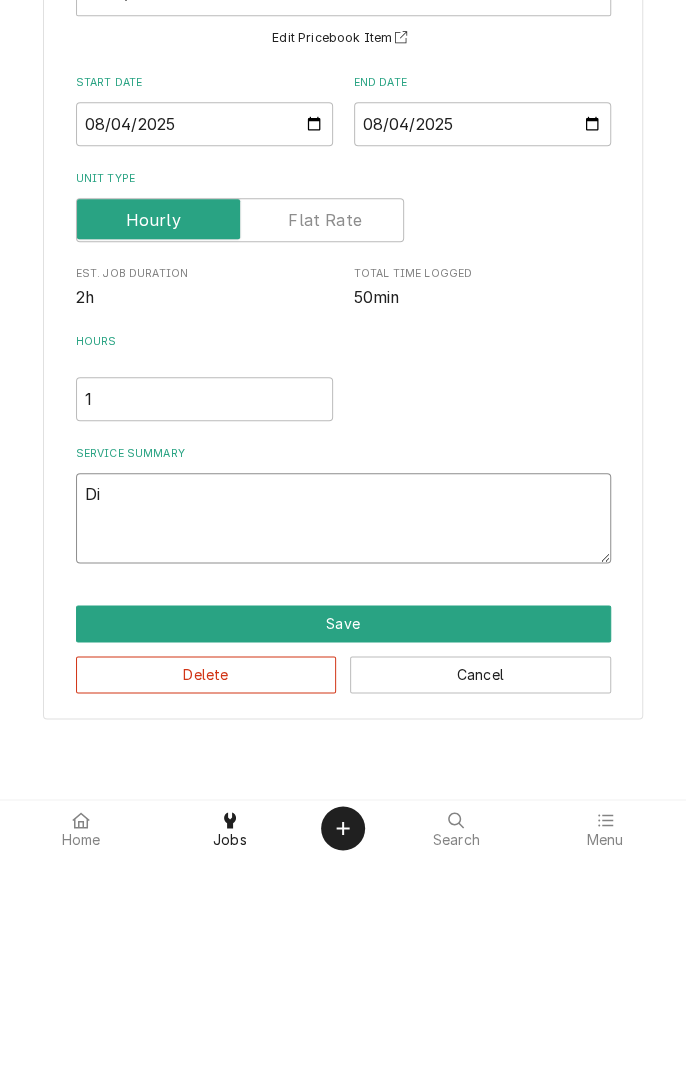 type on "x" 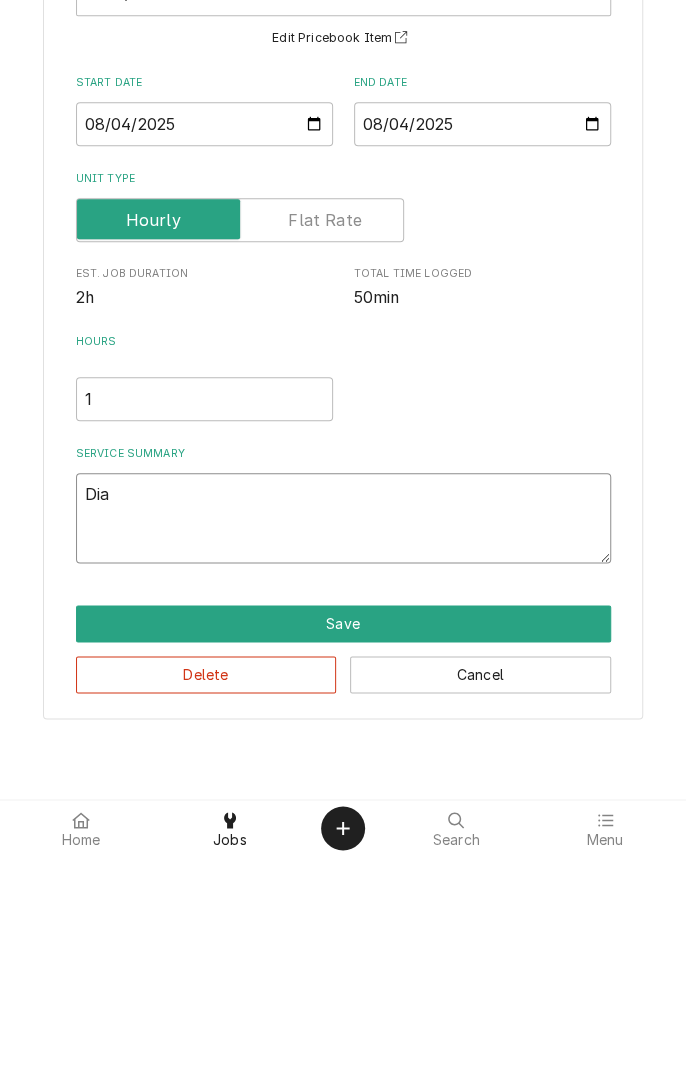 type on "x" 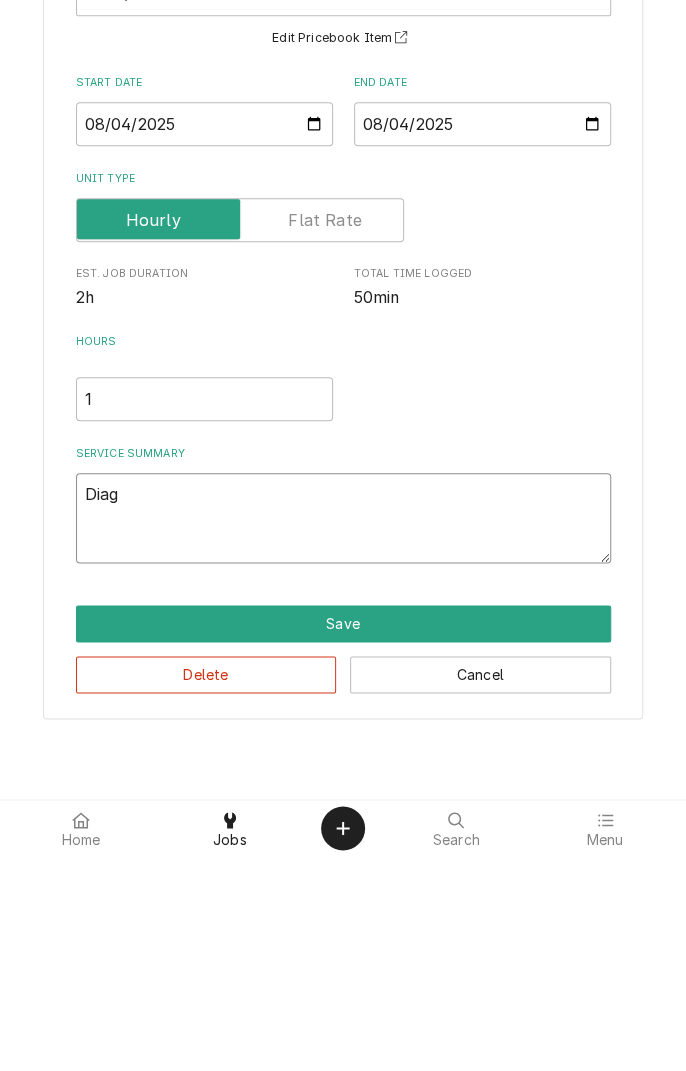 type on "x" 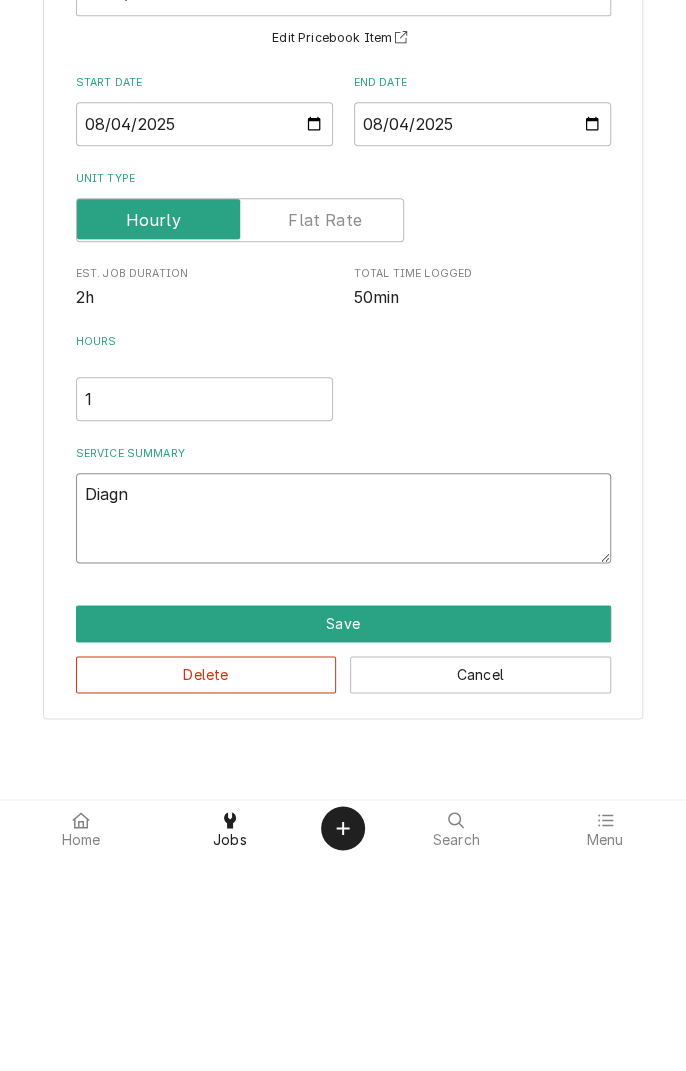 type on "x" 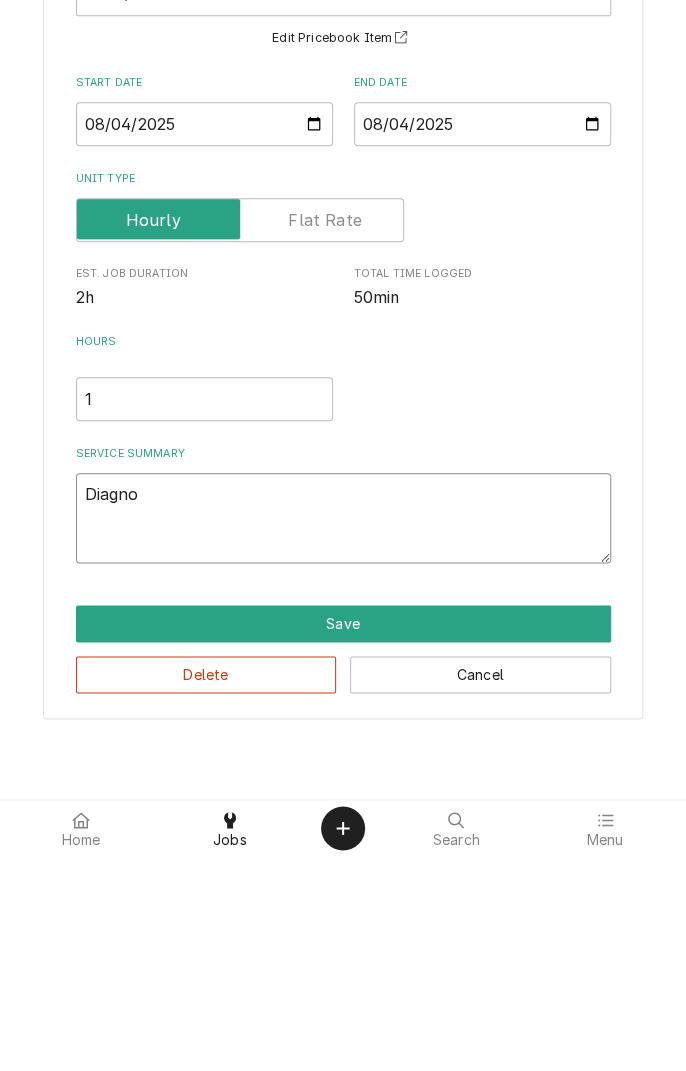 type on "x" 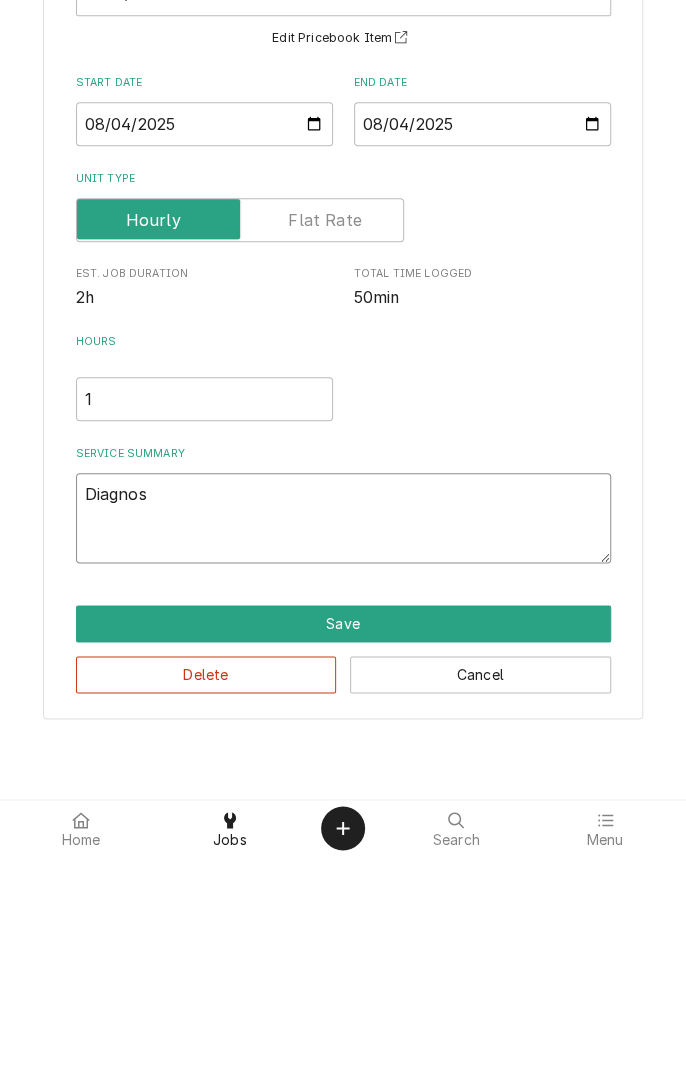 type on "x" 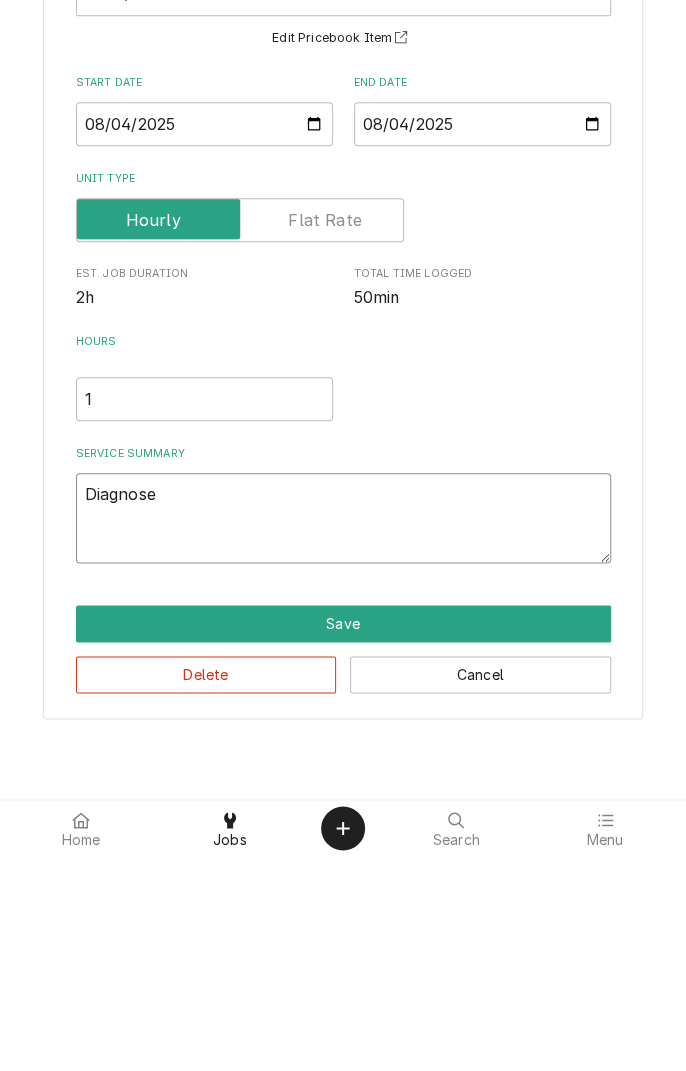 type on "x" 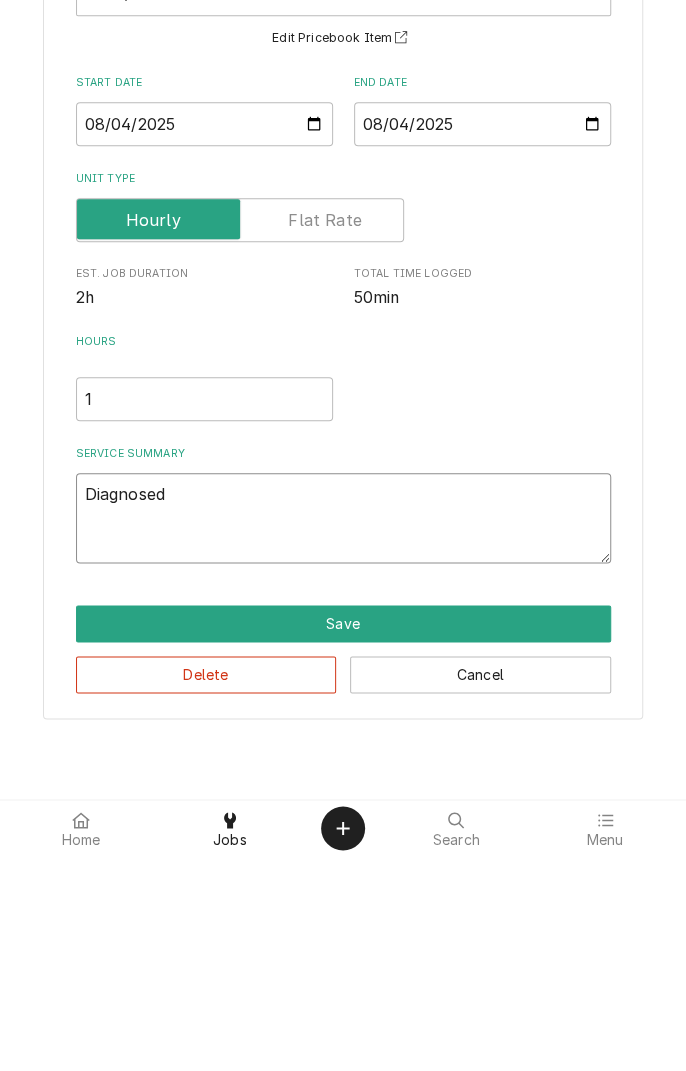 type on "x" 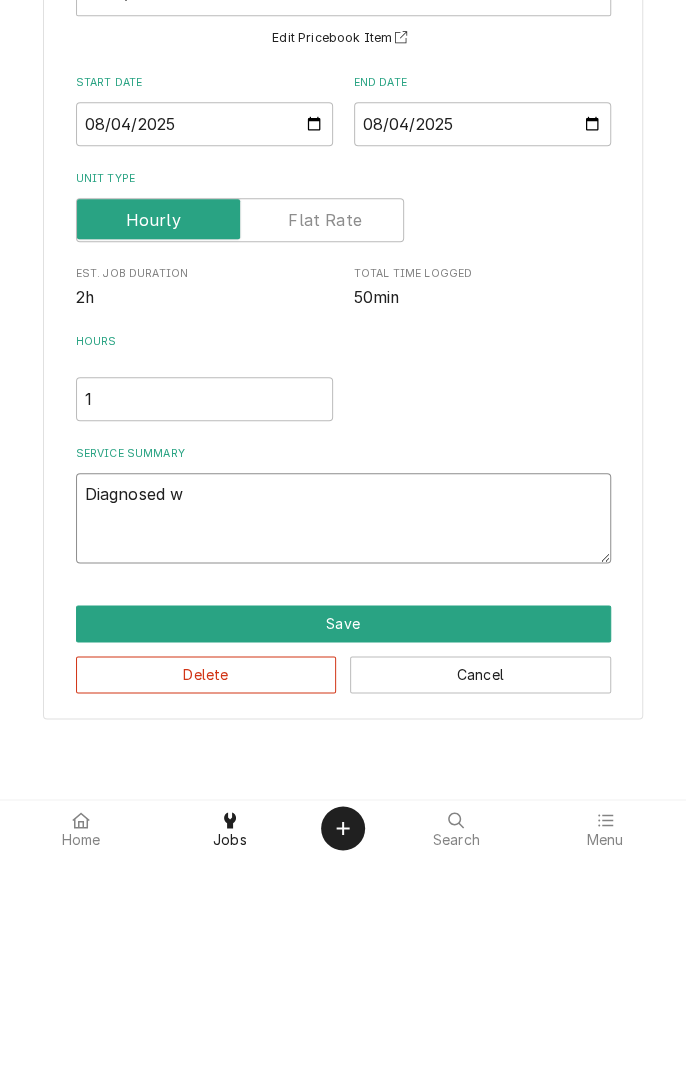 type on "x" 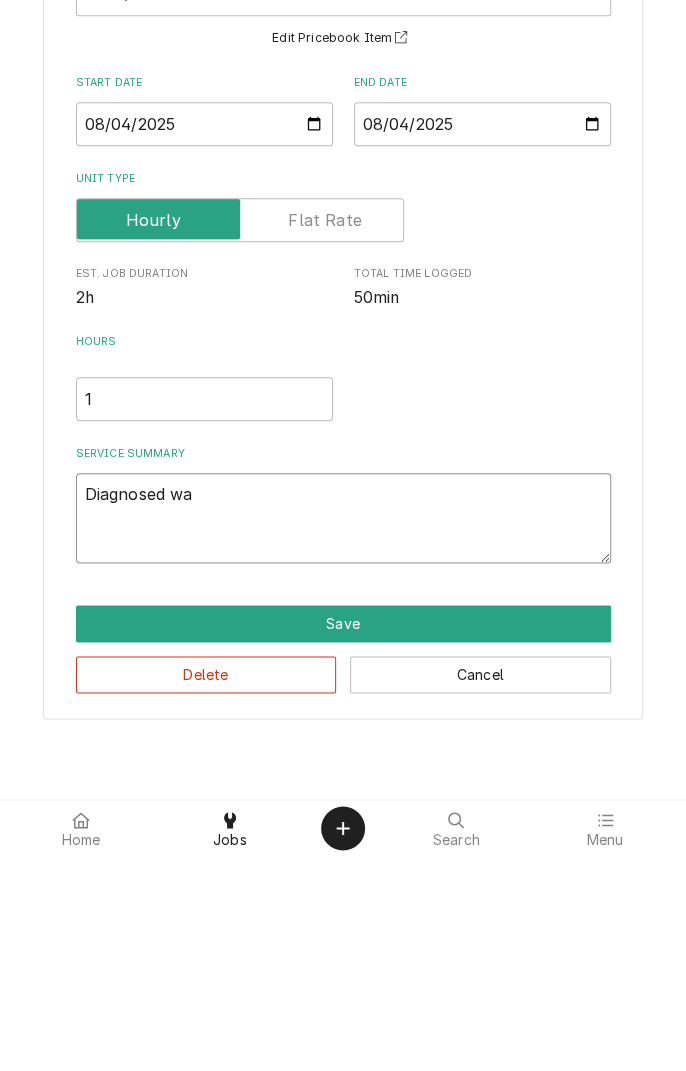 type on "x" 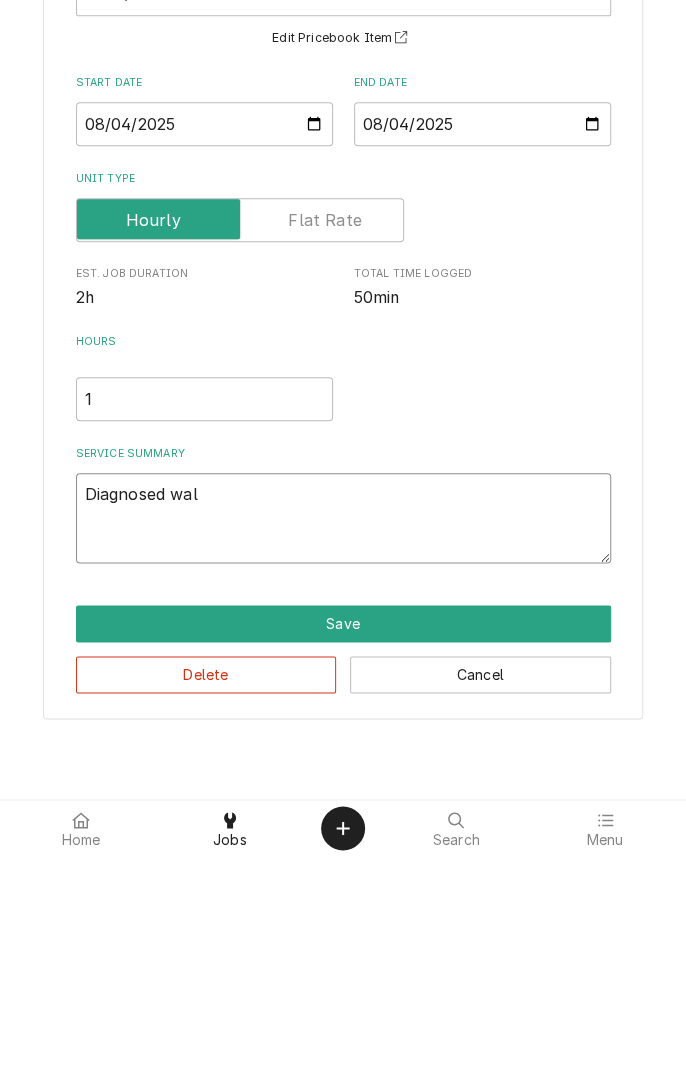 type on "x" 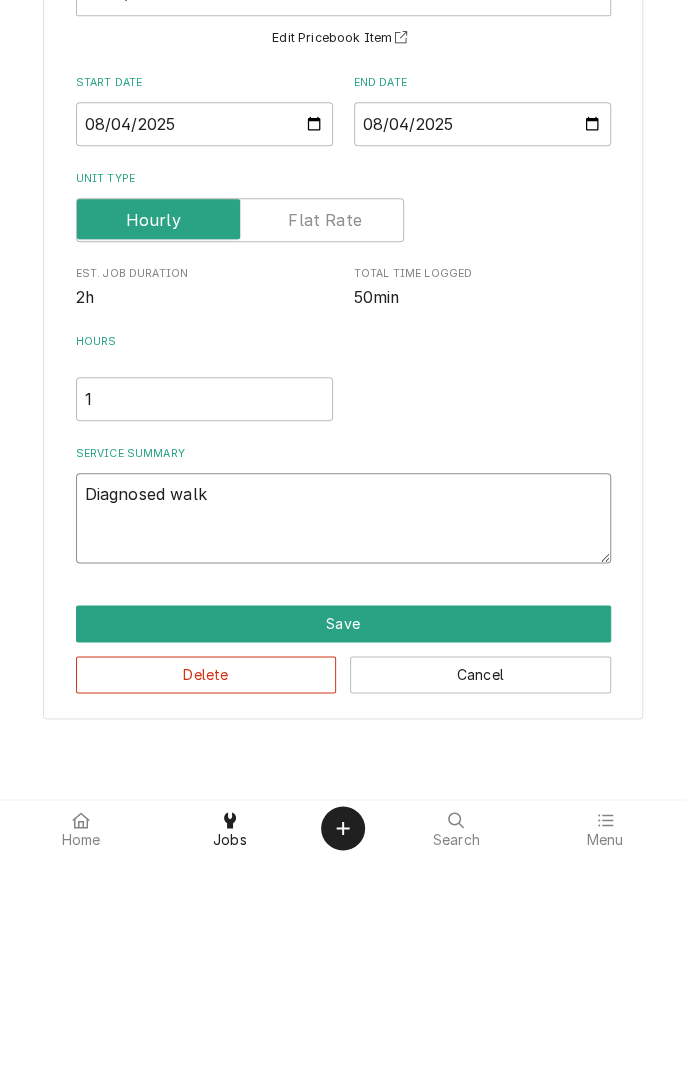 type on "x" 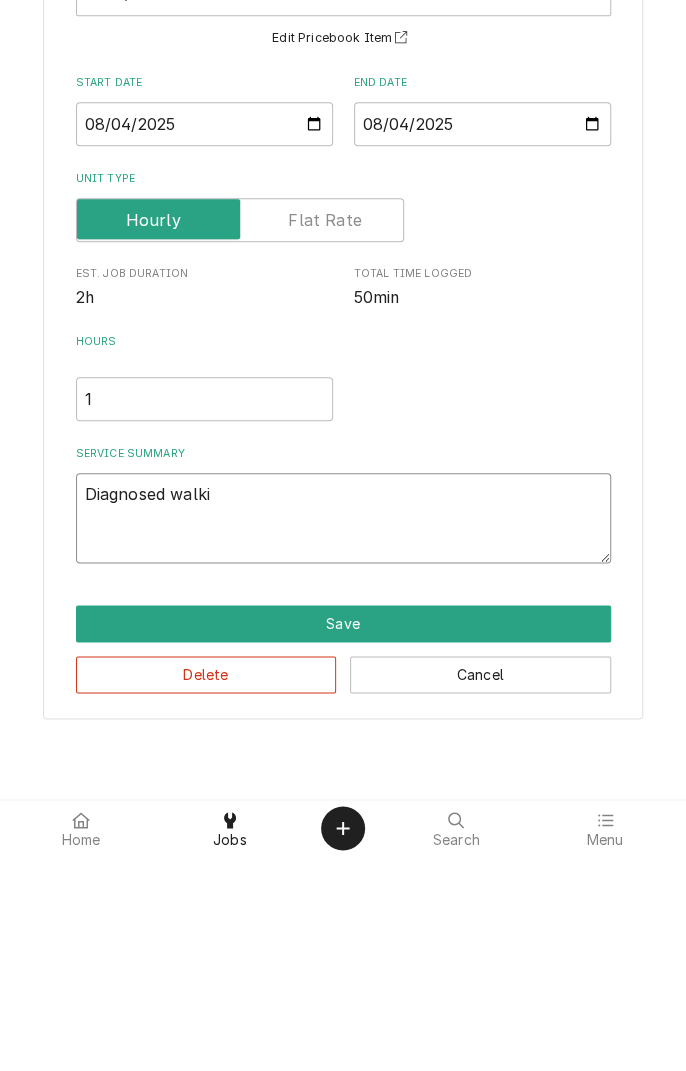 type on "x" 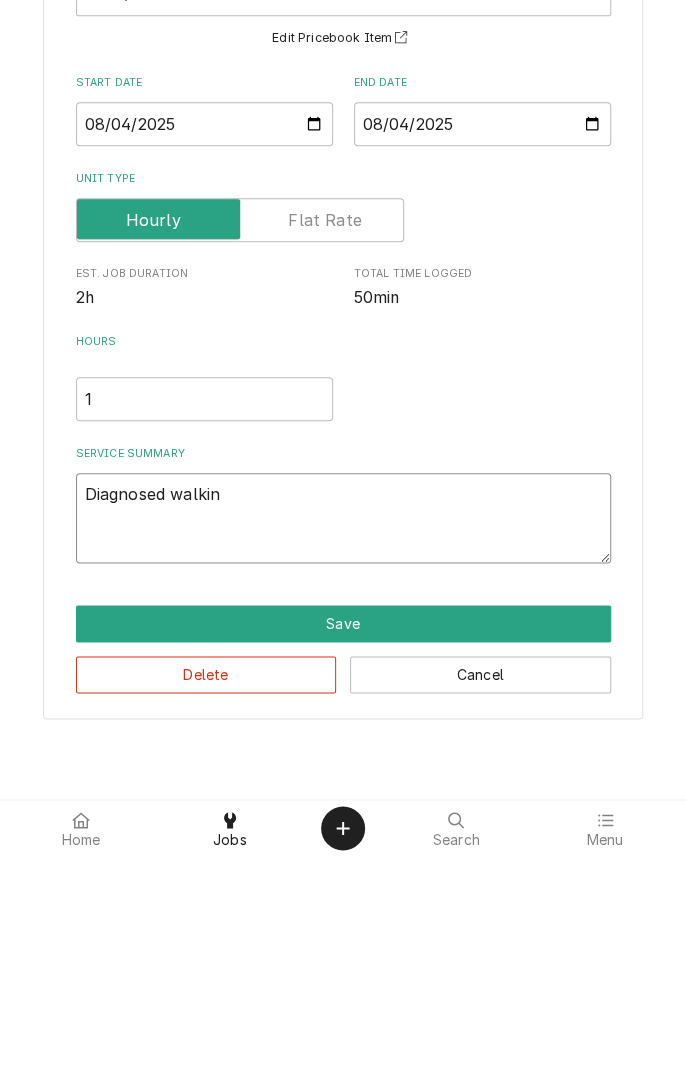 type on "x" 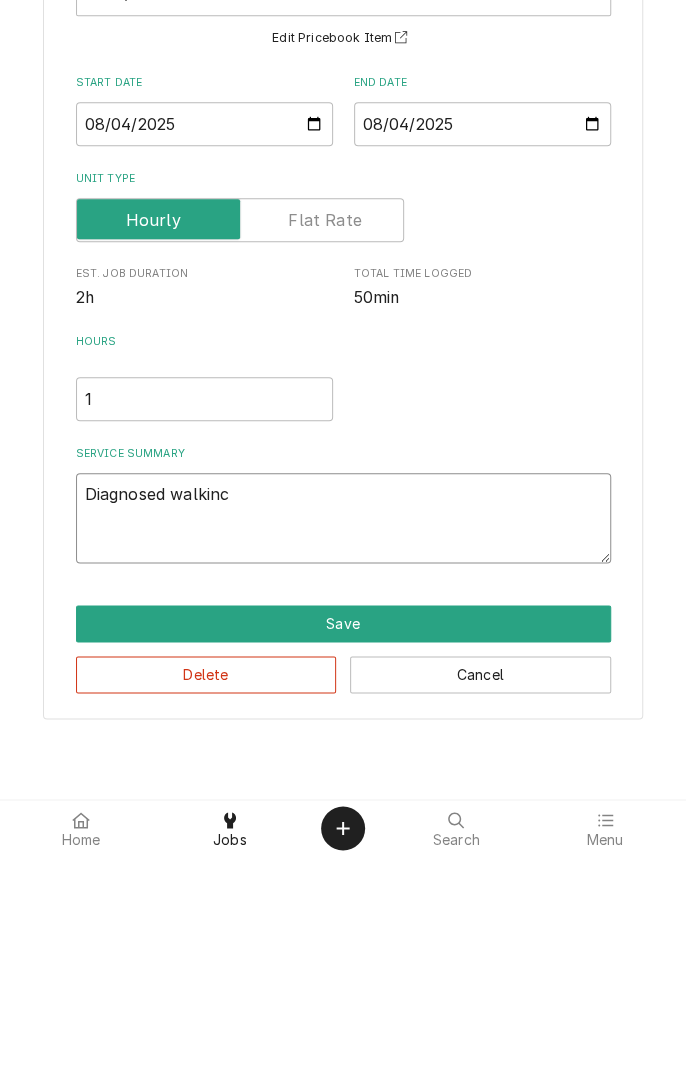 type on "x" 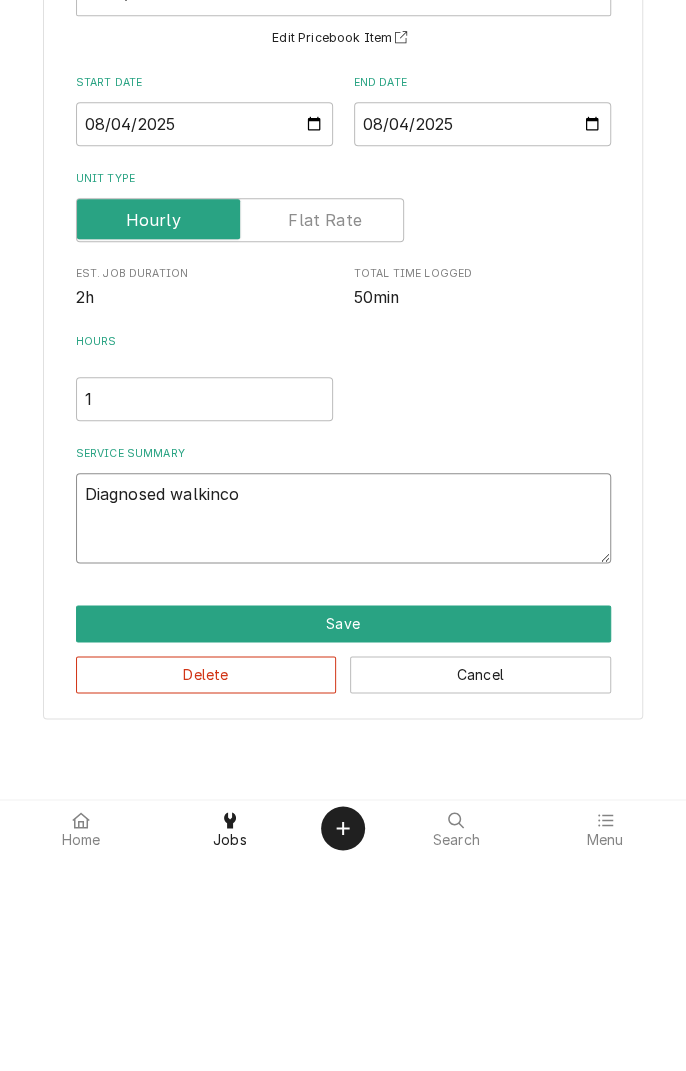 type on "x" 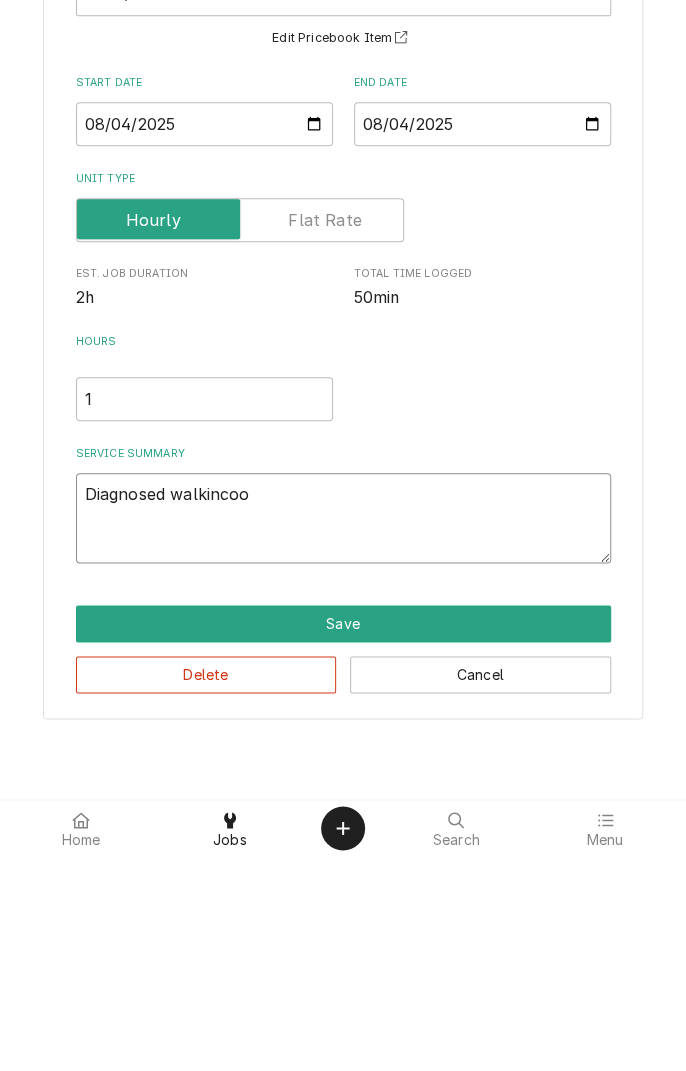 type on "x" 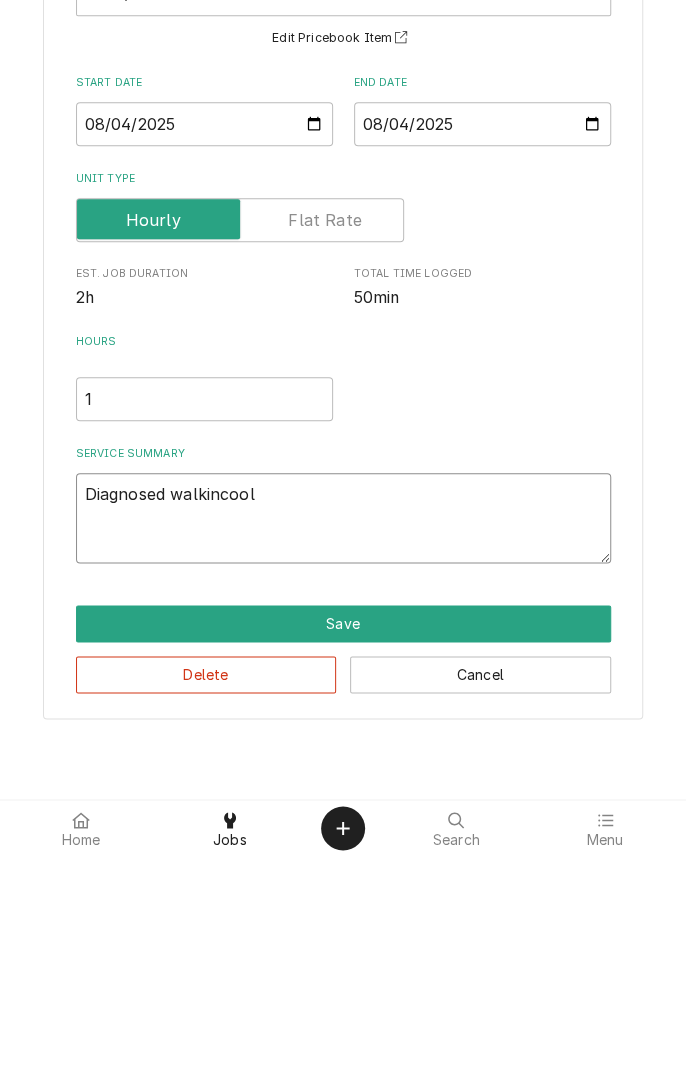 type on "x" 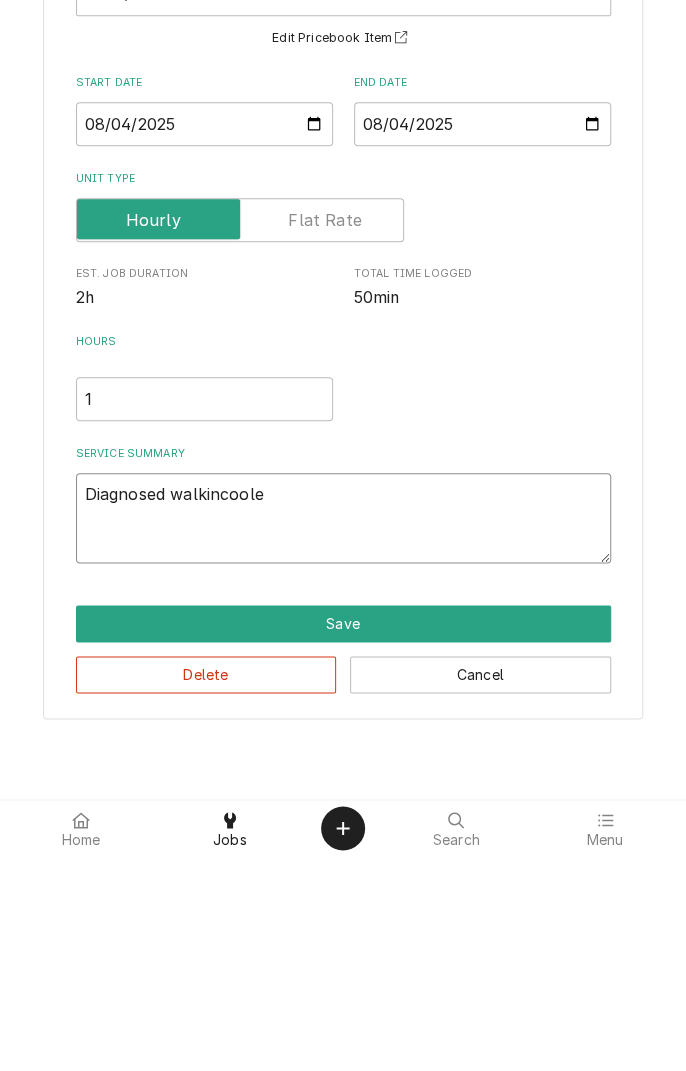 type on "x" 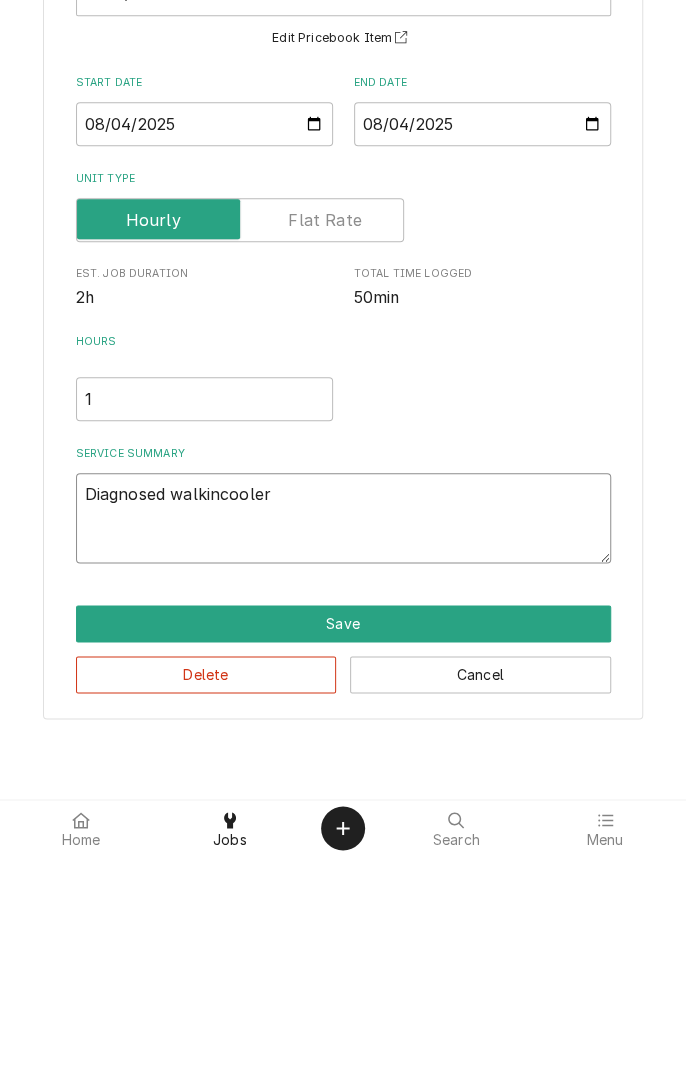 type on "x" 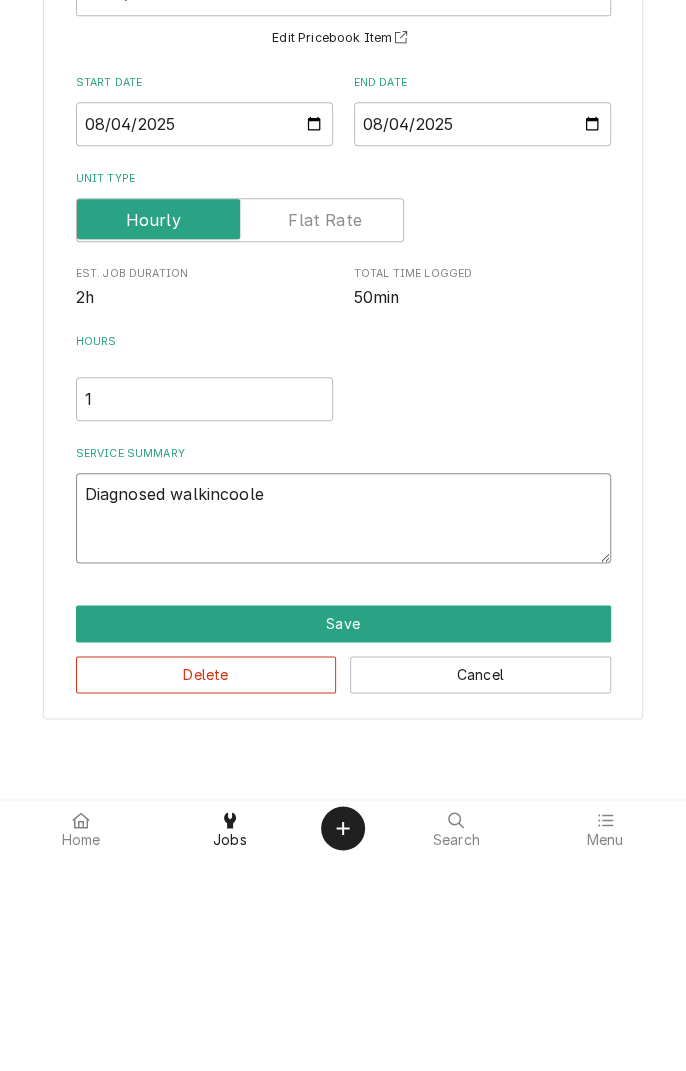 type on "x" 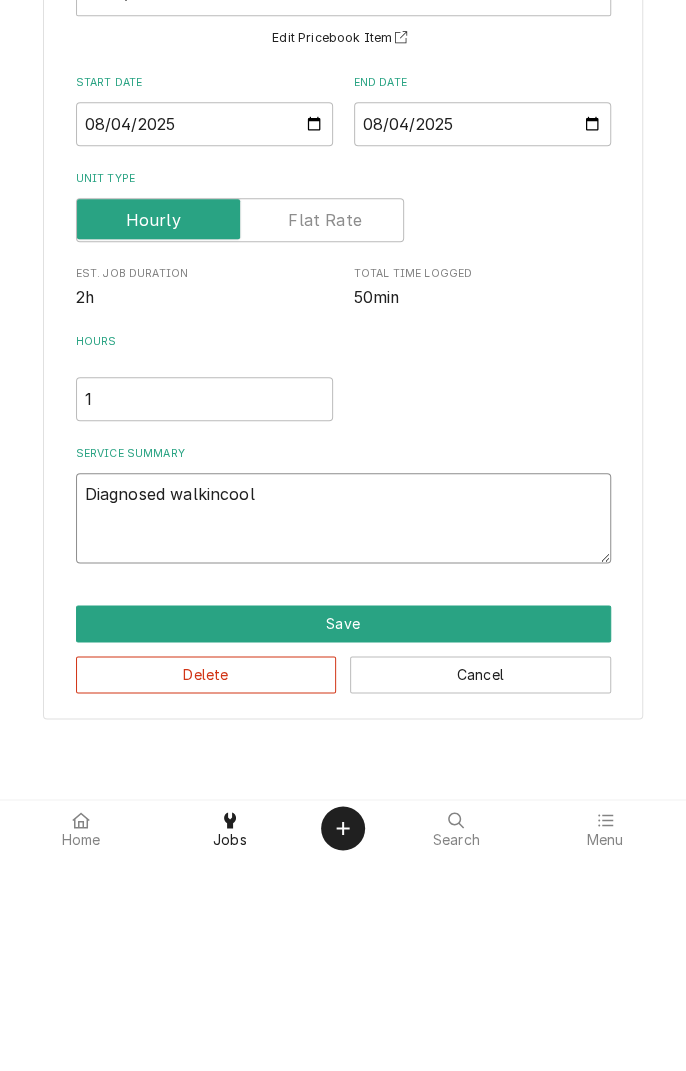 type on "x" 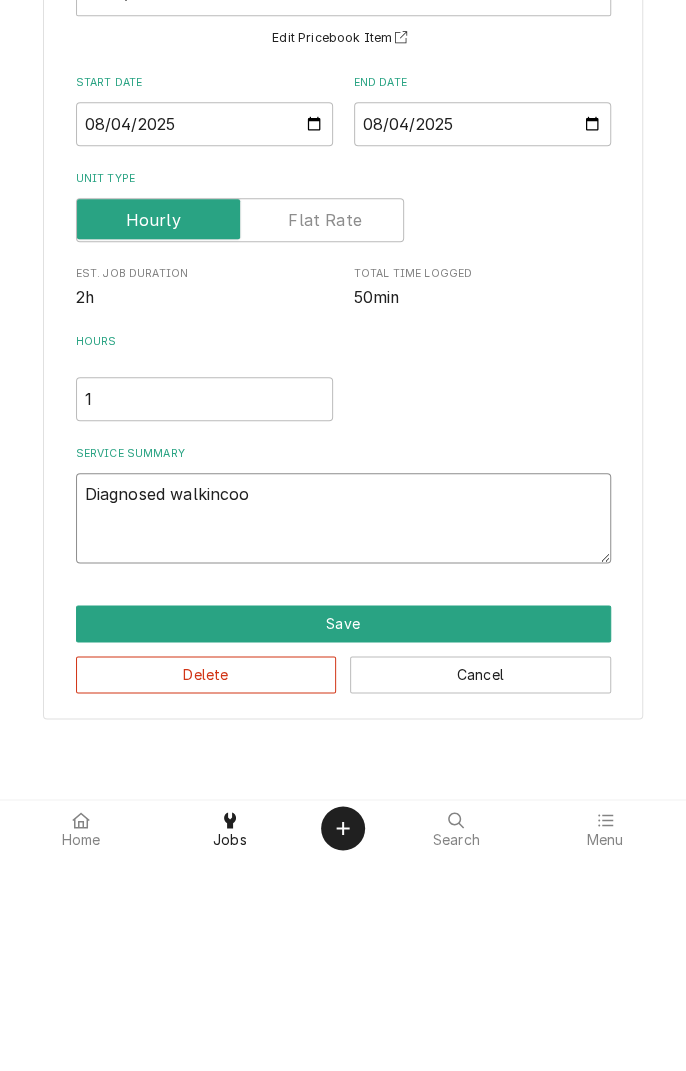 type on "x" 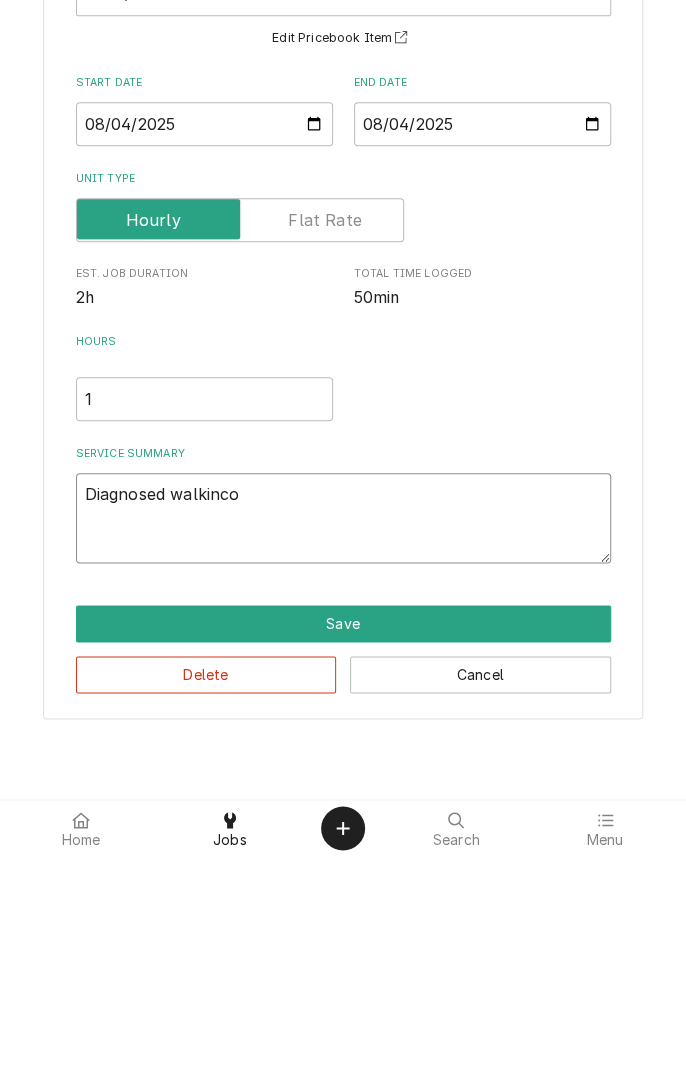 type on "x" 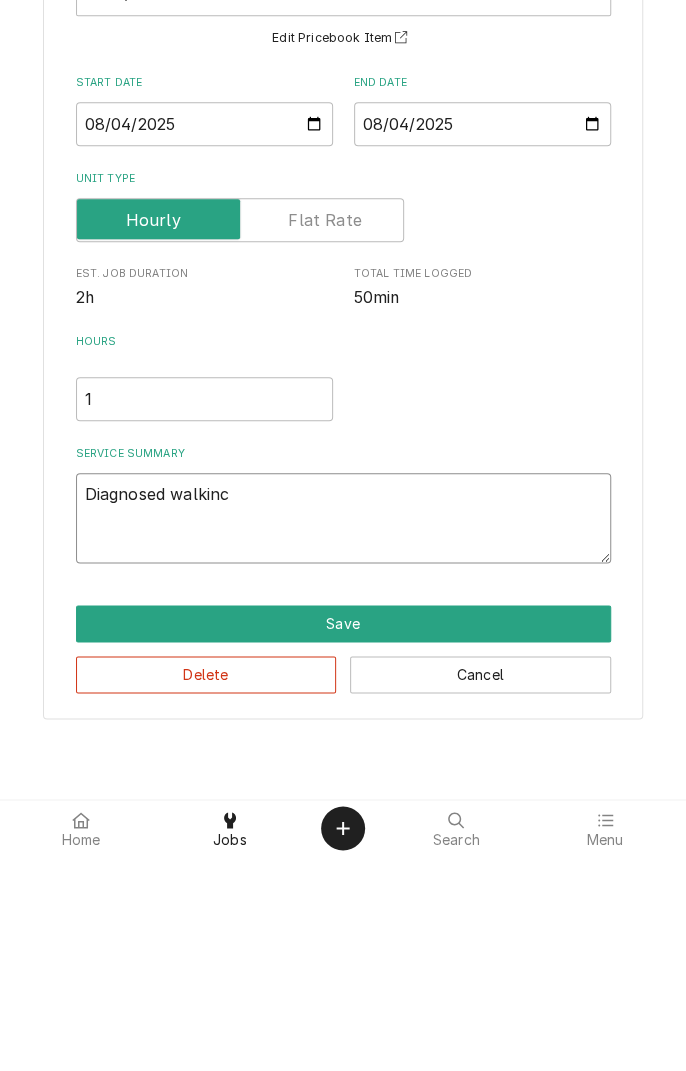 type on "x" 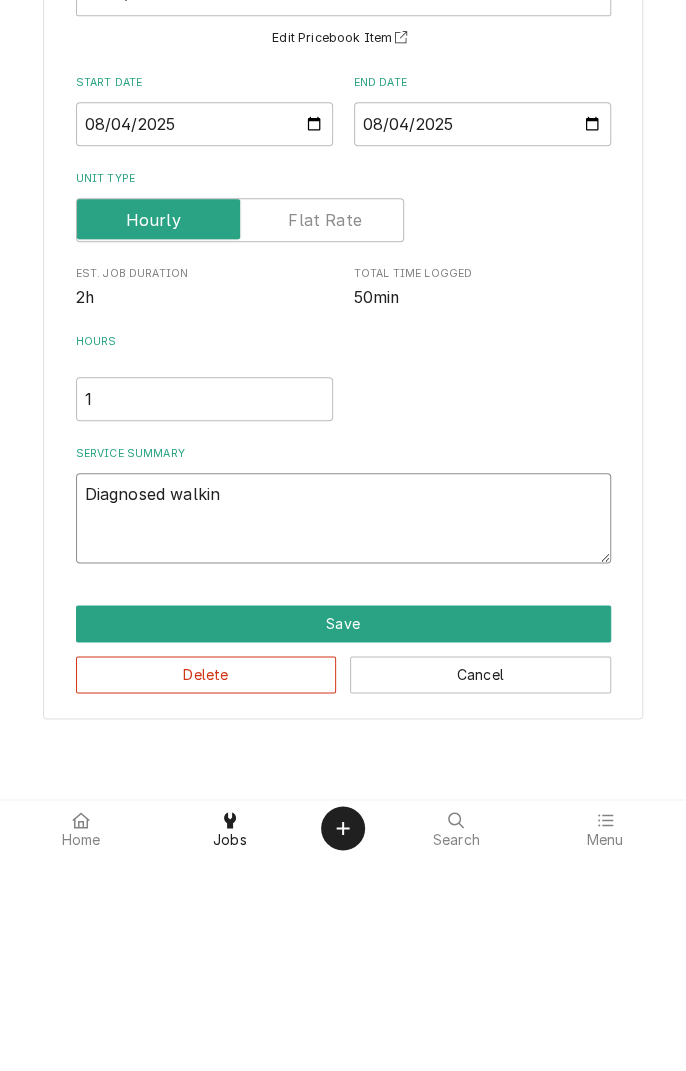 type on "x" 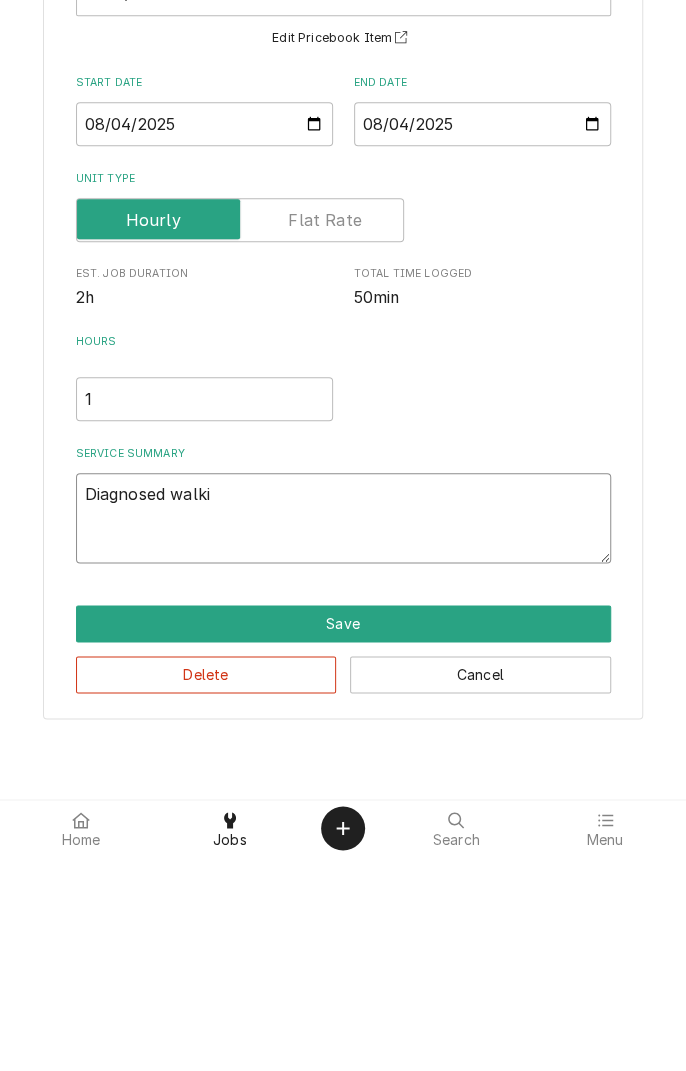 type on "x" 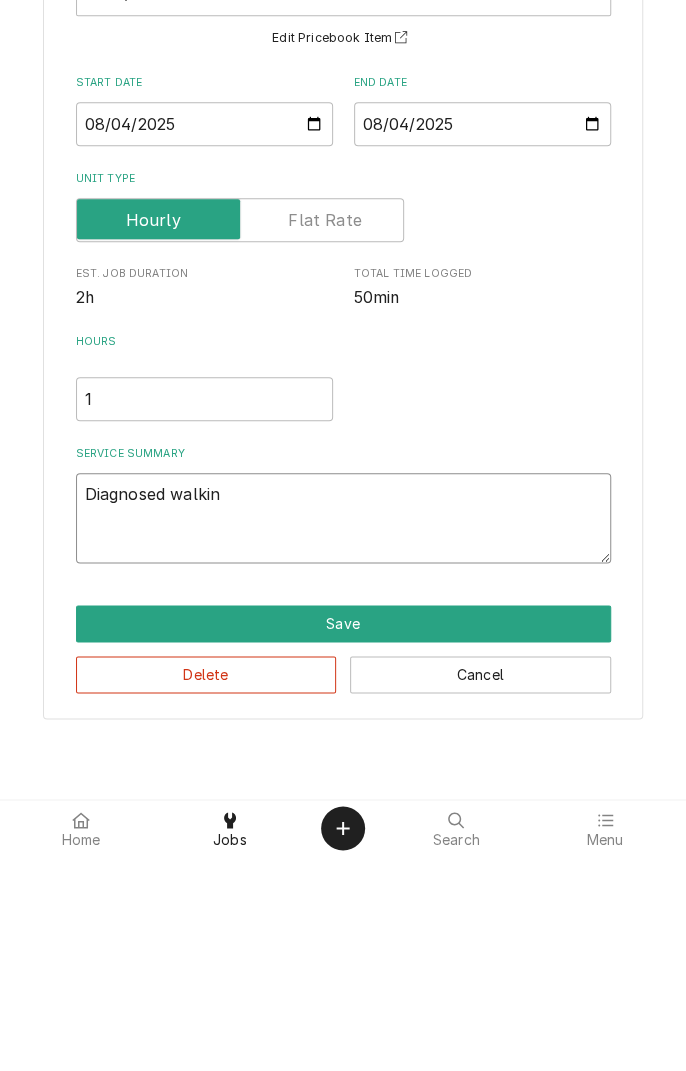 type on "x" 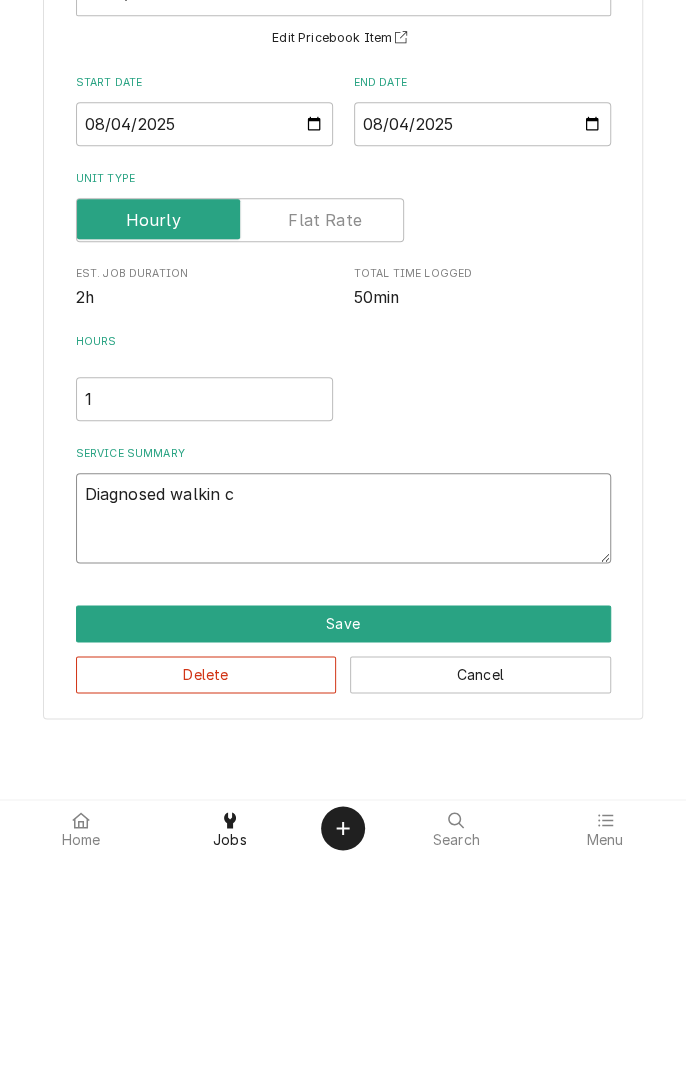 type on "x" 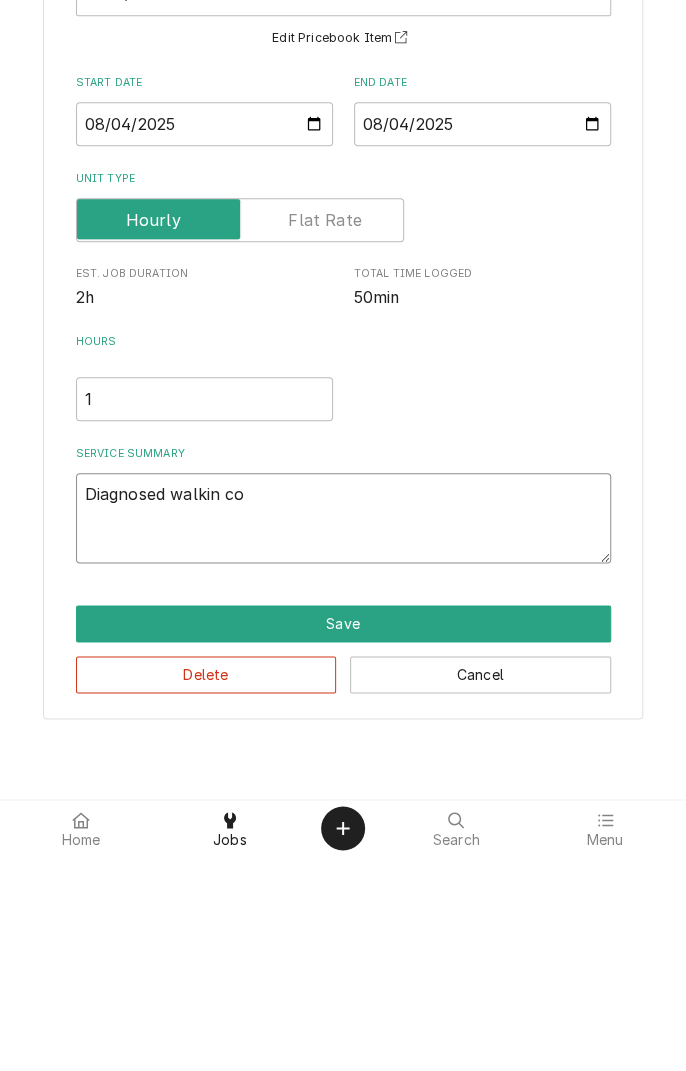 type on "x" 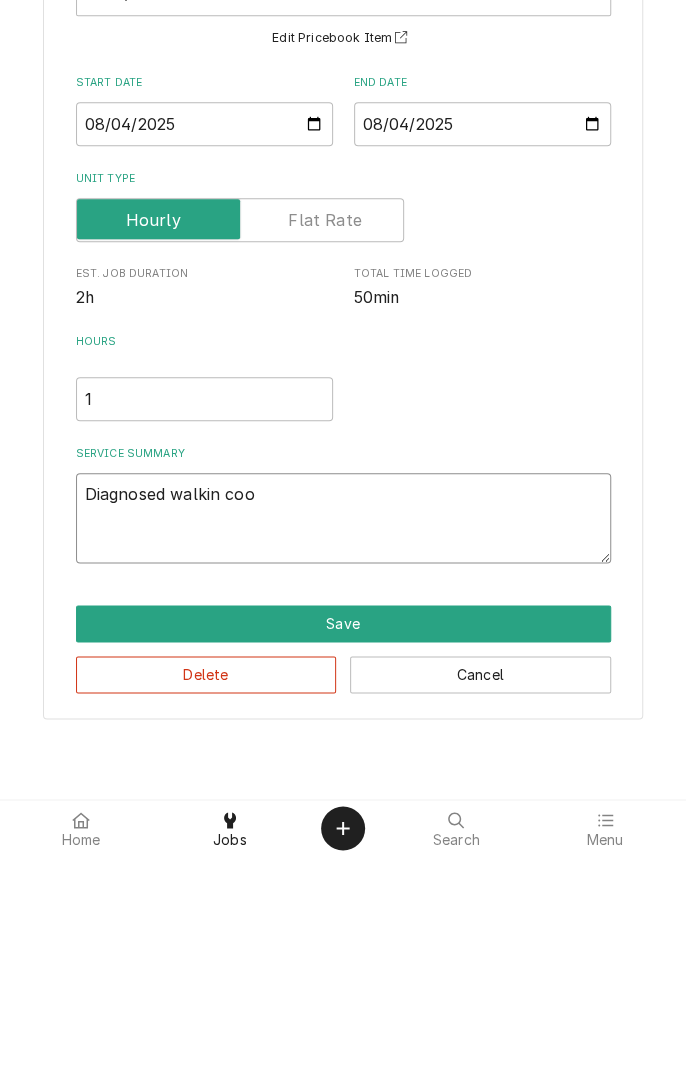 type on "x" 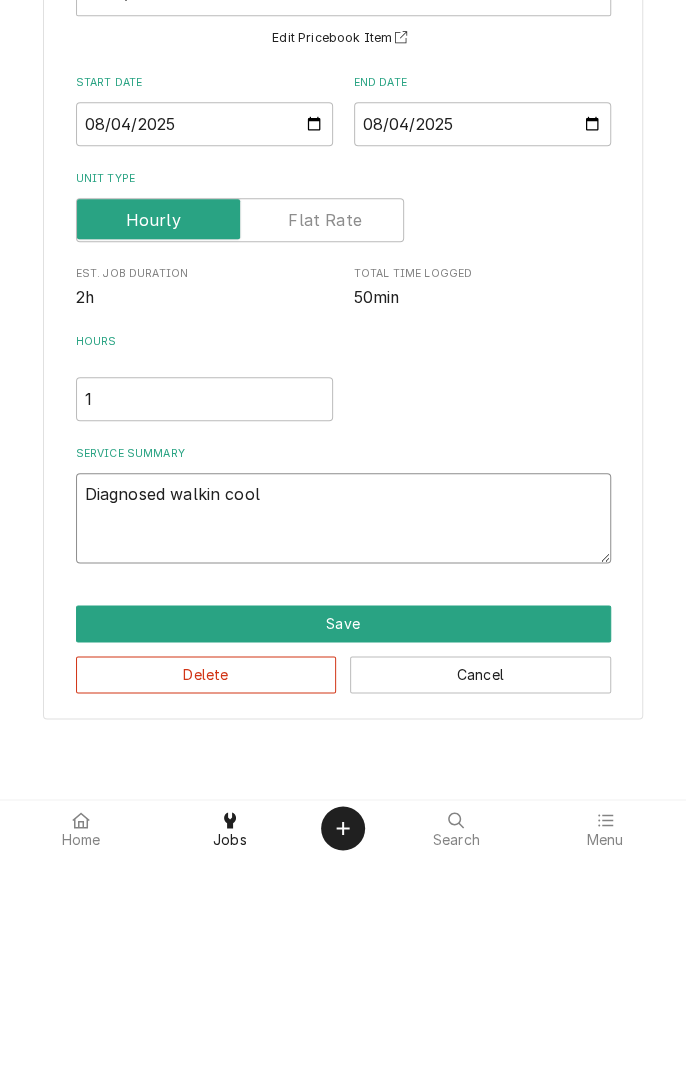 type on "x" 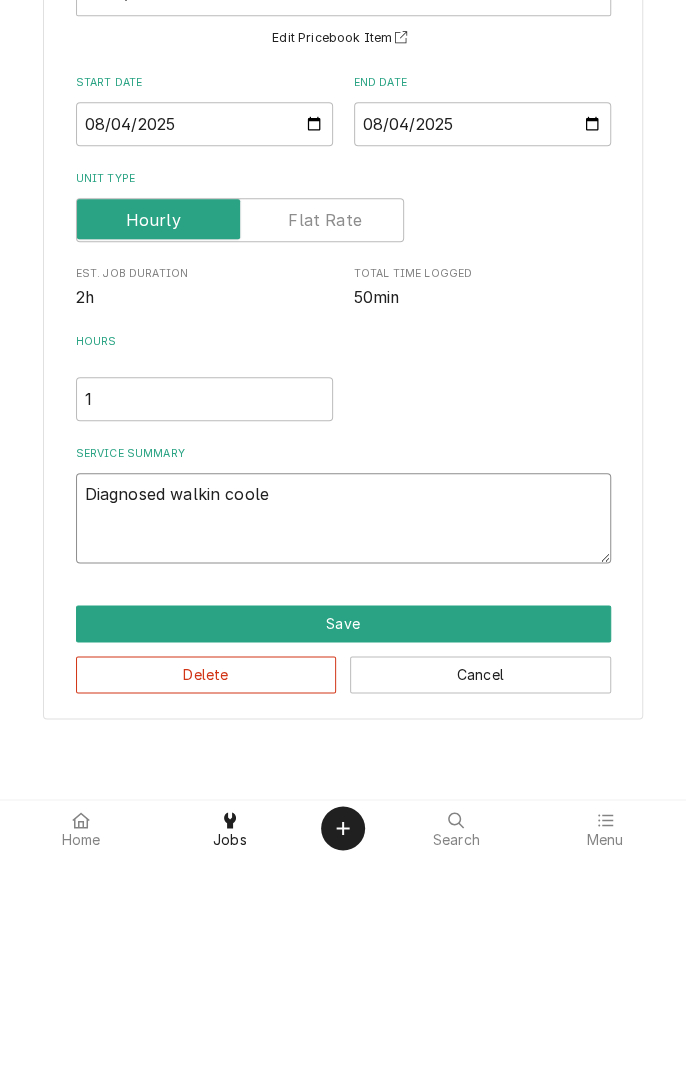 type on "x" 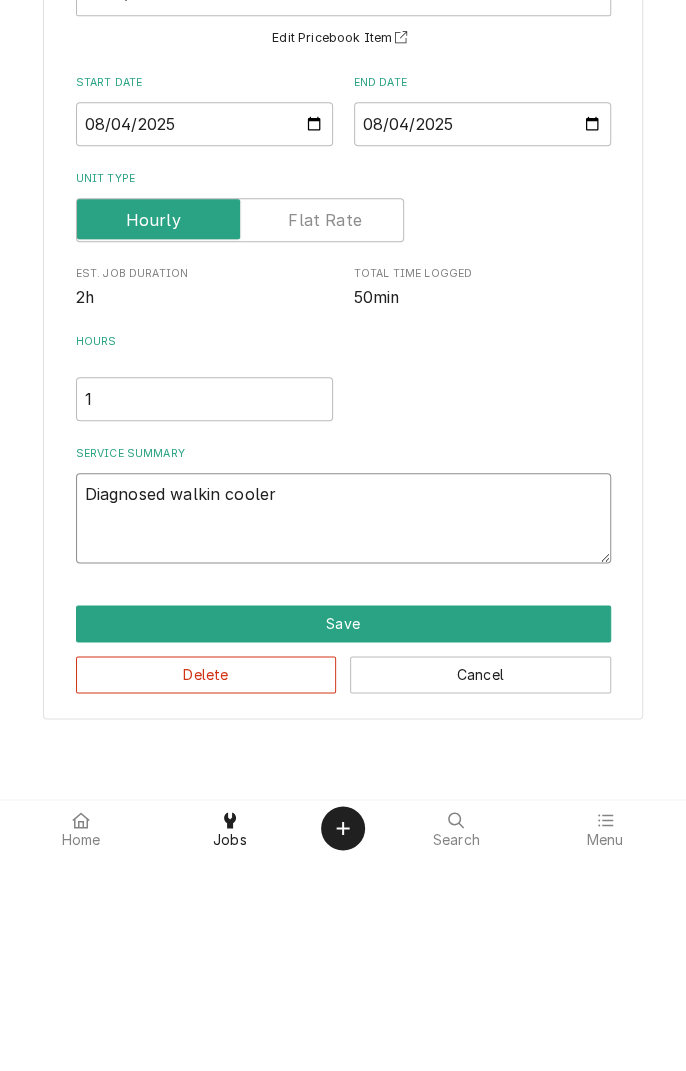 type on "x" 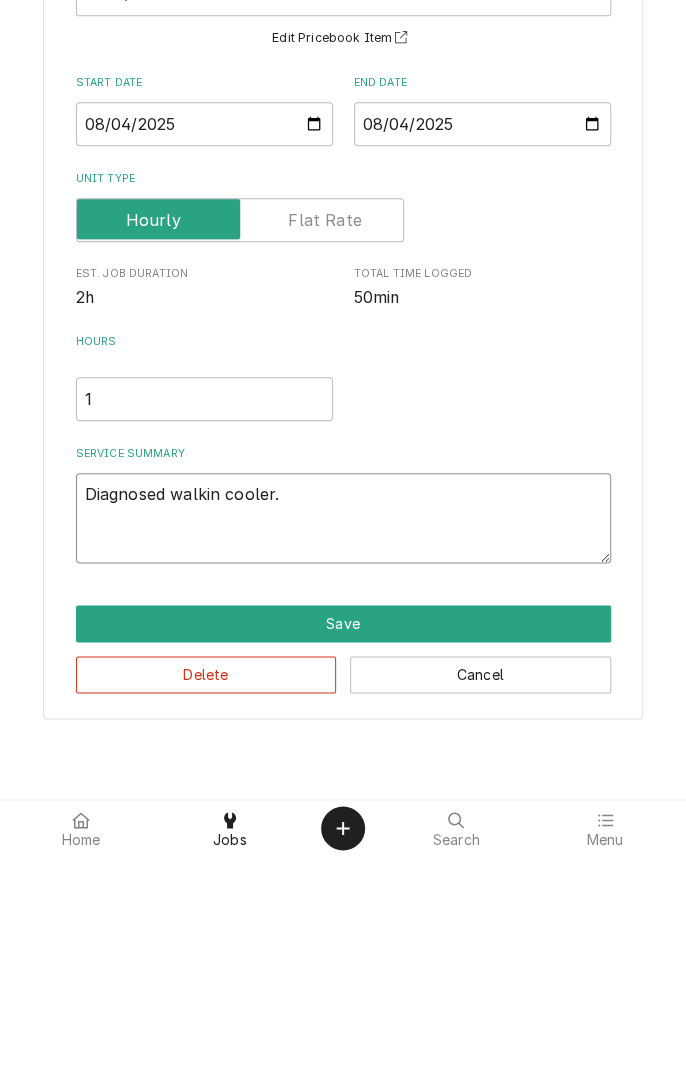 type on "x" 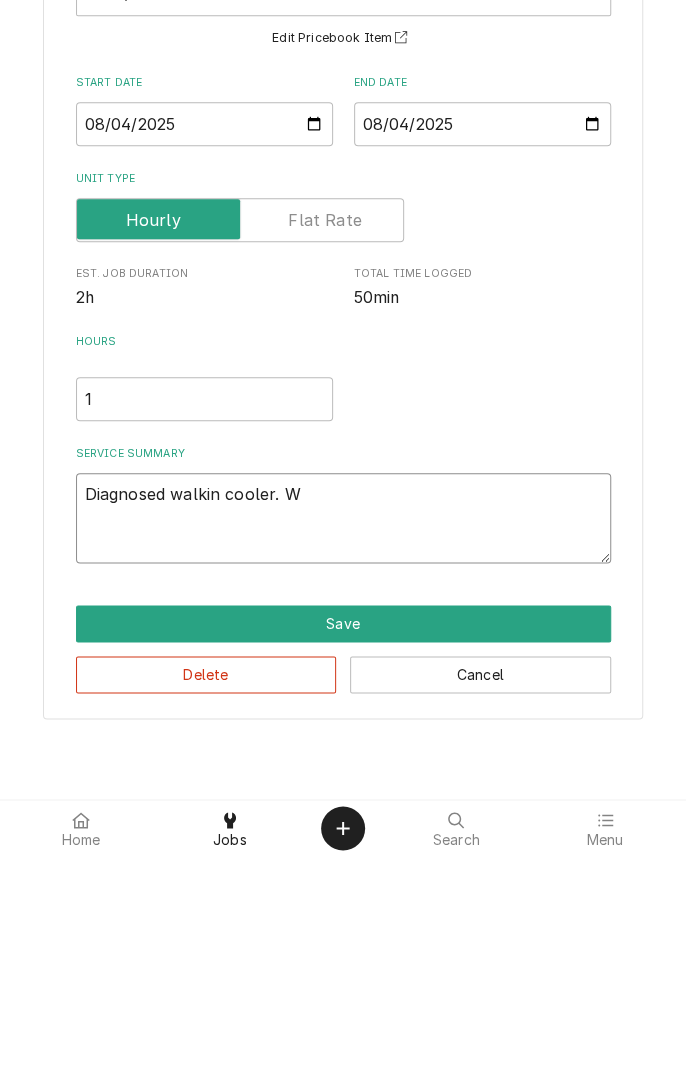 type on "x" 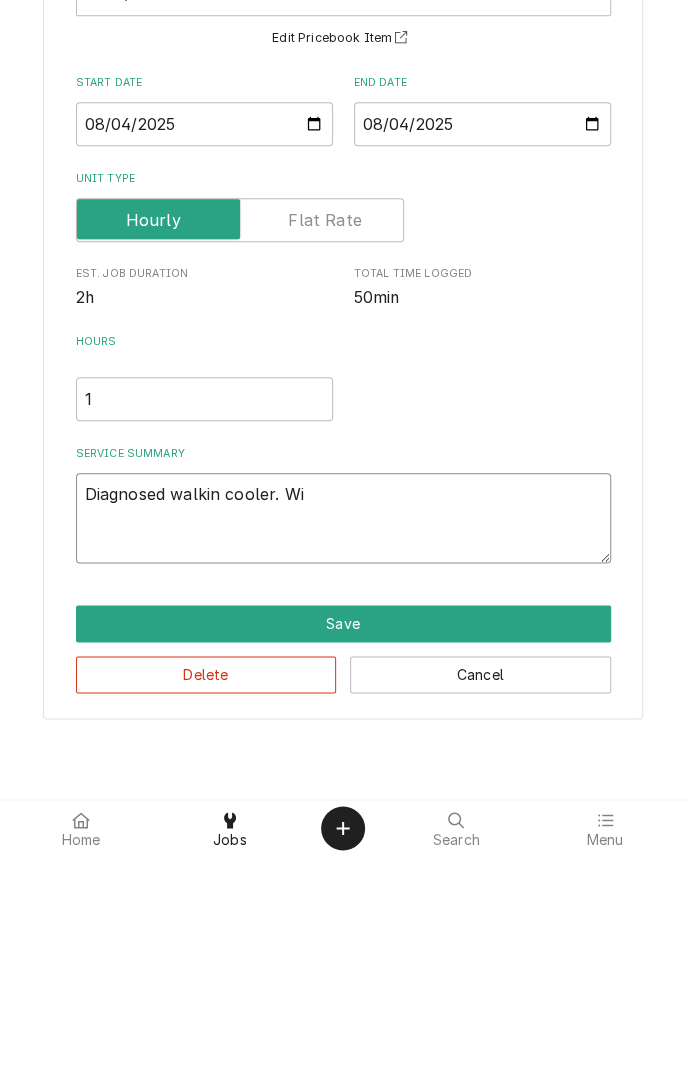 type on "x" 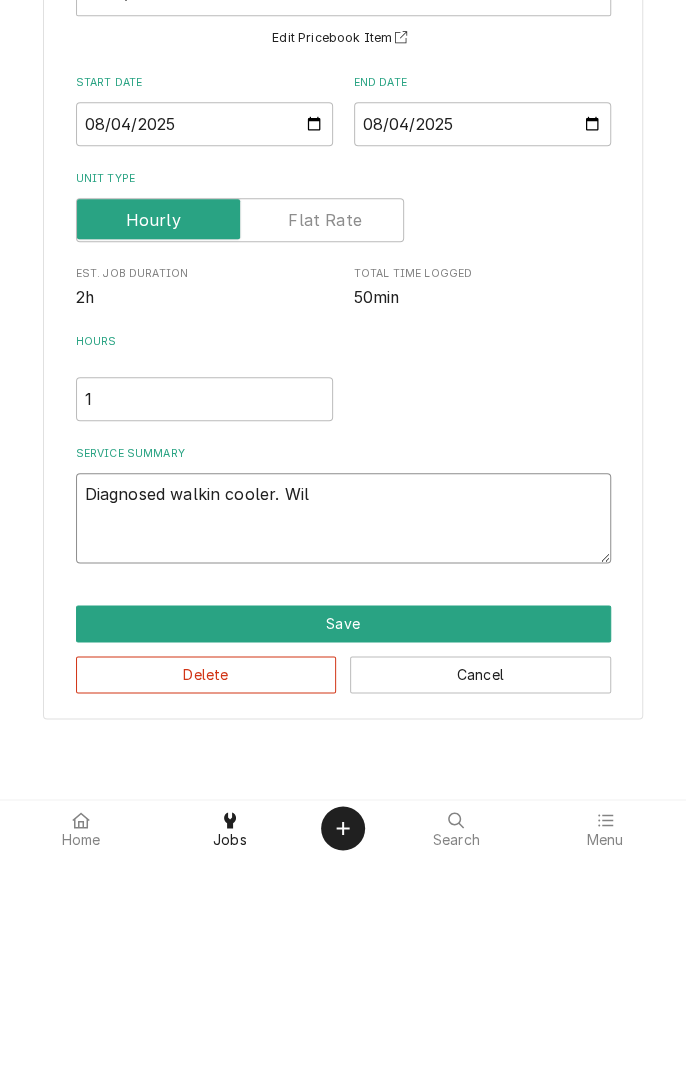 type on "x" 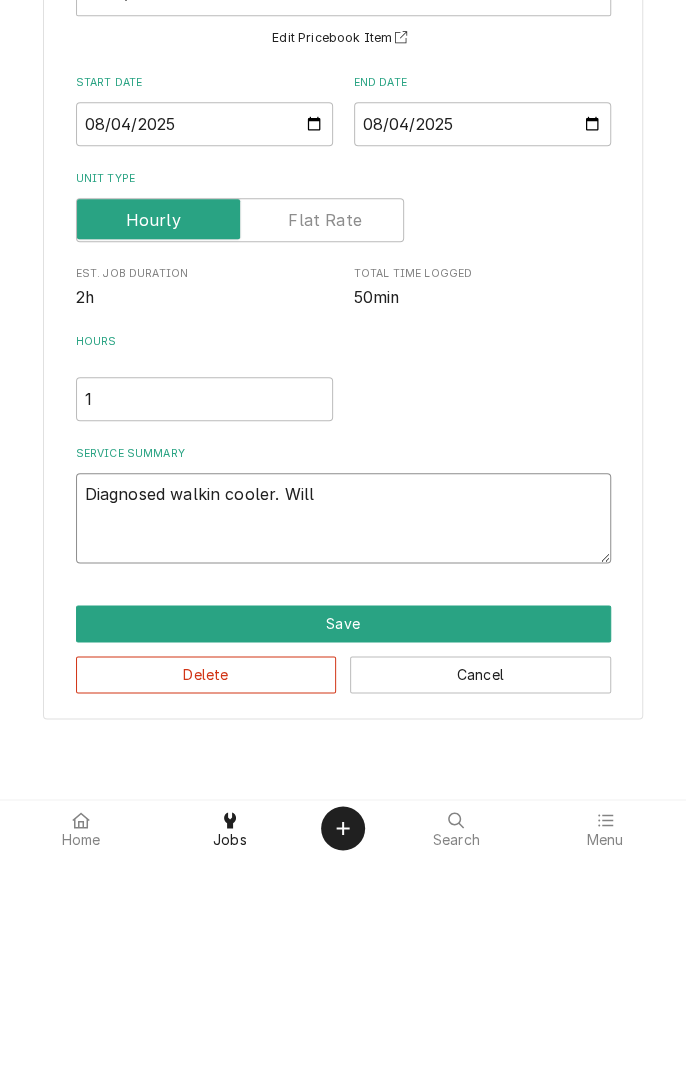 type on "x" 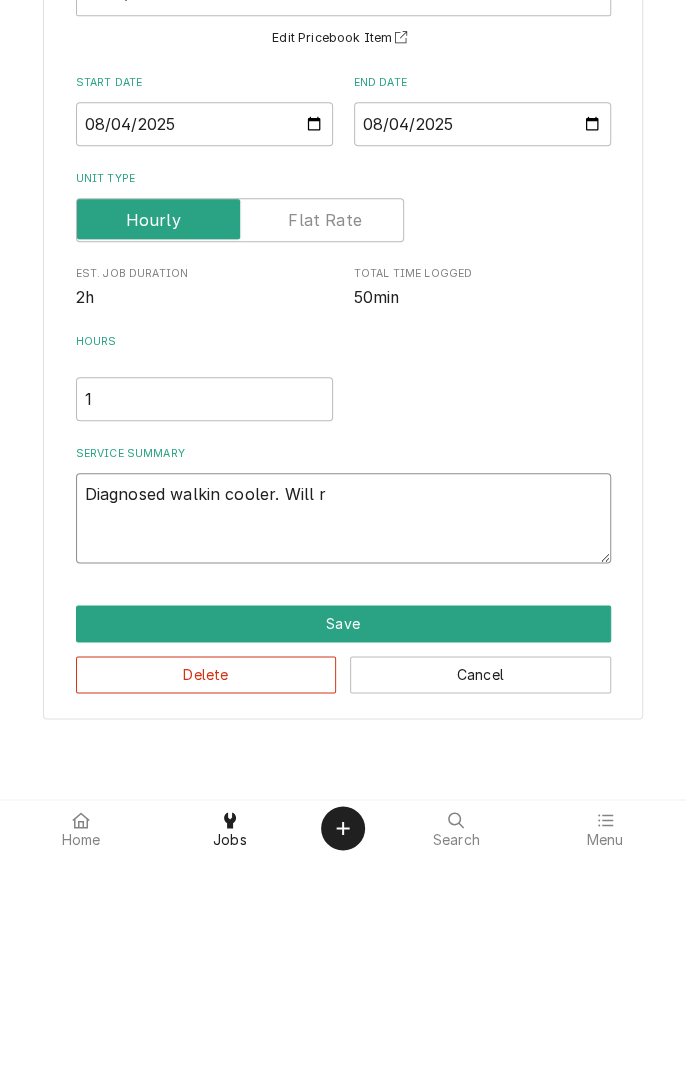 type on "x" 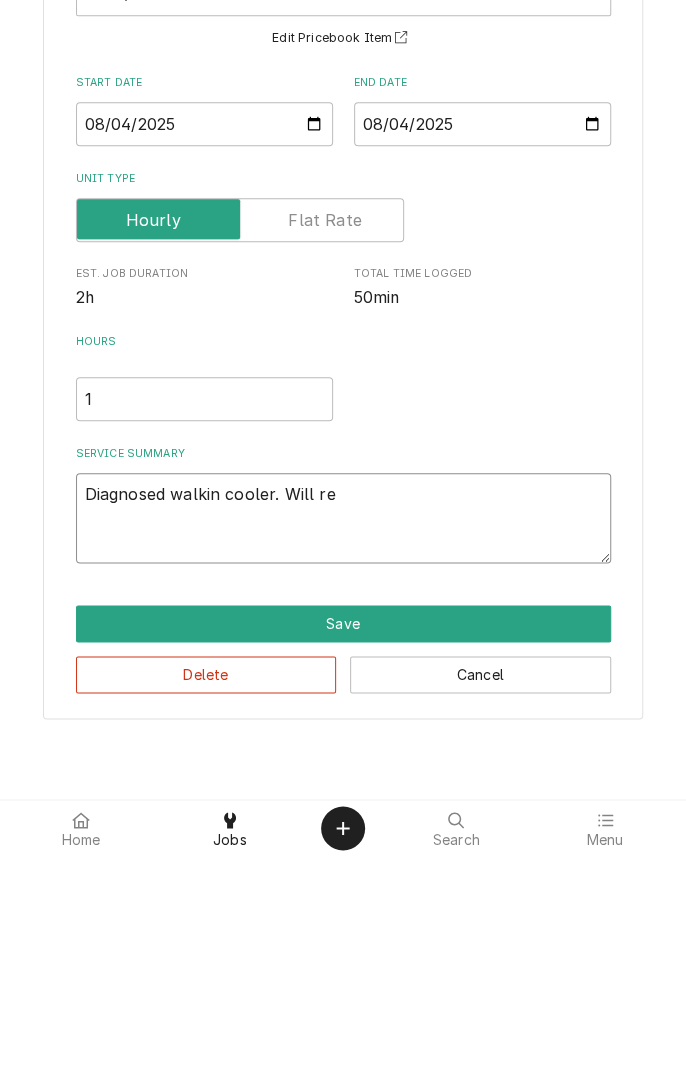 type on "x" 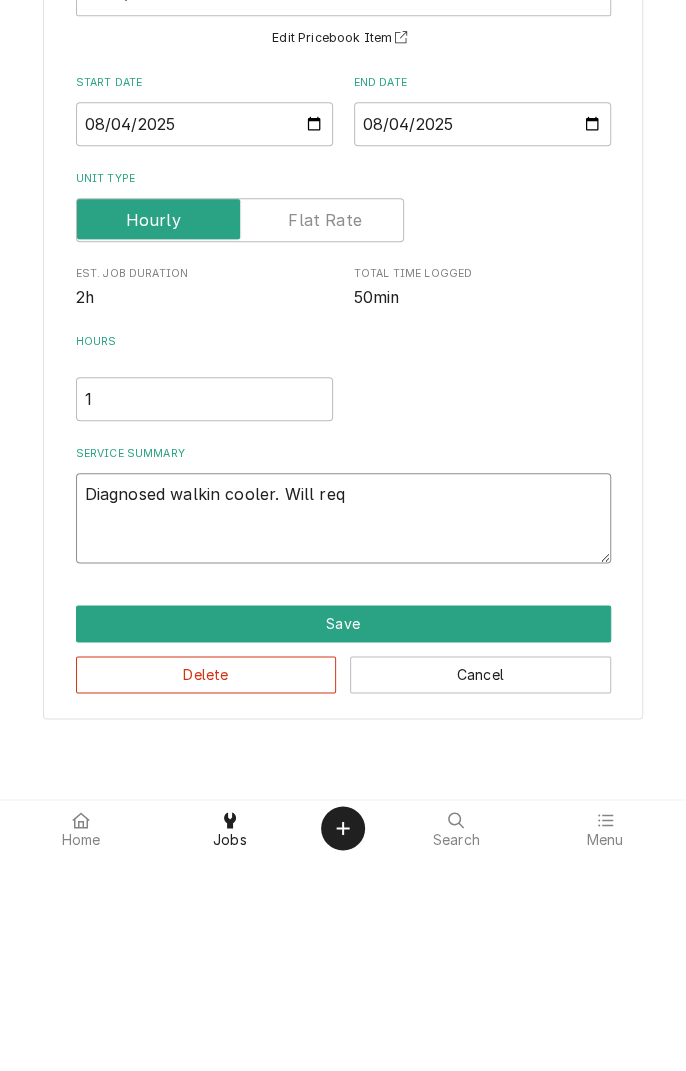 type on "x" 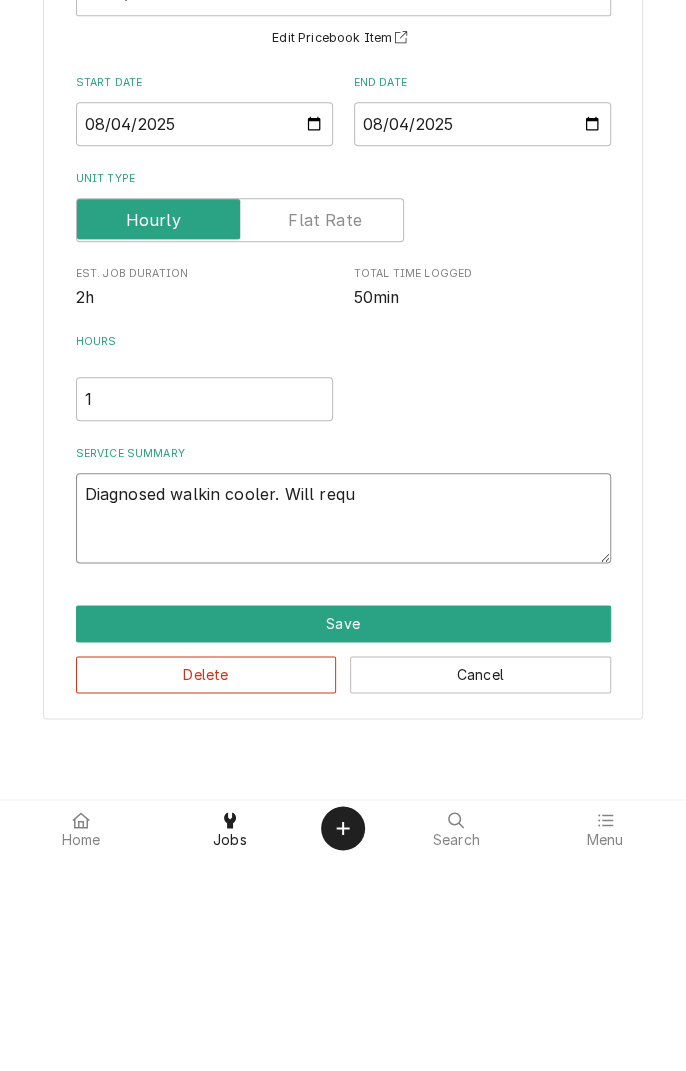 type on "x" 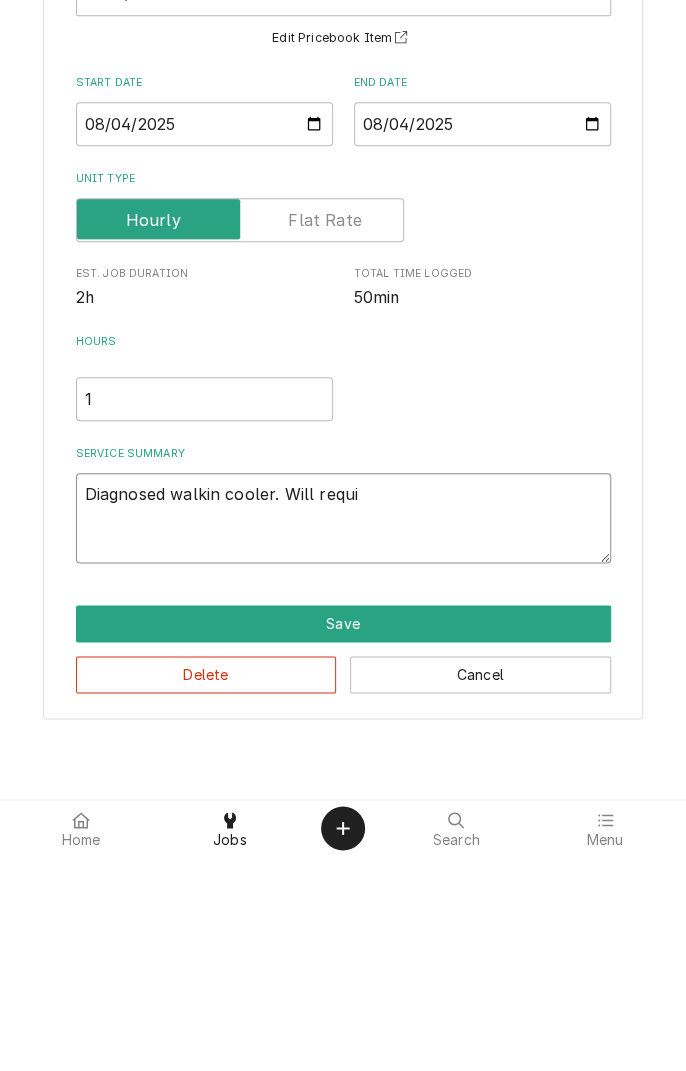 type on "x" 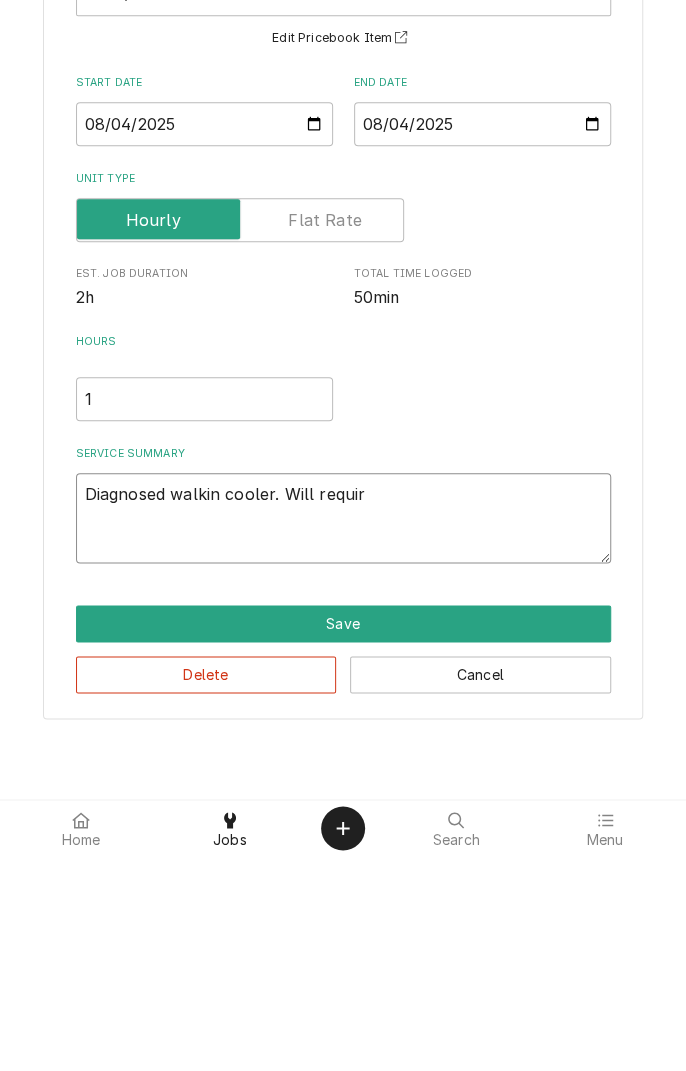 type on "x" 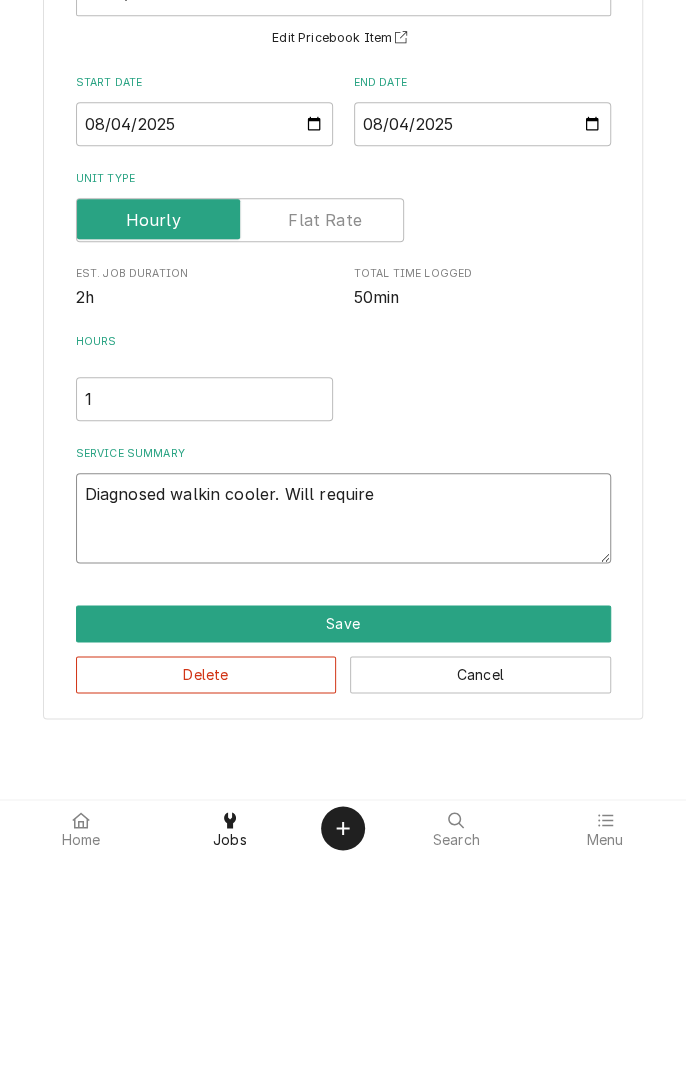 type on "x" 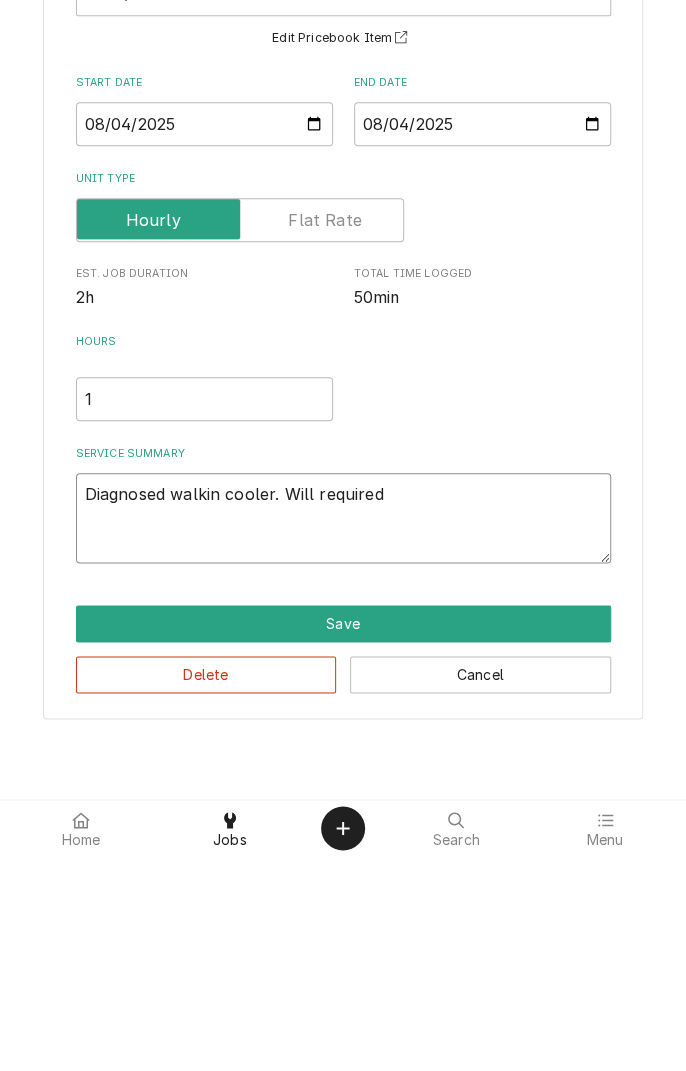 type on "x" 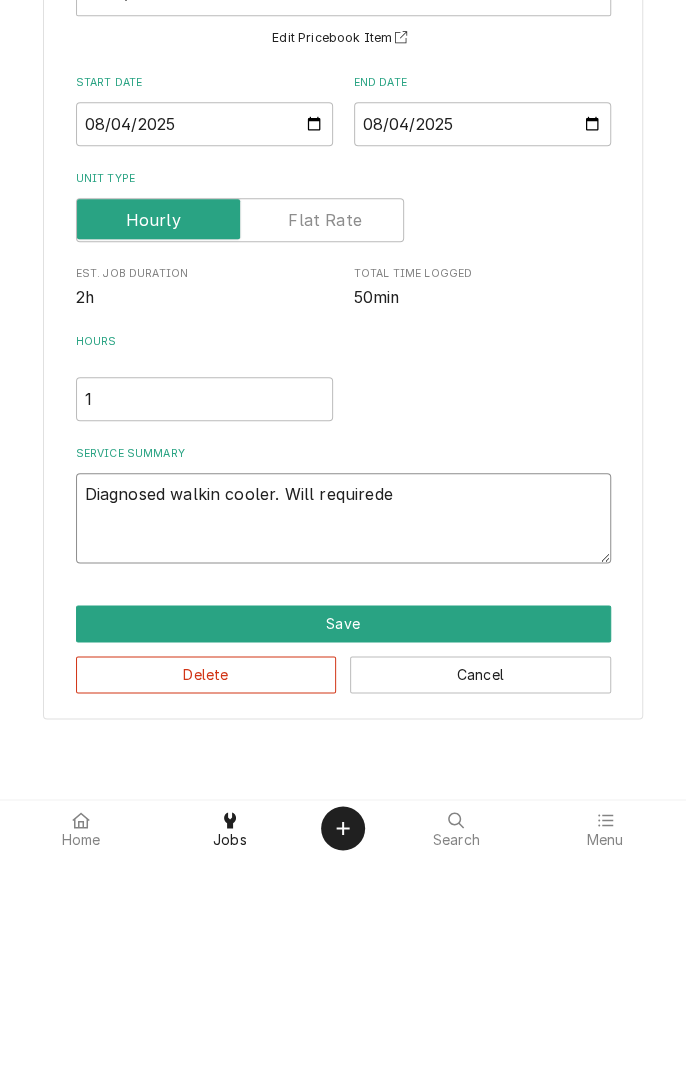 type on "x" 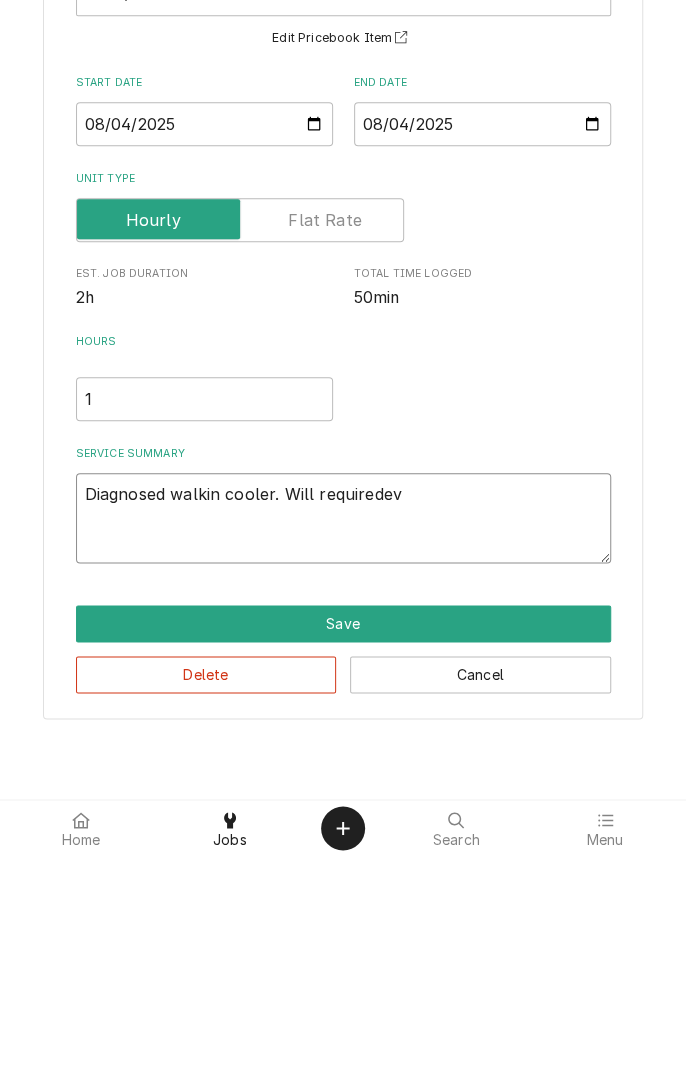 type on "x" 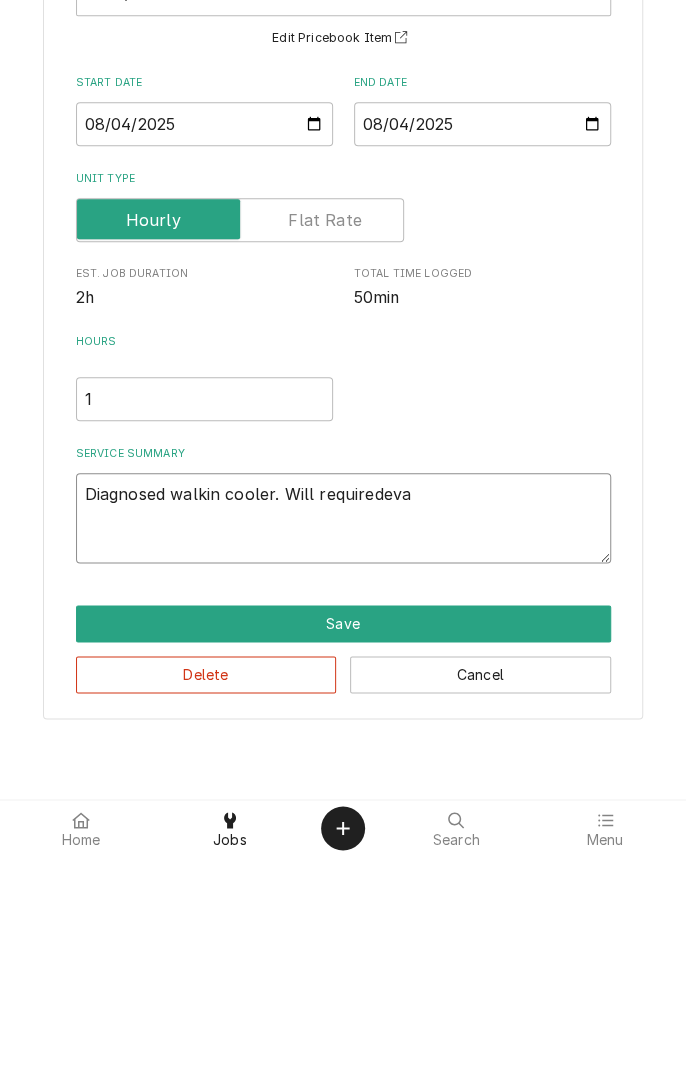 type on "x" 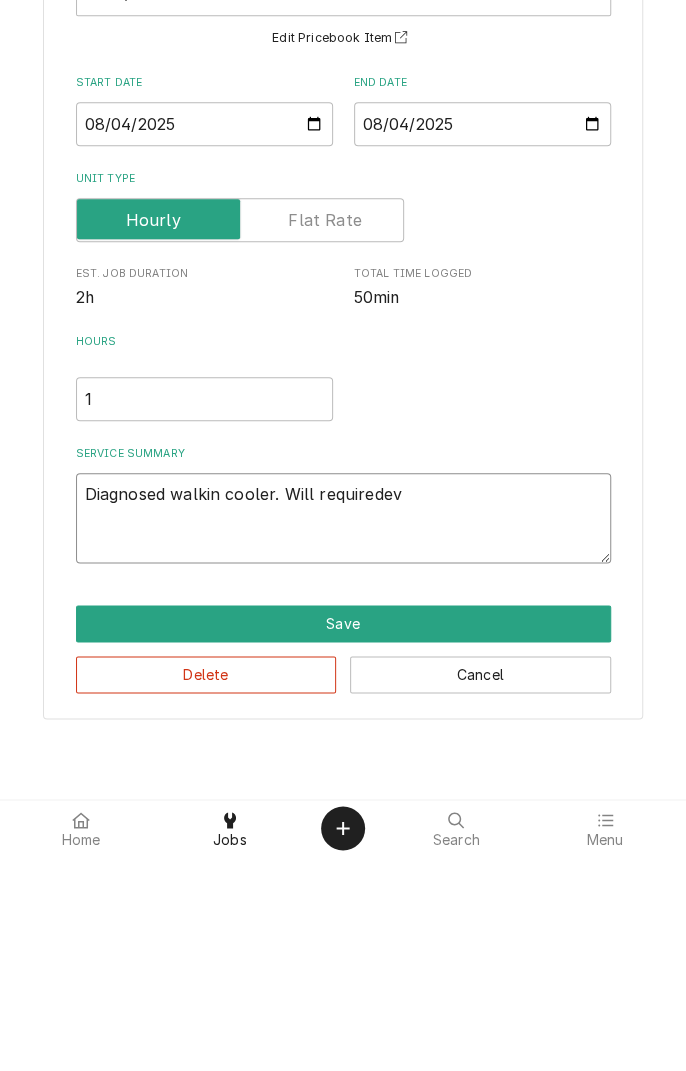 type on "x" 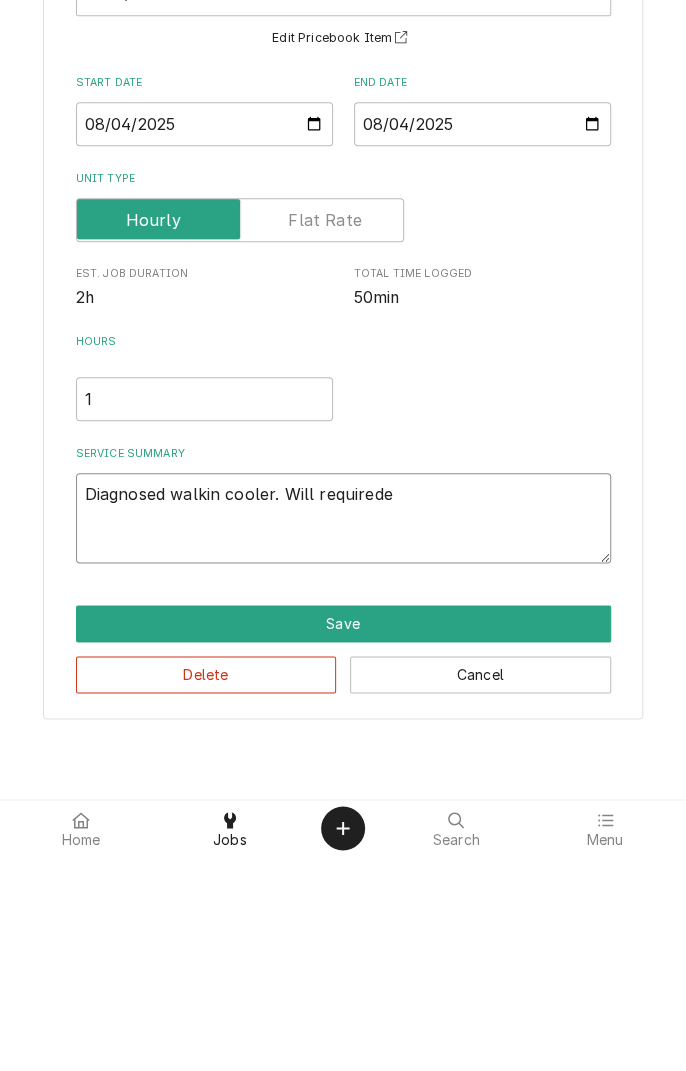 type on "x" 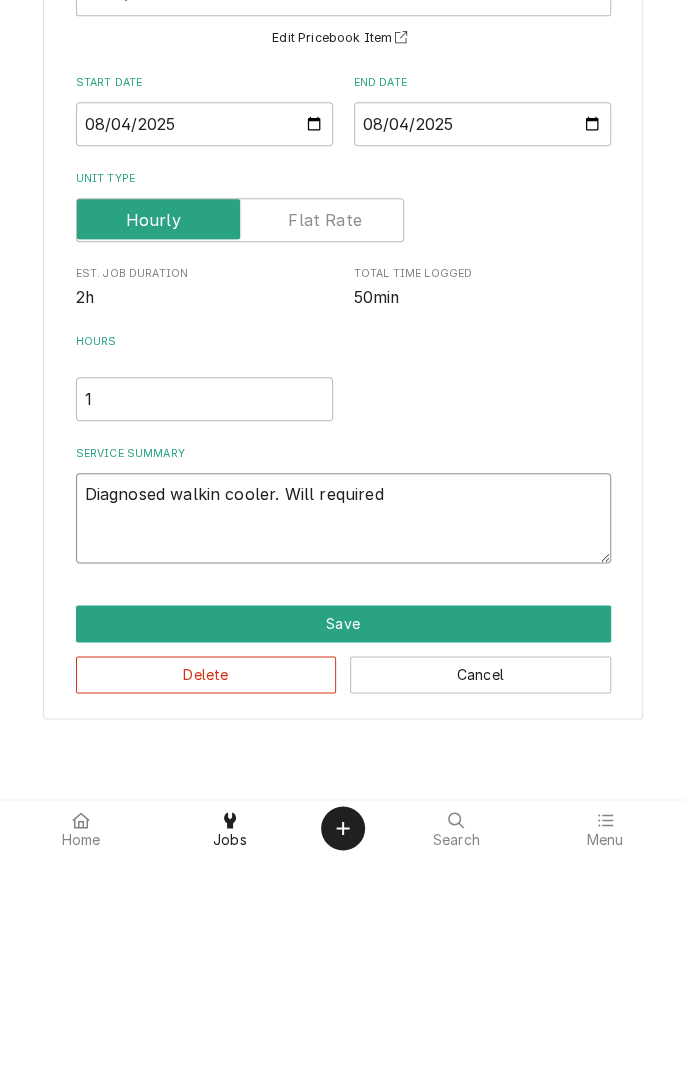 type on "x" 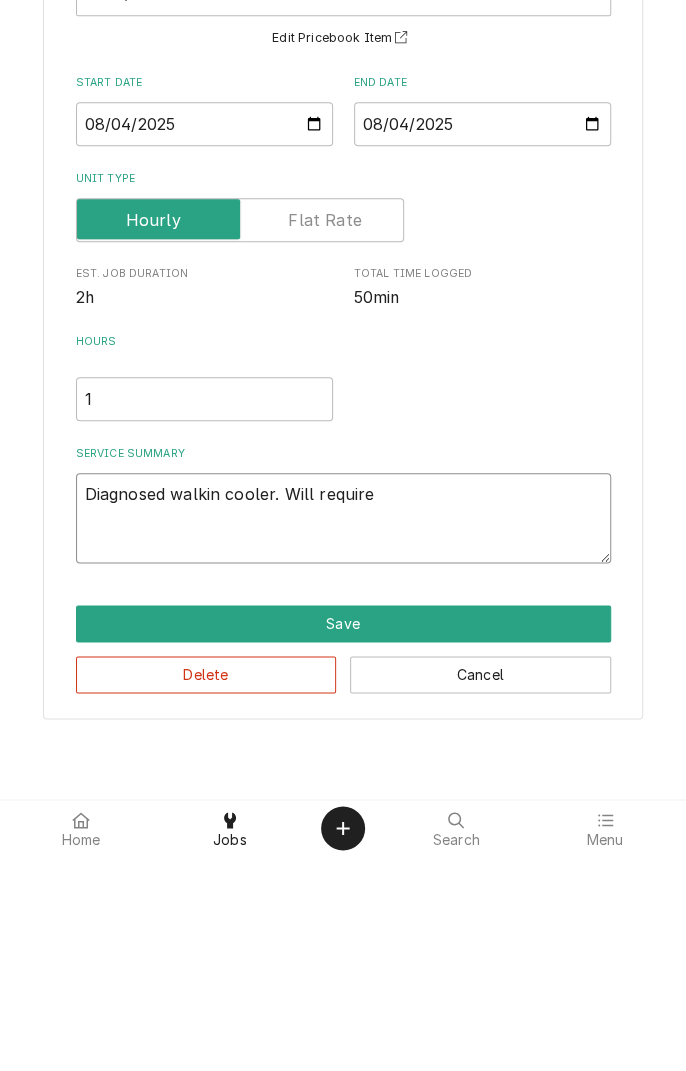 type on "x" 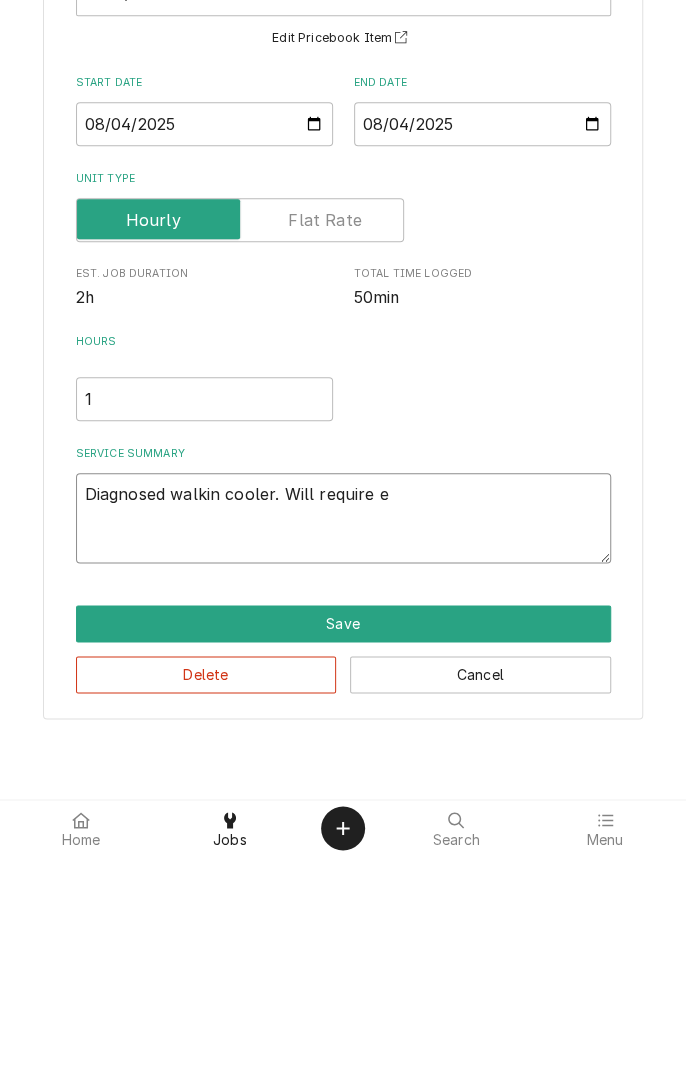 type on "x" 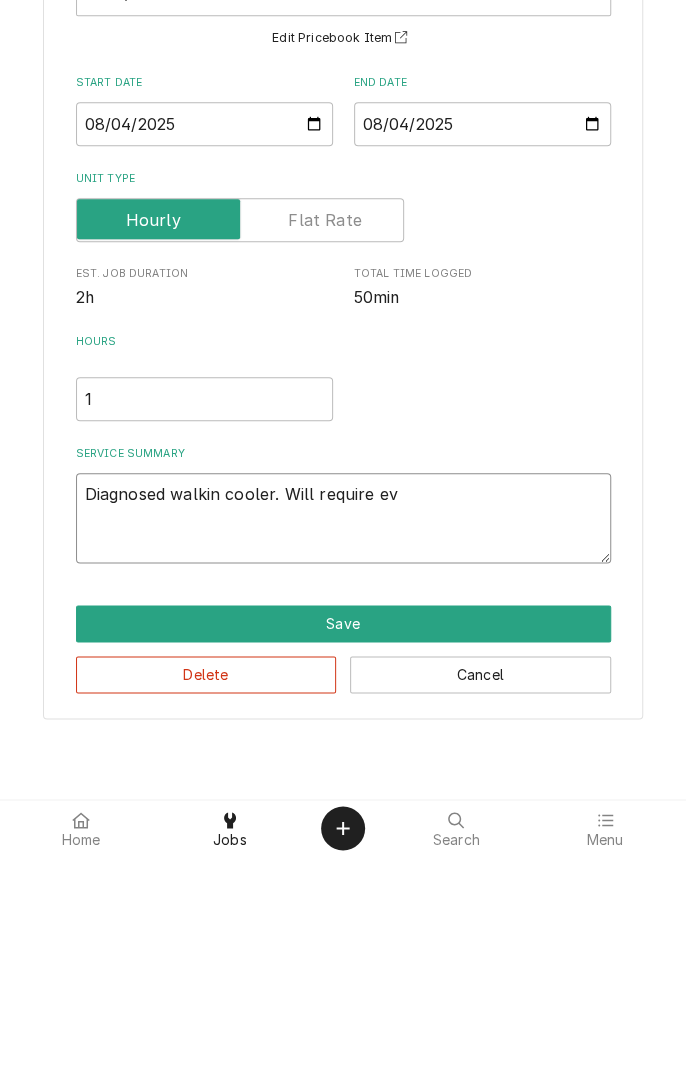 type on "x" 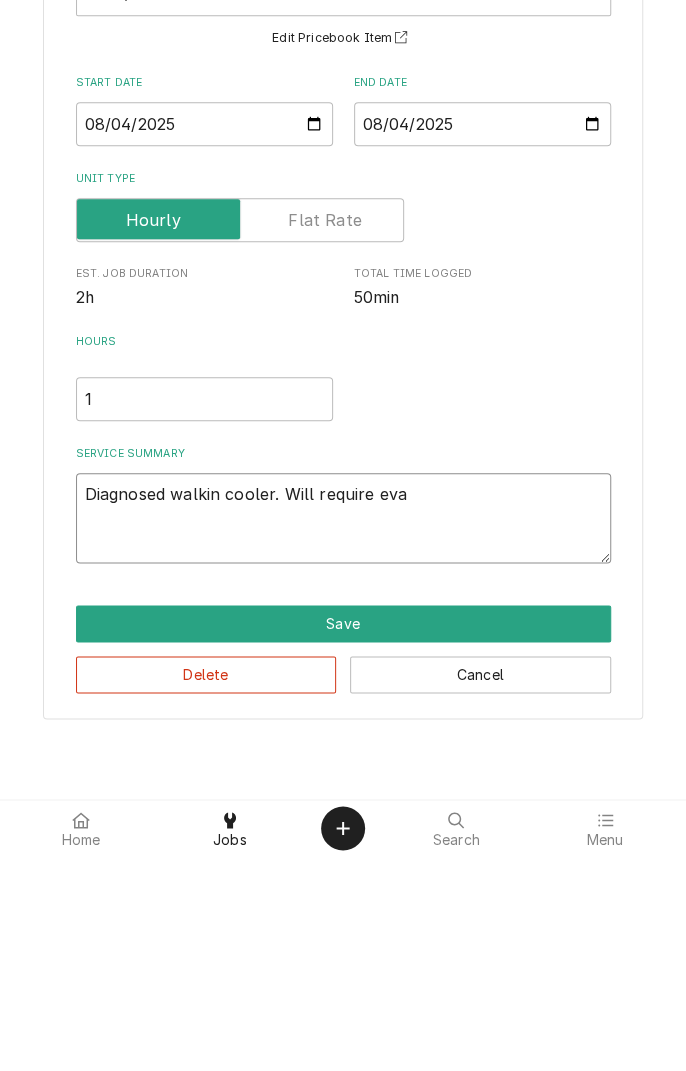 type on "x" 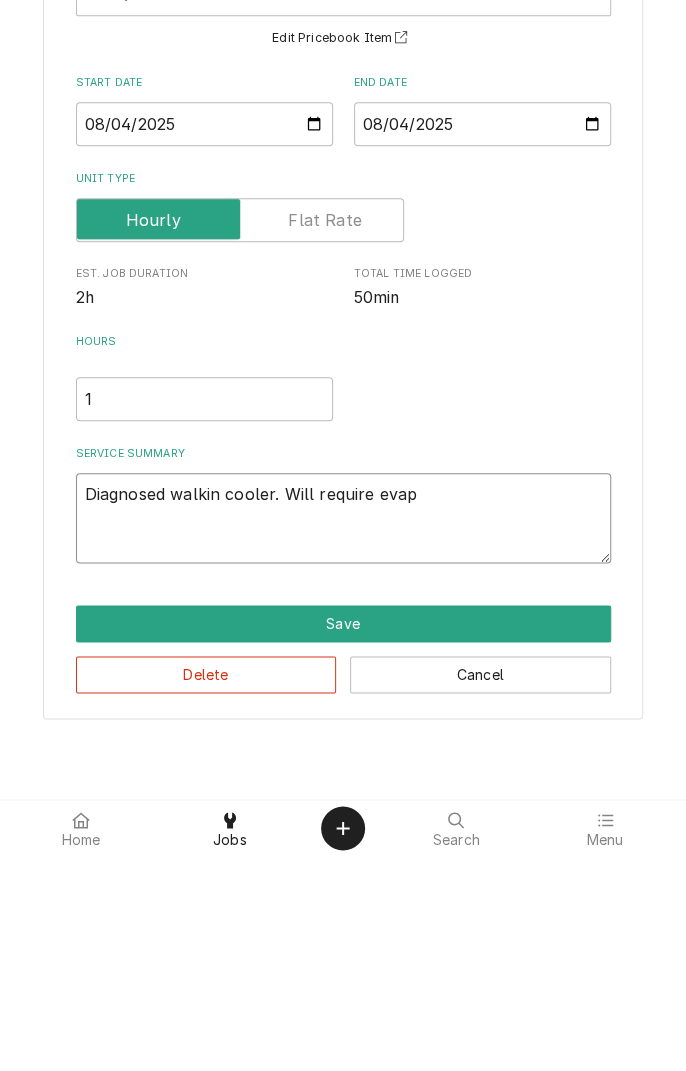 type on "x" 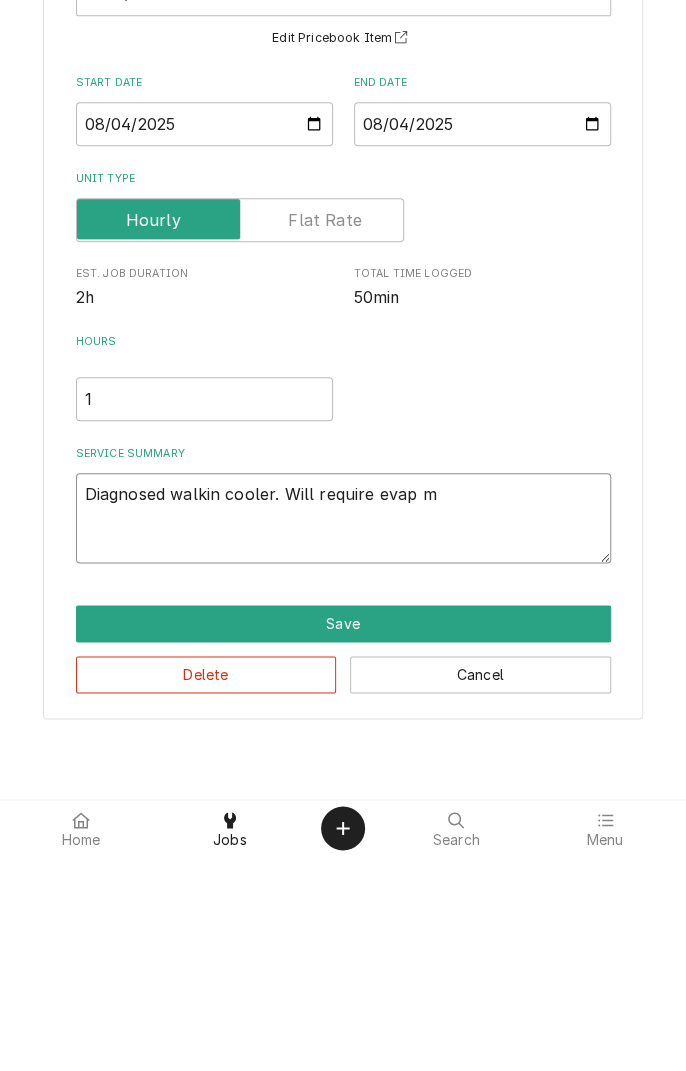 type on "x" 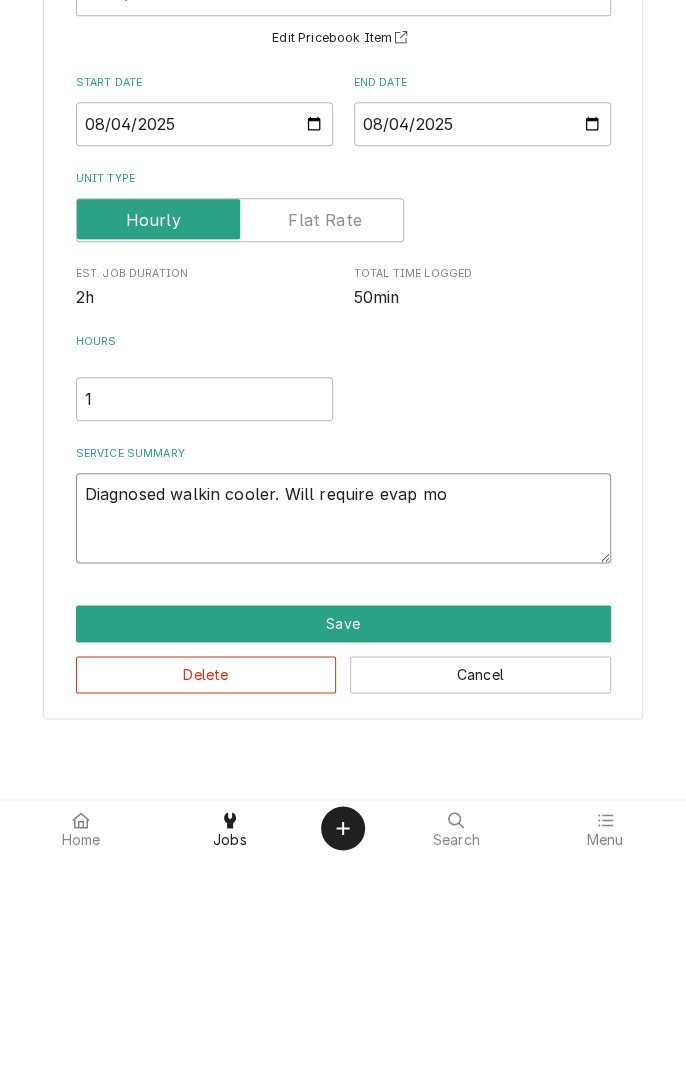 type on "x" 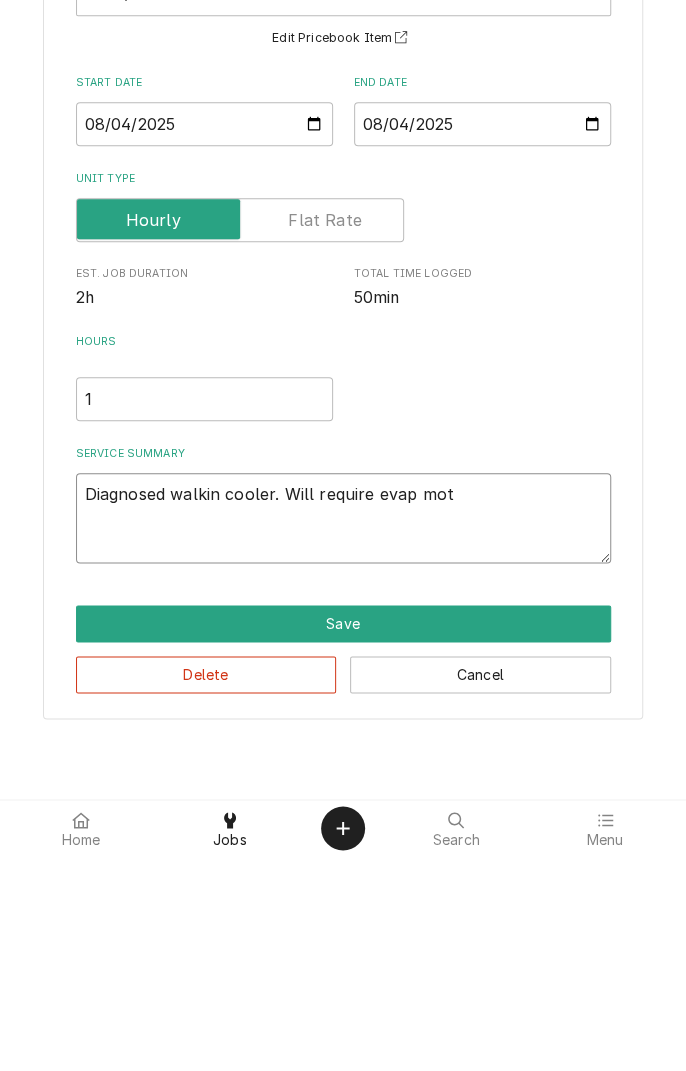 type on "x" 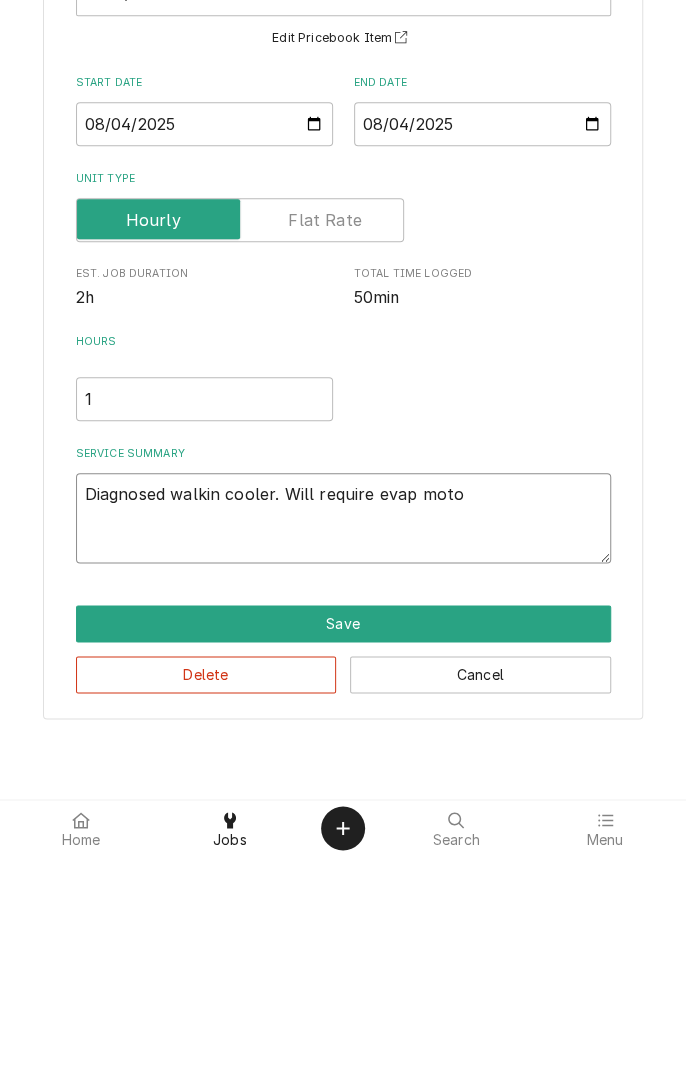 type on "x" 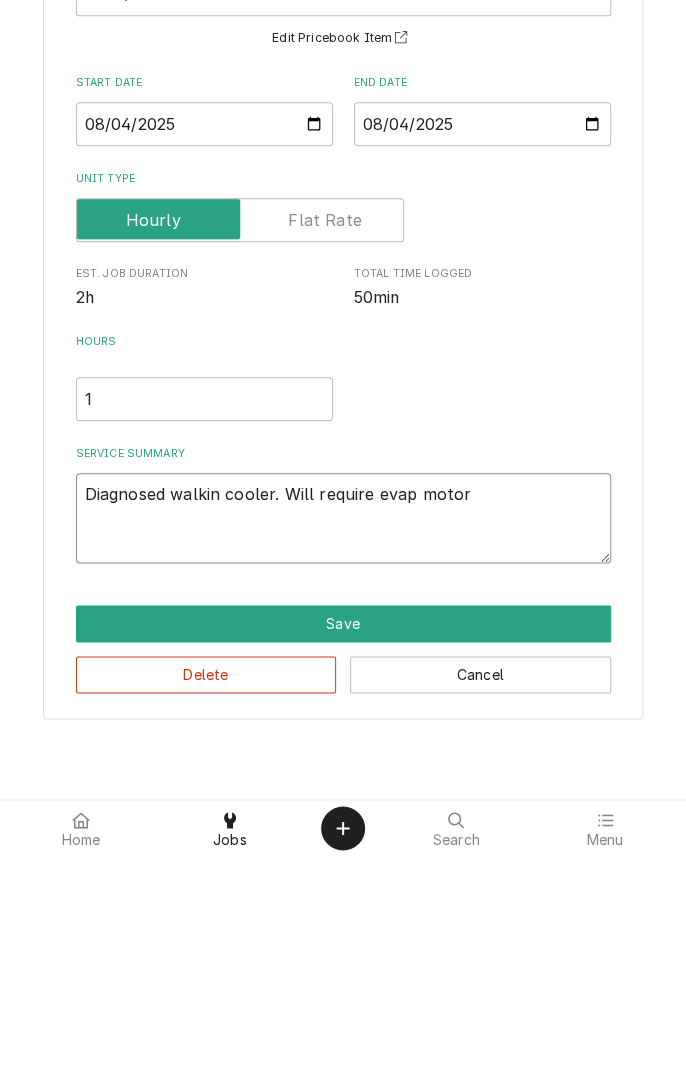 type on "x" 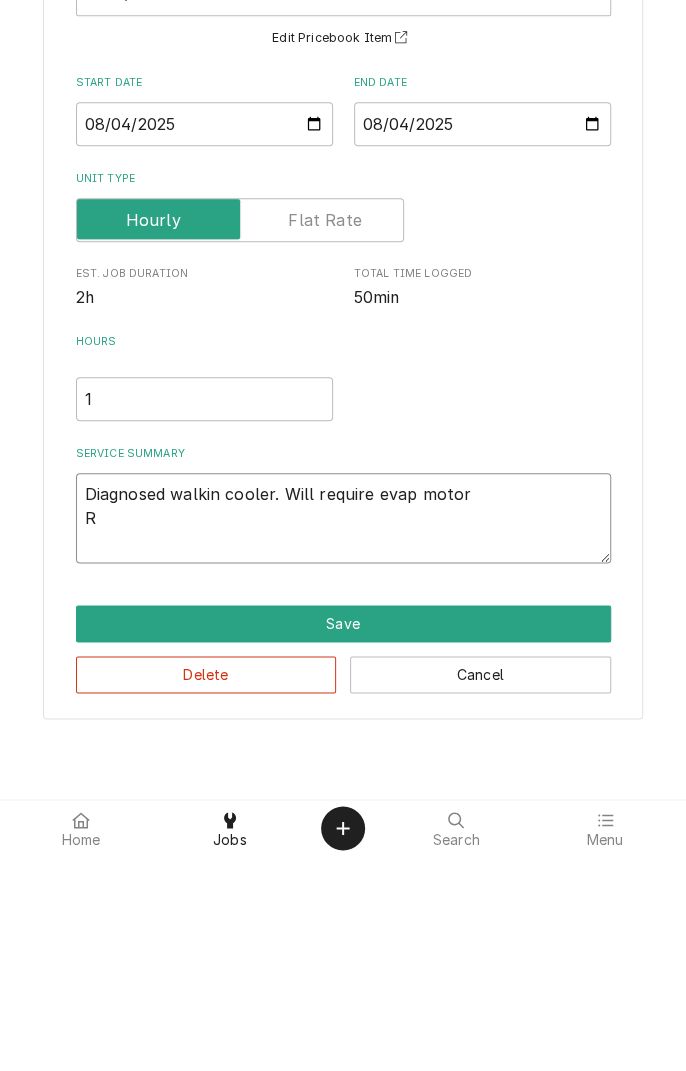 type on "x" 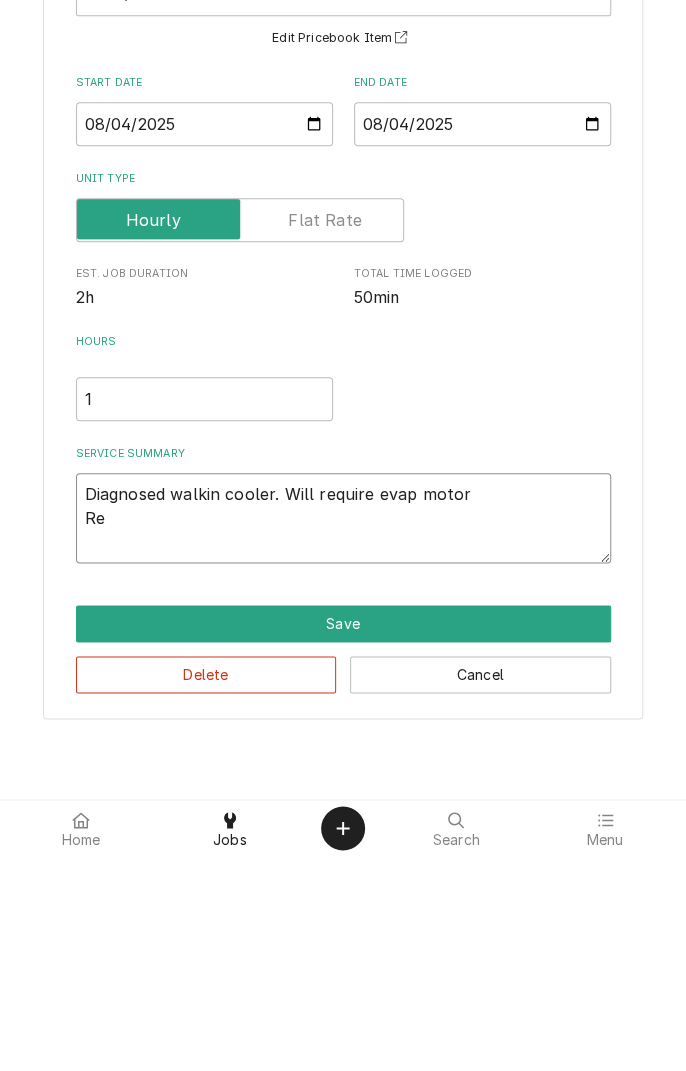 type on "x" 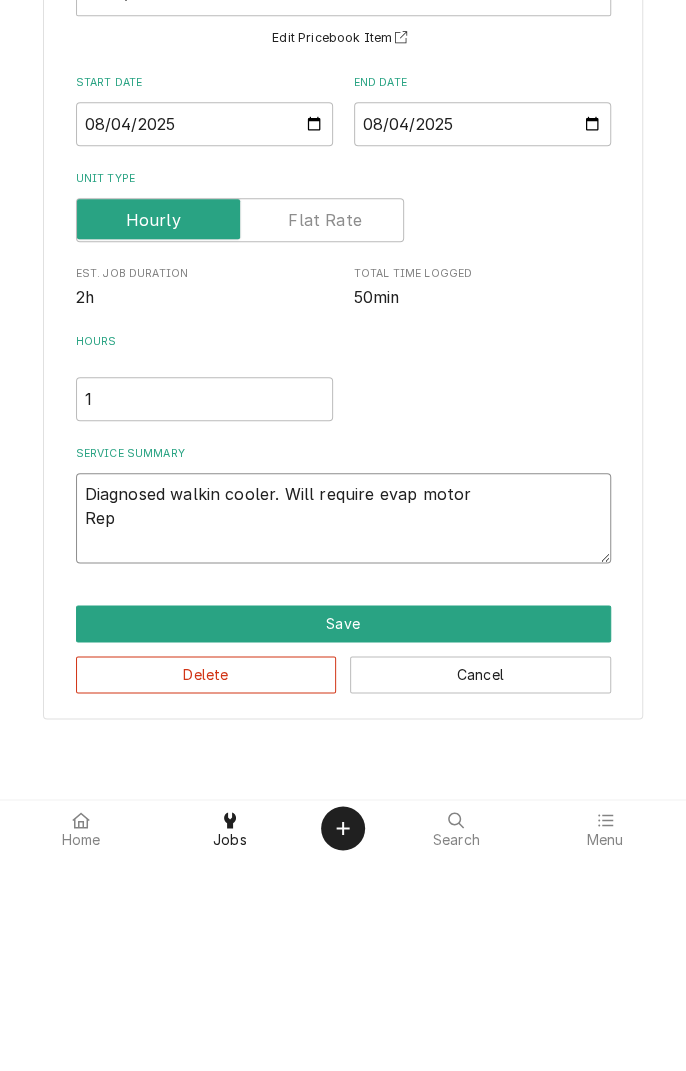 type on "x" 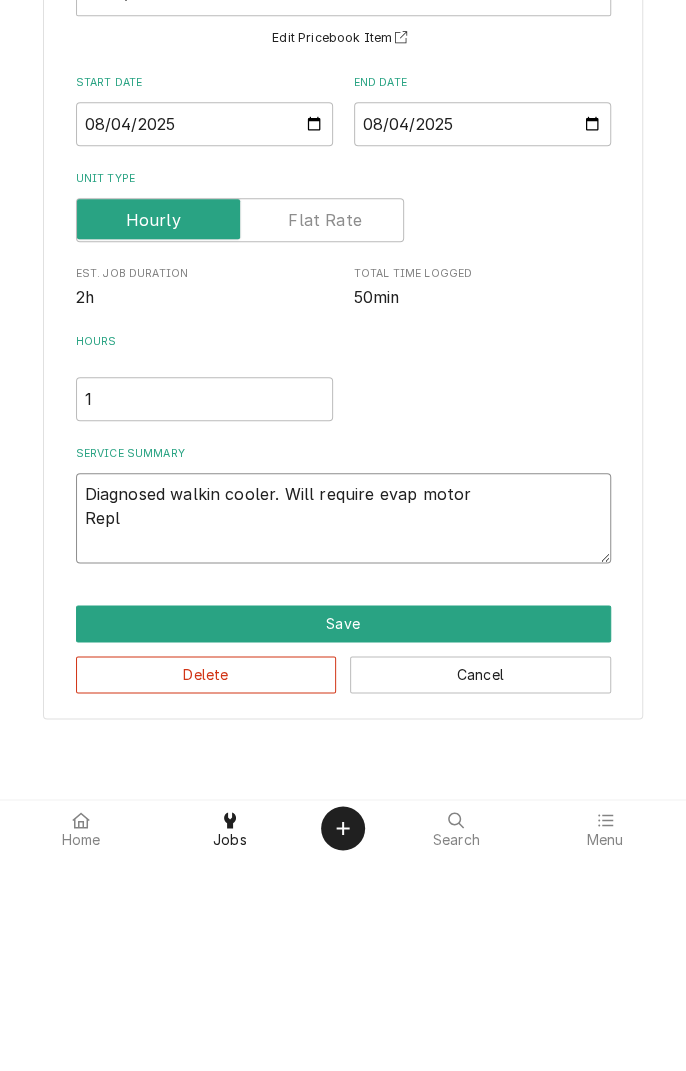 type on "x" 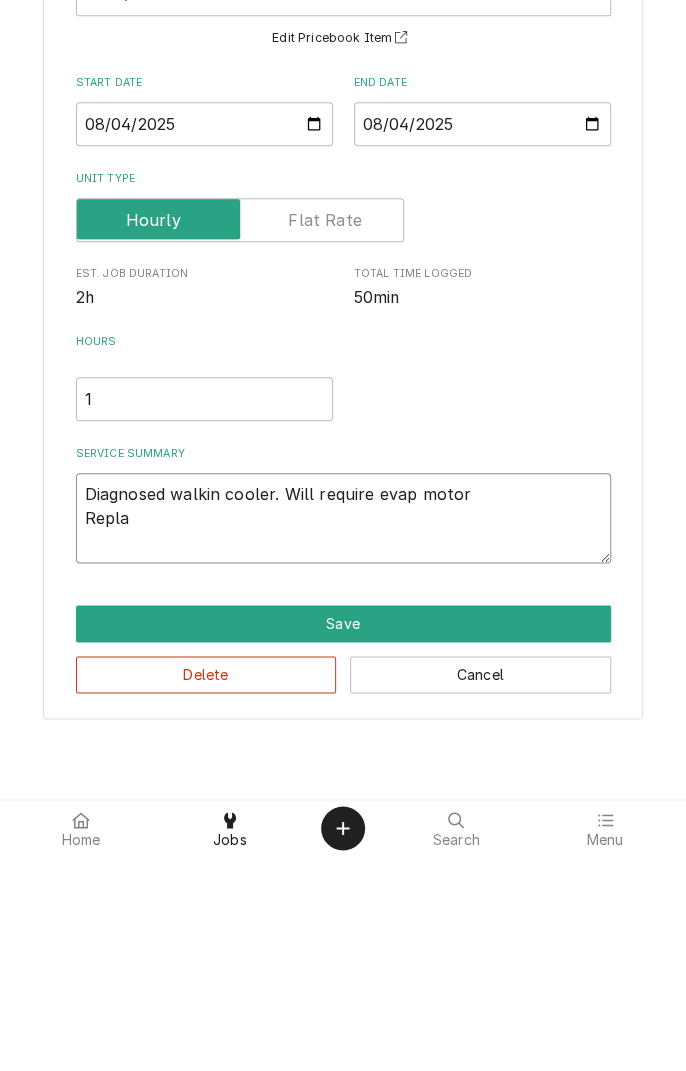 type on "x" 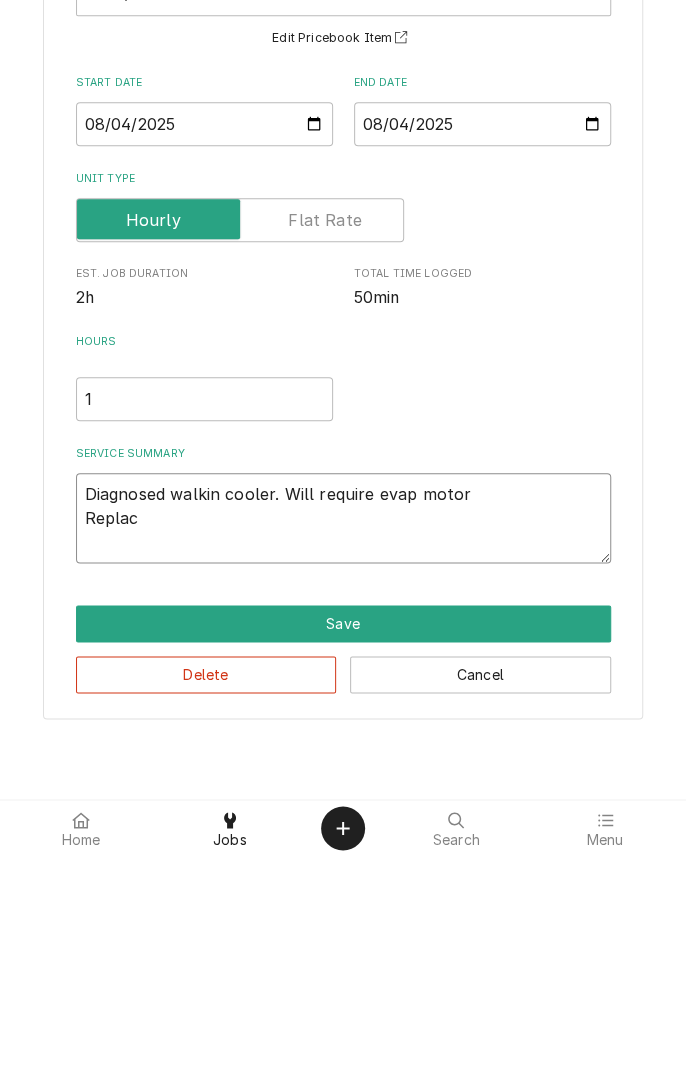 type on "x" 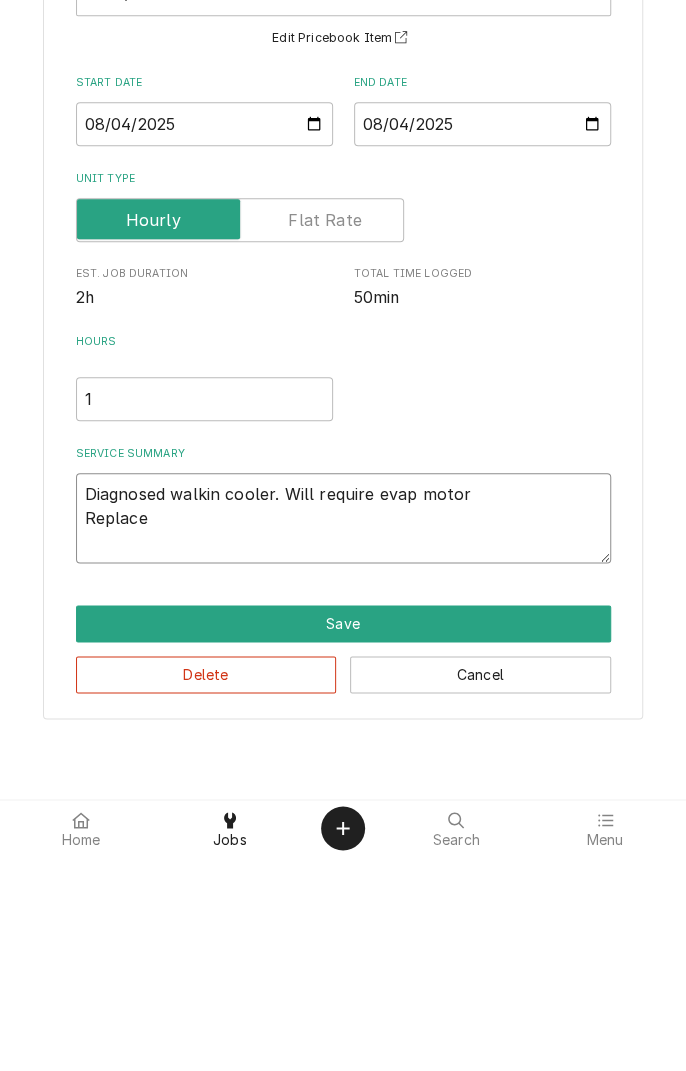 type on "x" 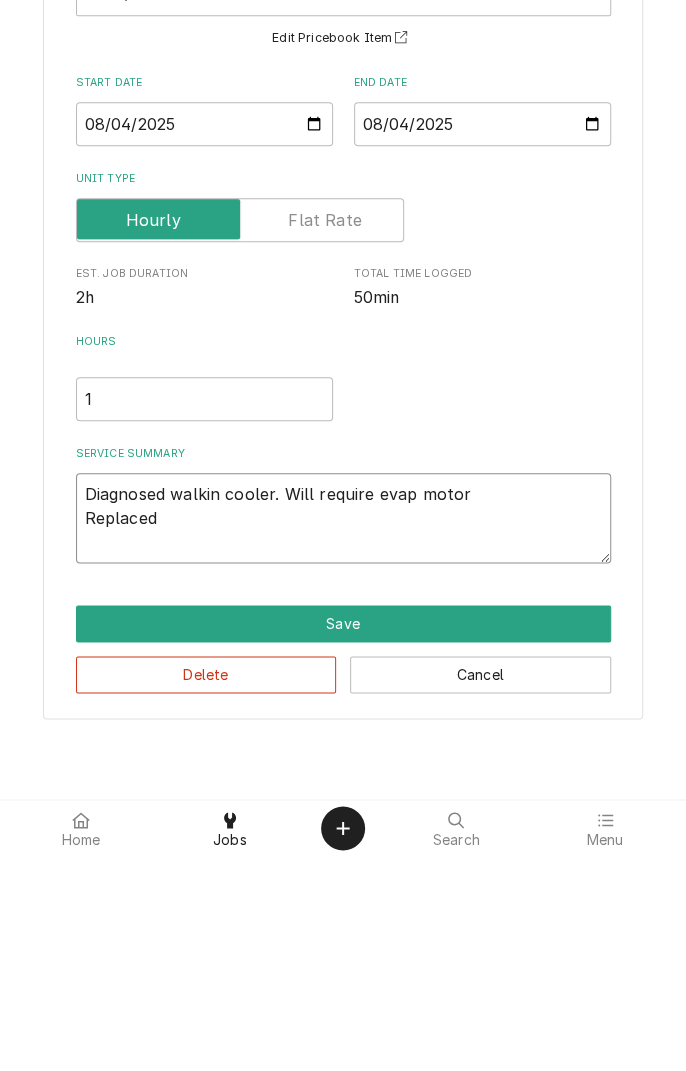 type on "x" 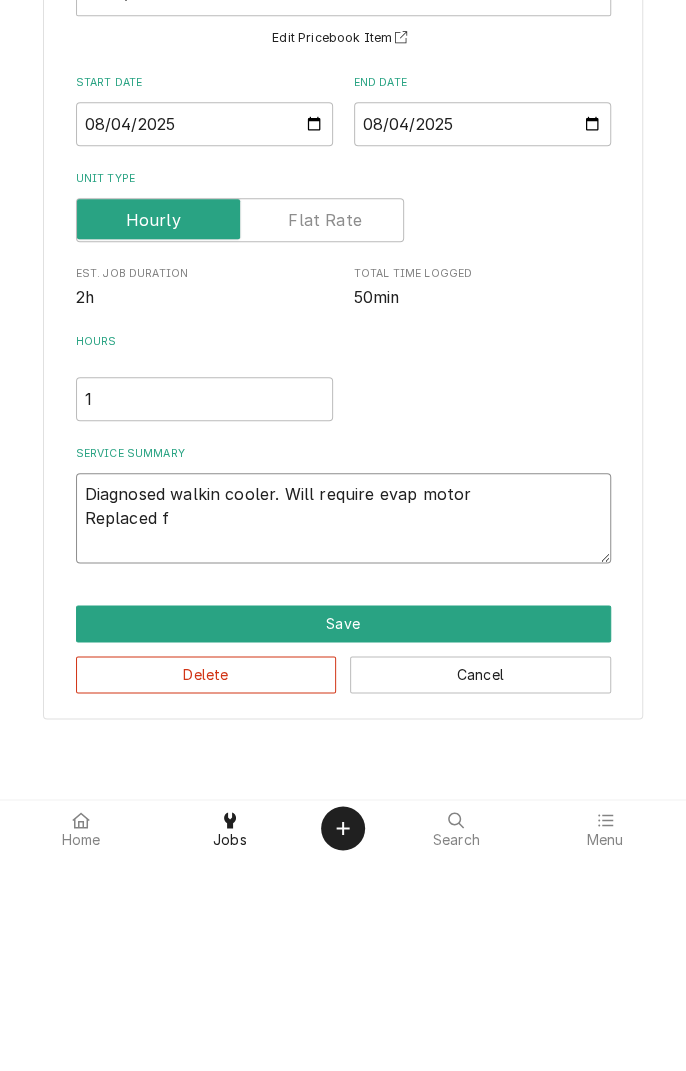 type on "x" 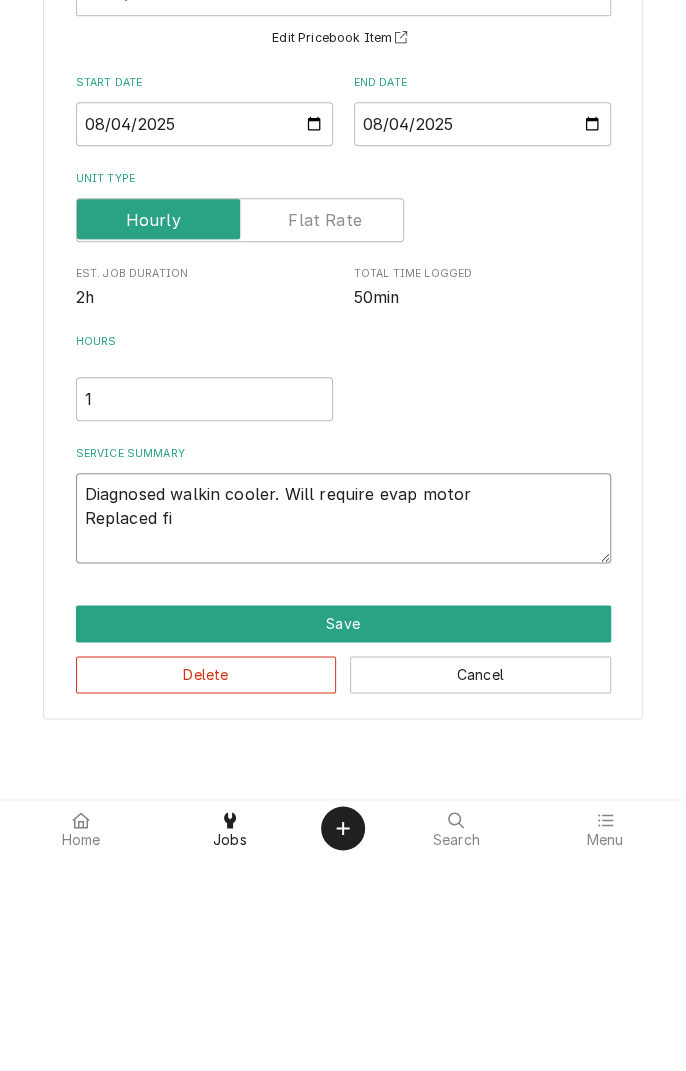 type on "x" 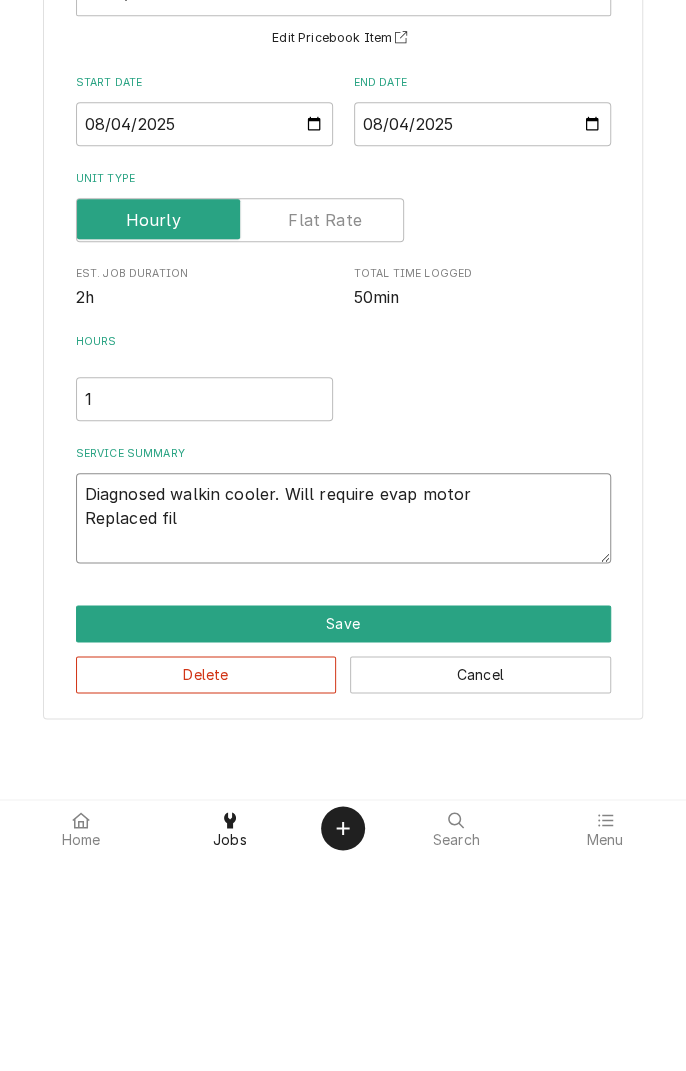 type on "x" 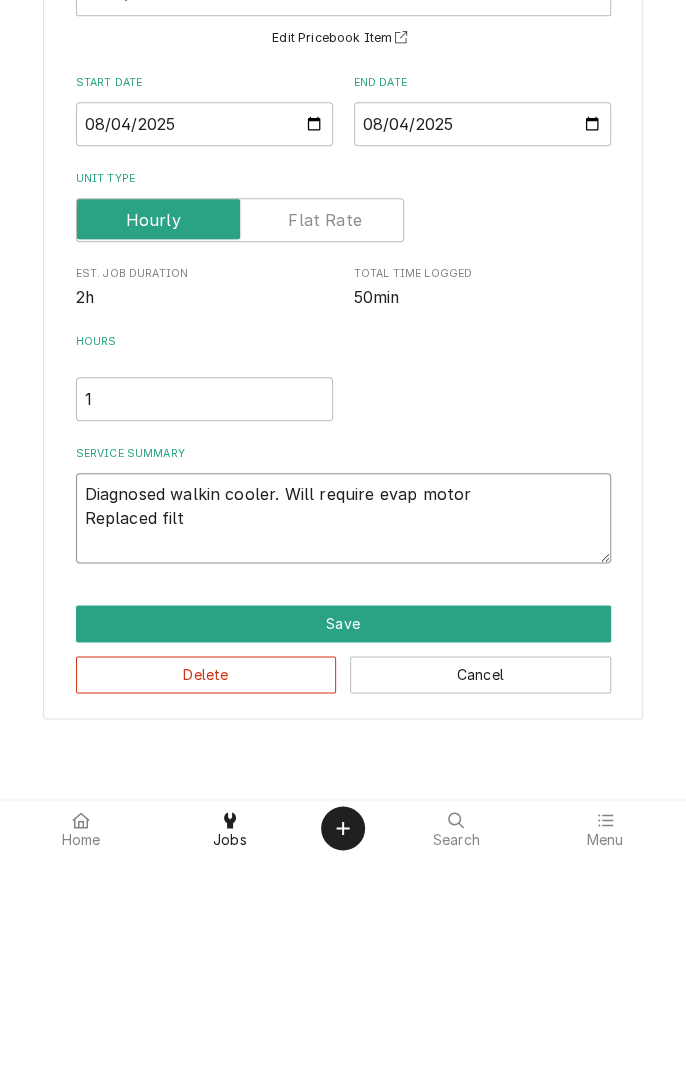 type on "x" 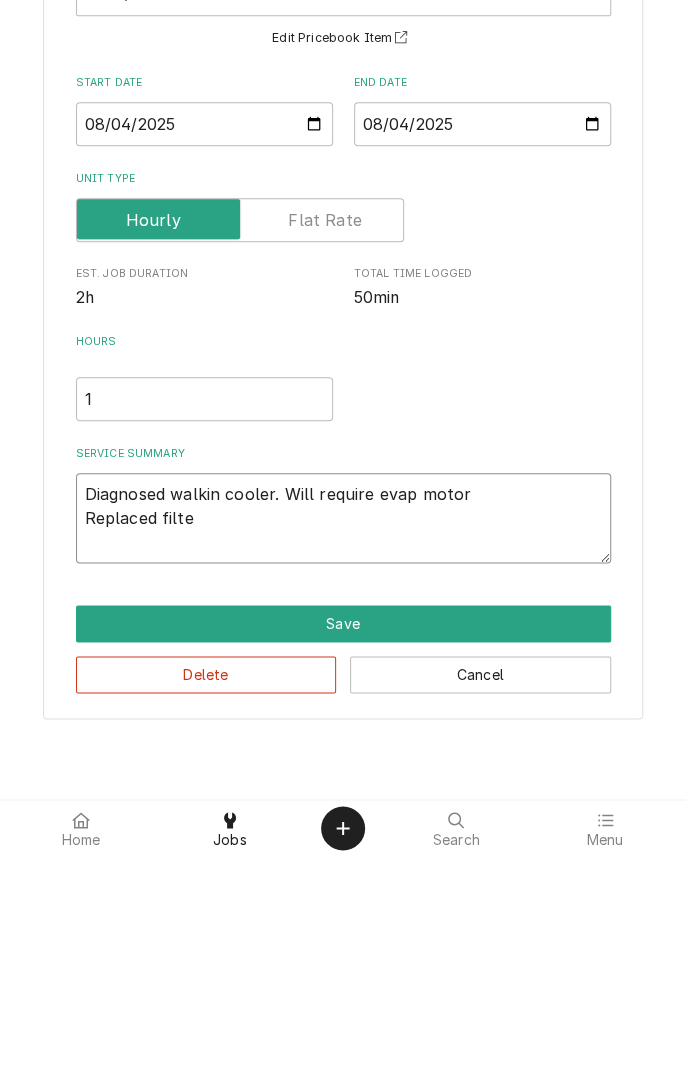 type on "x" 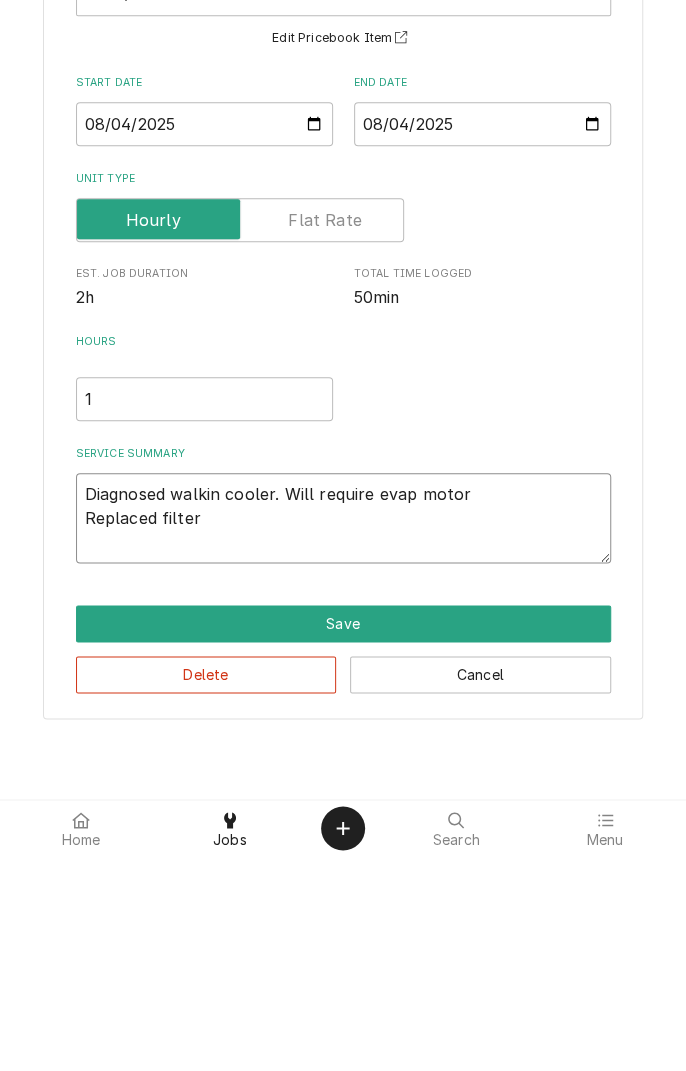 type on "x" 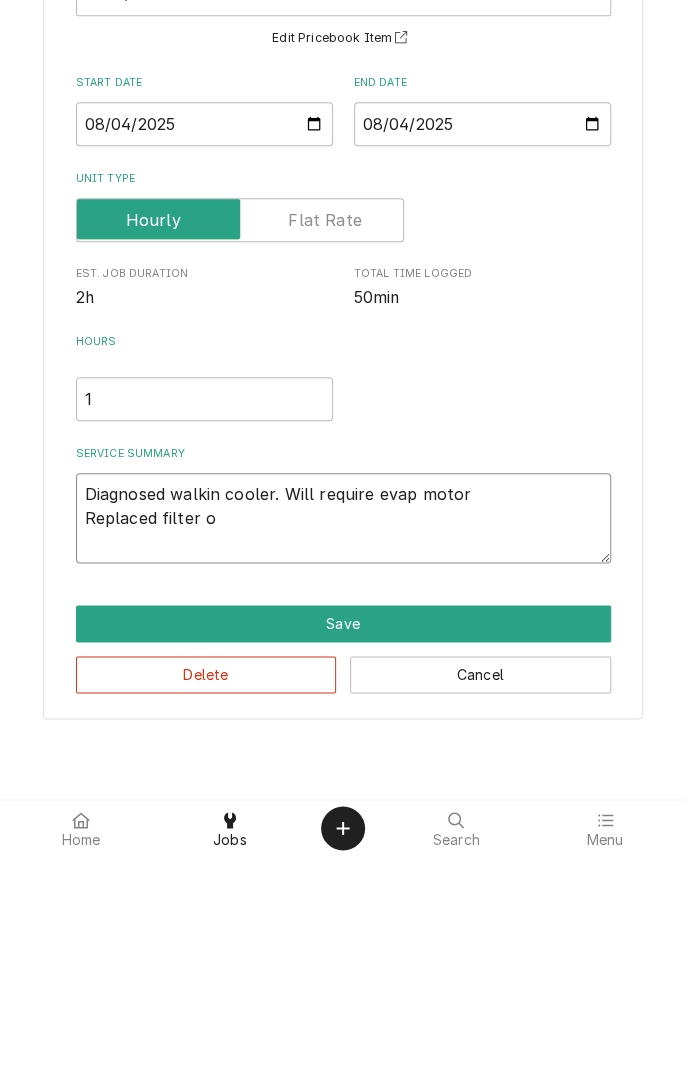 type on "x" 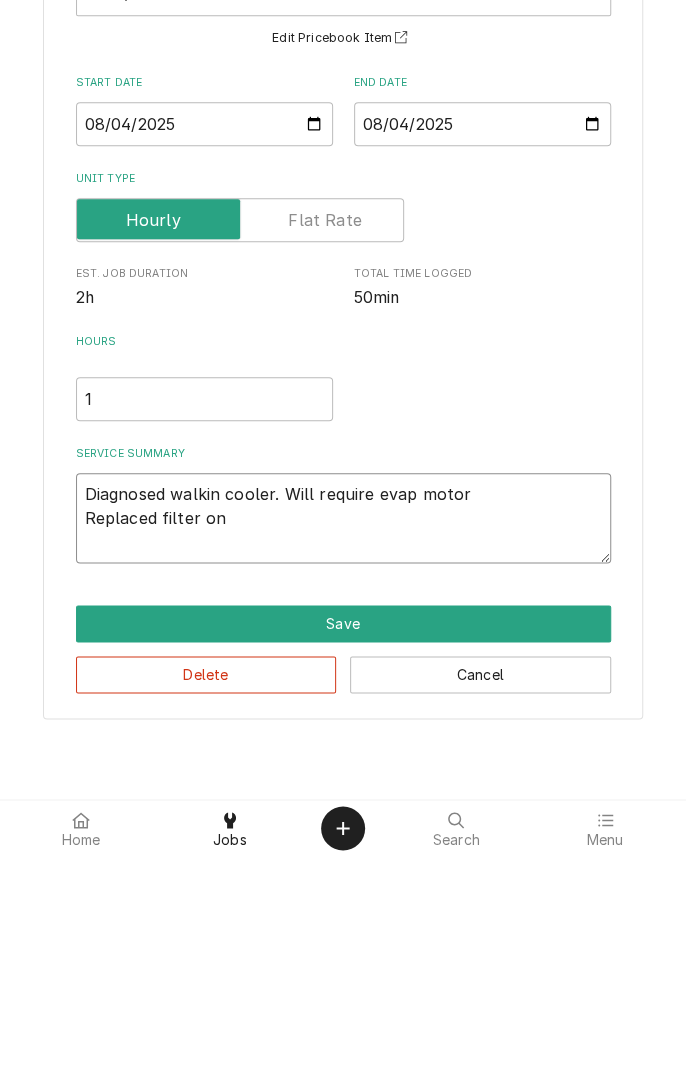 type on "x" 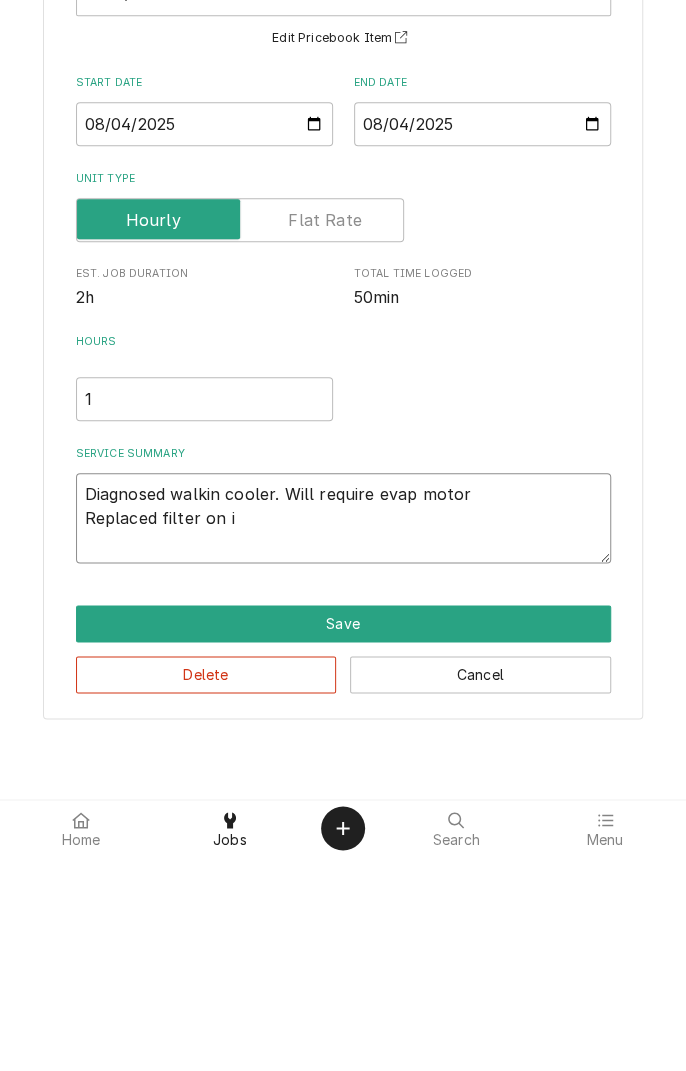 type on "x" 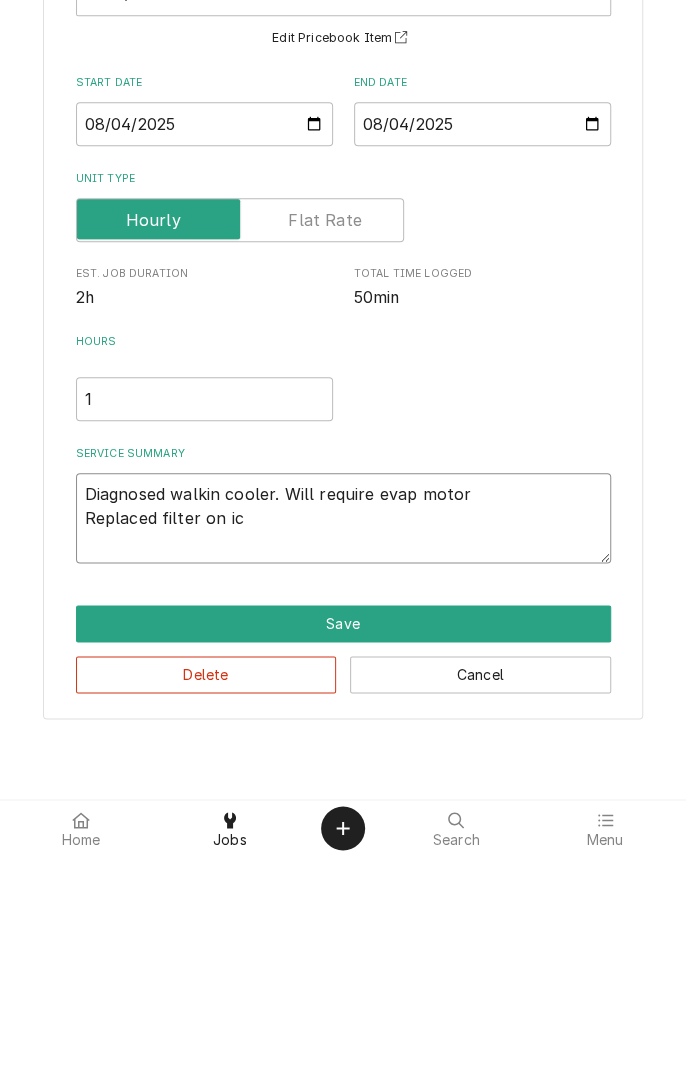 type on "x" 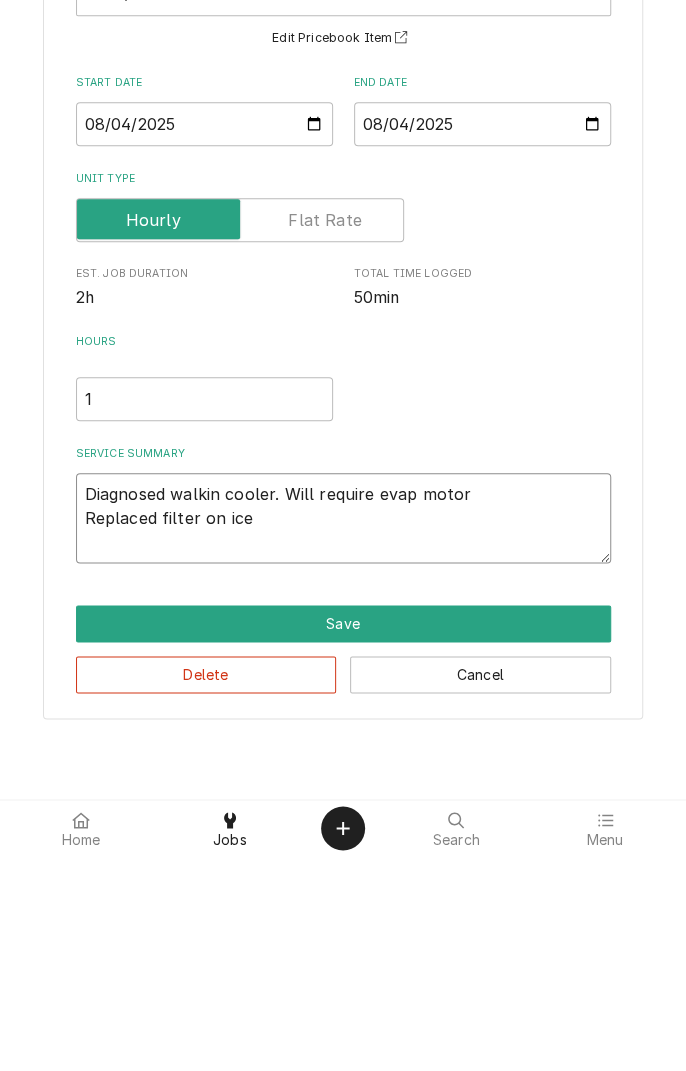 type on "x" 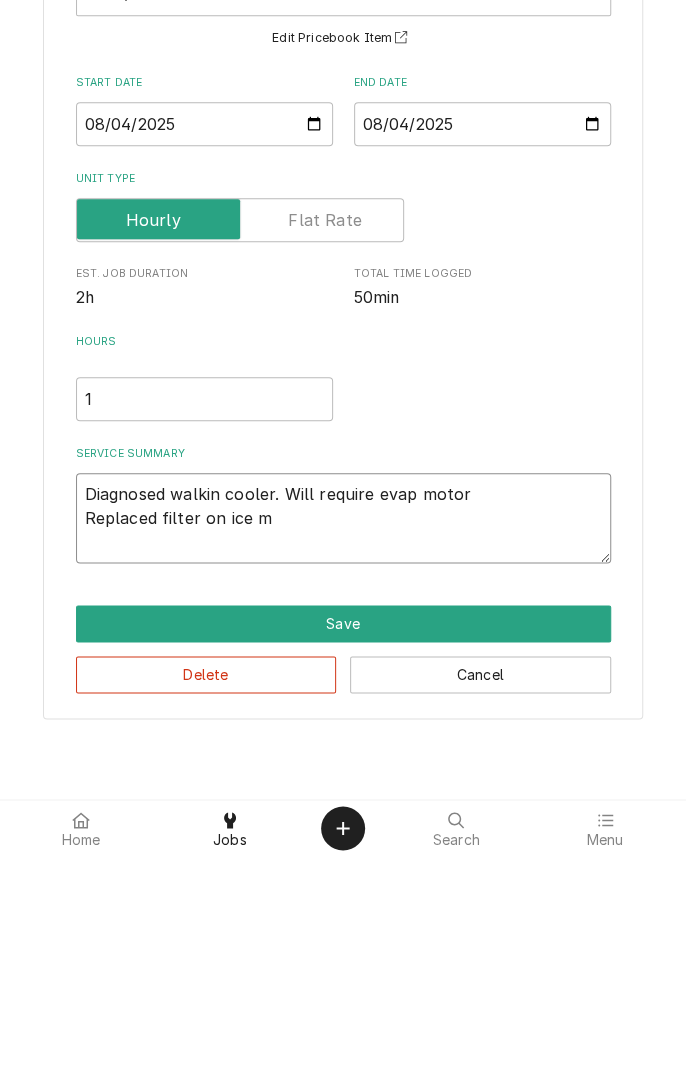 type 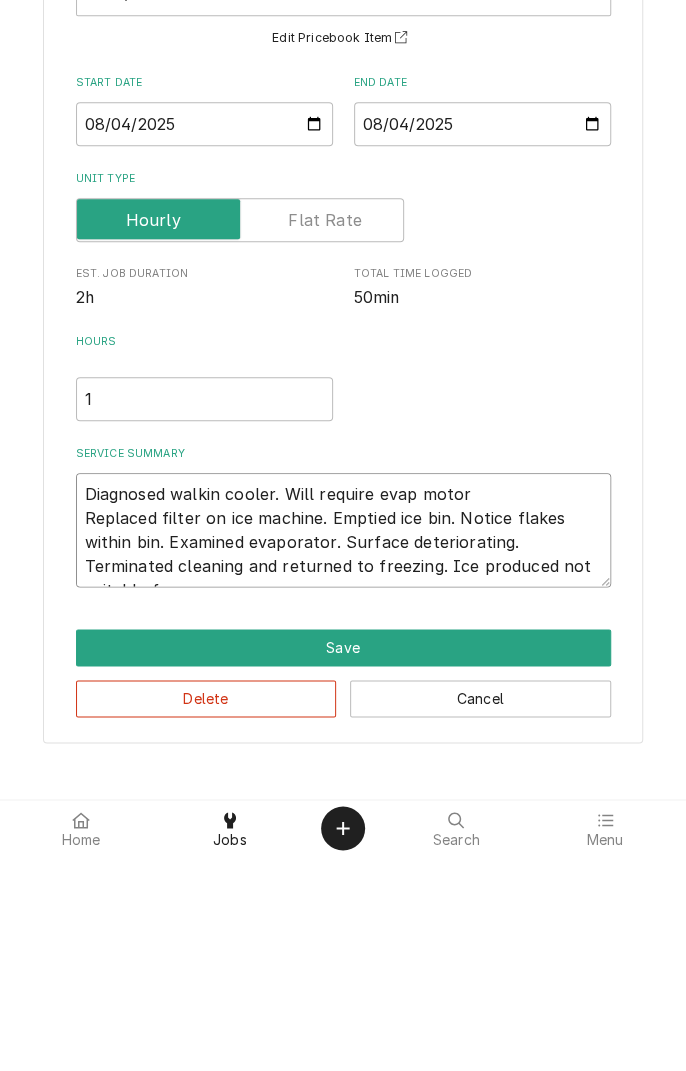 scroll, scrollTop: 0, scrollLeft: 0, axis: both 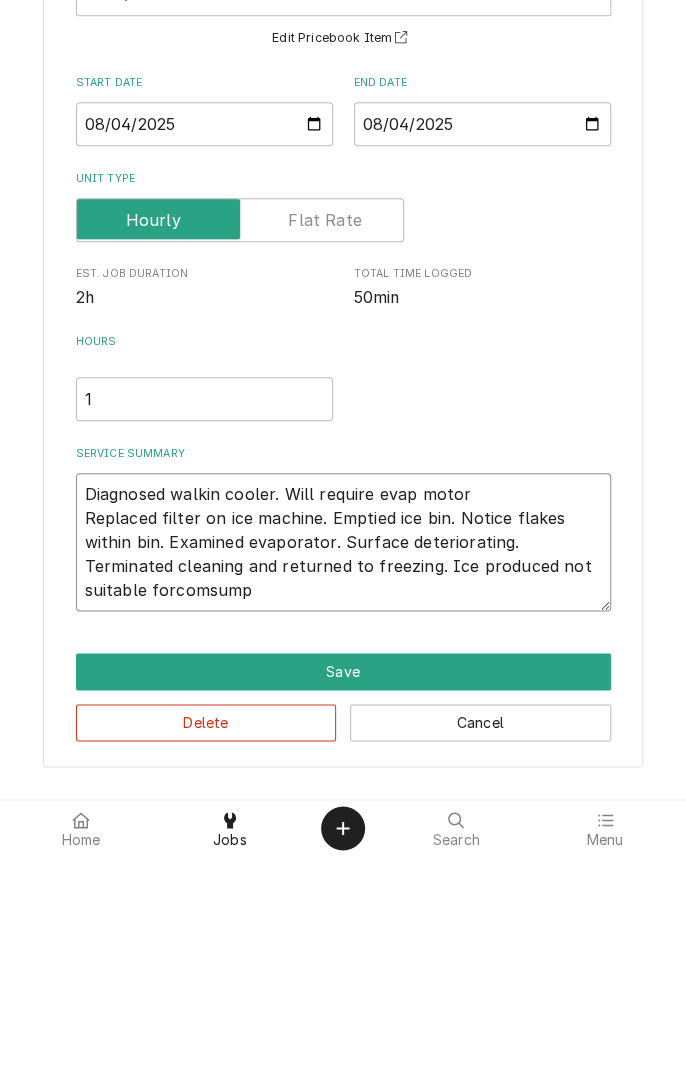 click on "Diagnosed walkin cooler. Will require evap motor
Replaced filter on ice machine. Emptied ice bin. Notice flakes within bin. Examined evaporator. Surface deteriorating. Terminated cleaning and returned to freezing. Ice produced not suitable forcomsump" at bounding box center (343, 757) 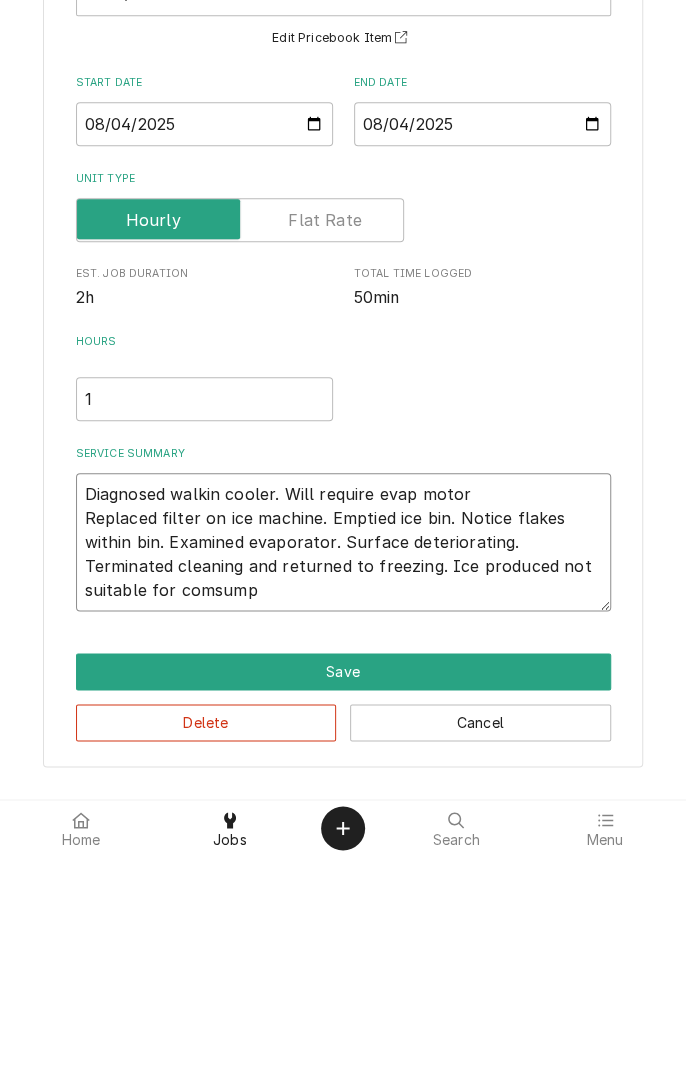click on "Diagnosed walkin cooler. Will require evap motor
Replaced filter on ice machine. Emptied ice bin. Notice flakes within bin. Examined evaporator. Surface deteriorating. Terminated cleaning and returned to freezing. Ice produced not suitable for comsump" at bounding box center (343, 757) 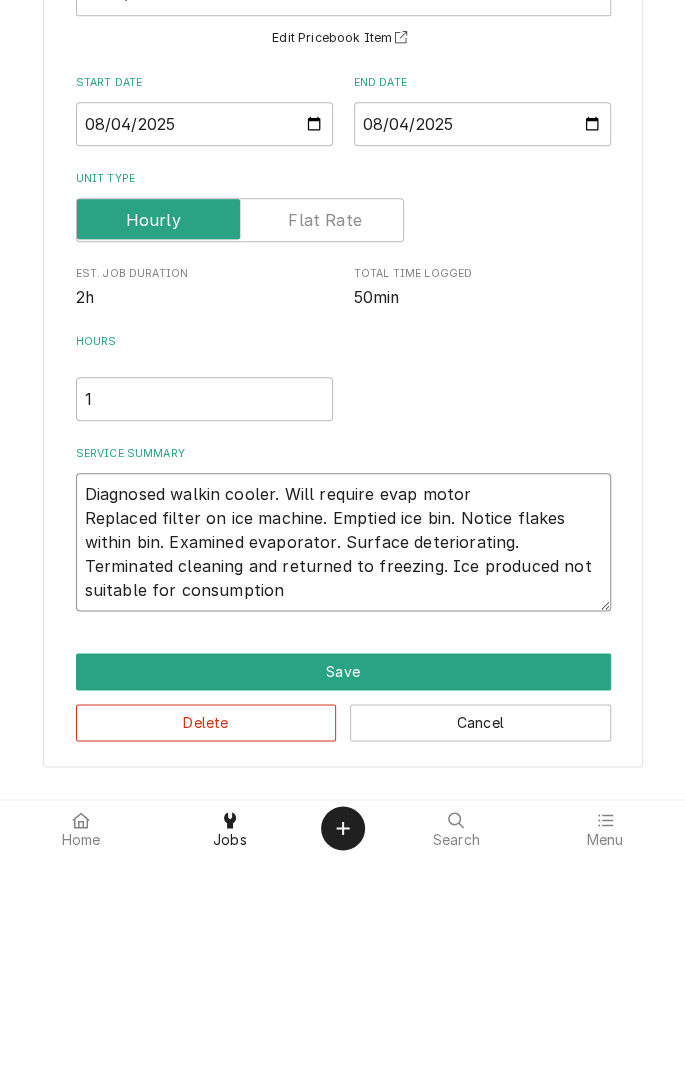 scroll, scrollTop: 0, scrollLeft: 0, axis: both 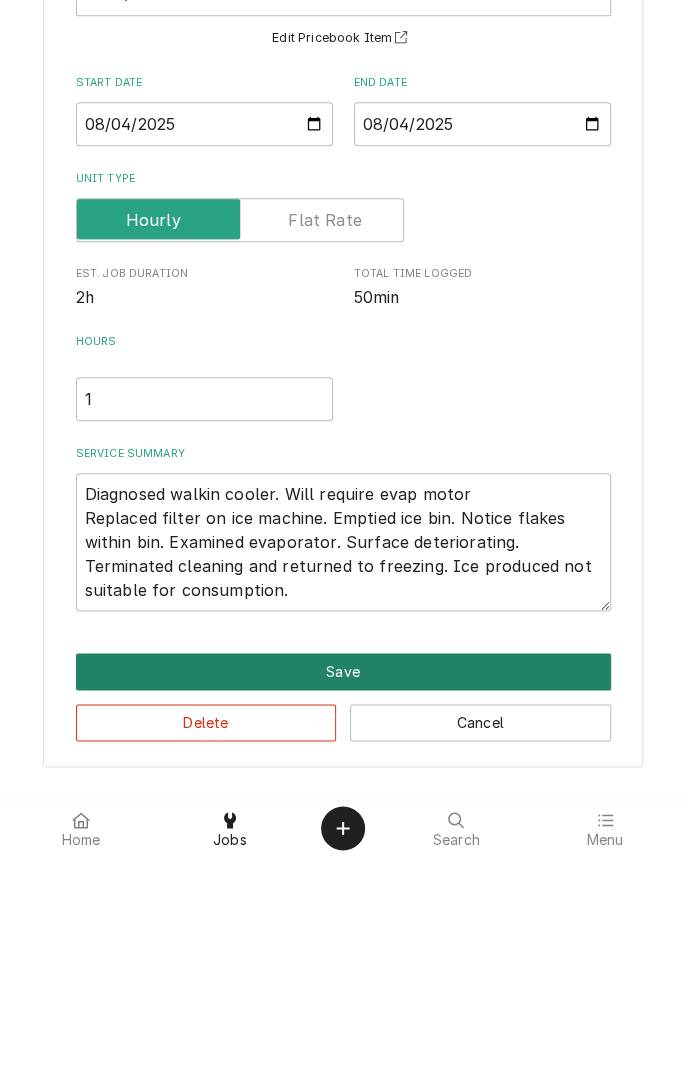 click on "Save" at bounding box center (343, 886) 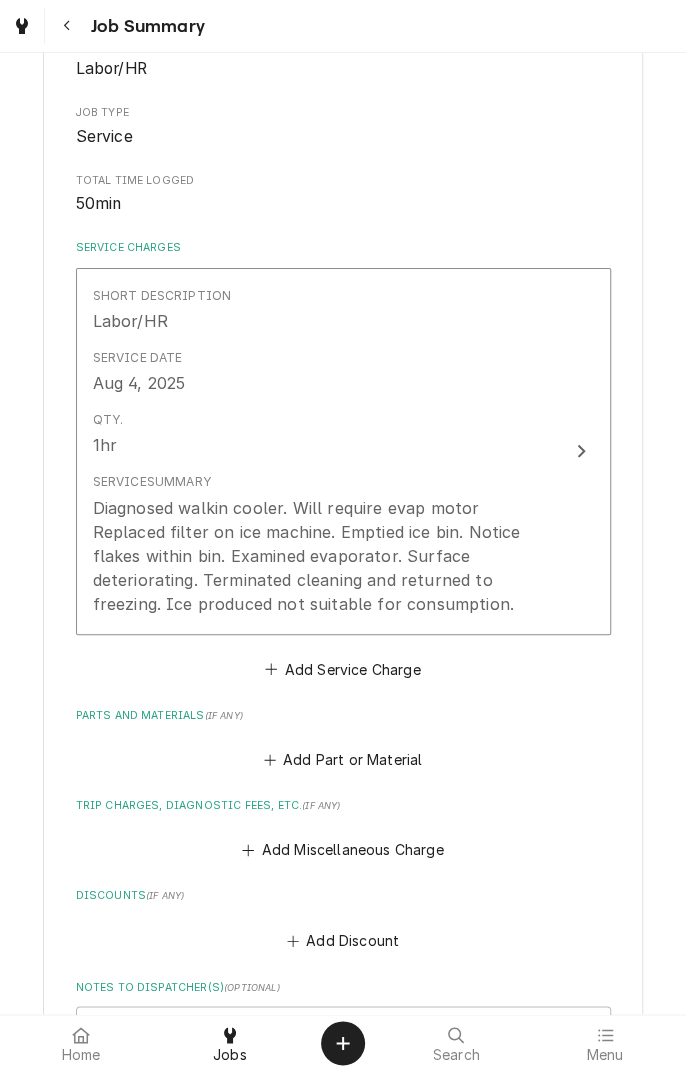 scroll, scrollTop: 302, scrollLeft: 0, axis: vertical 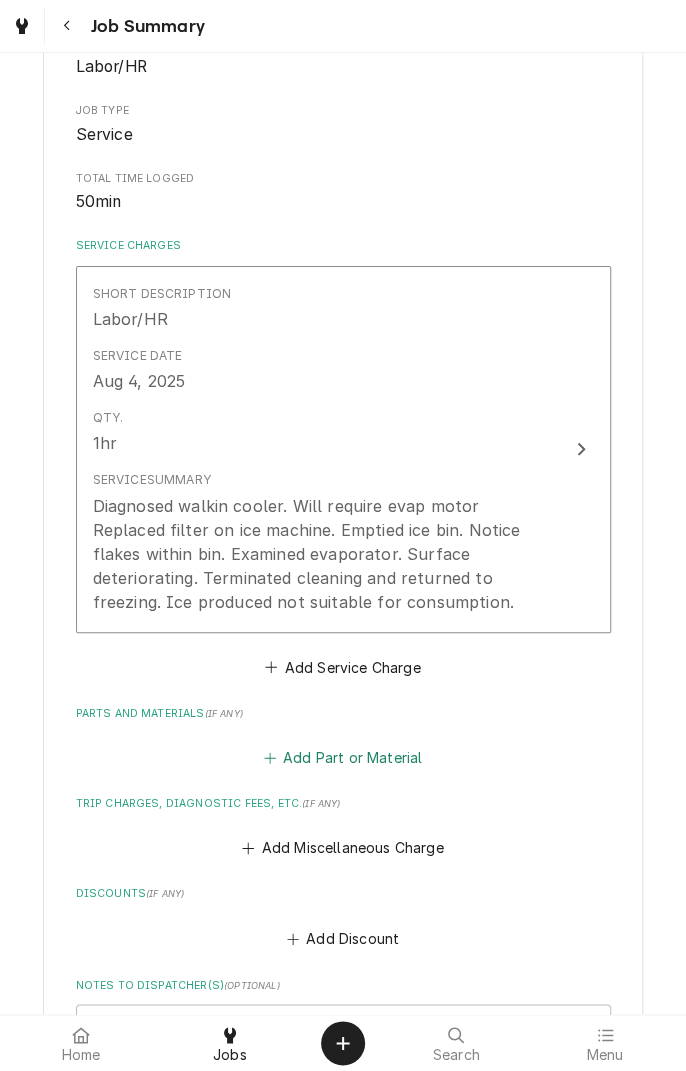 click on "Add Part or Material" at bounding box center (342, 758) 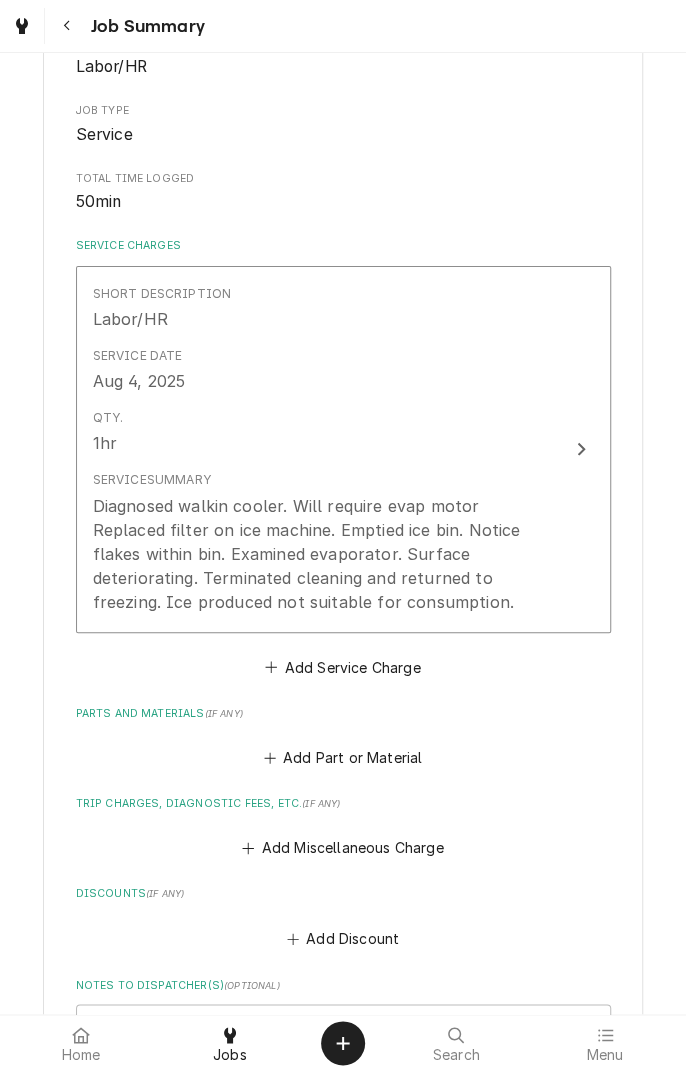 scroll, scrollTop: 0, scrollLeft: 0, axis: both 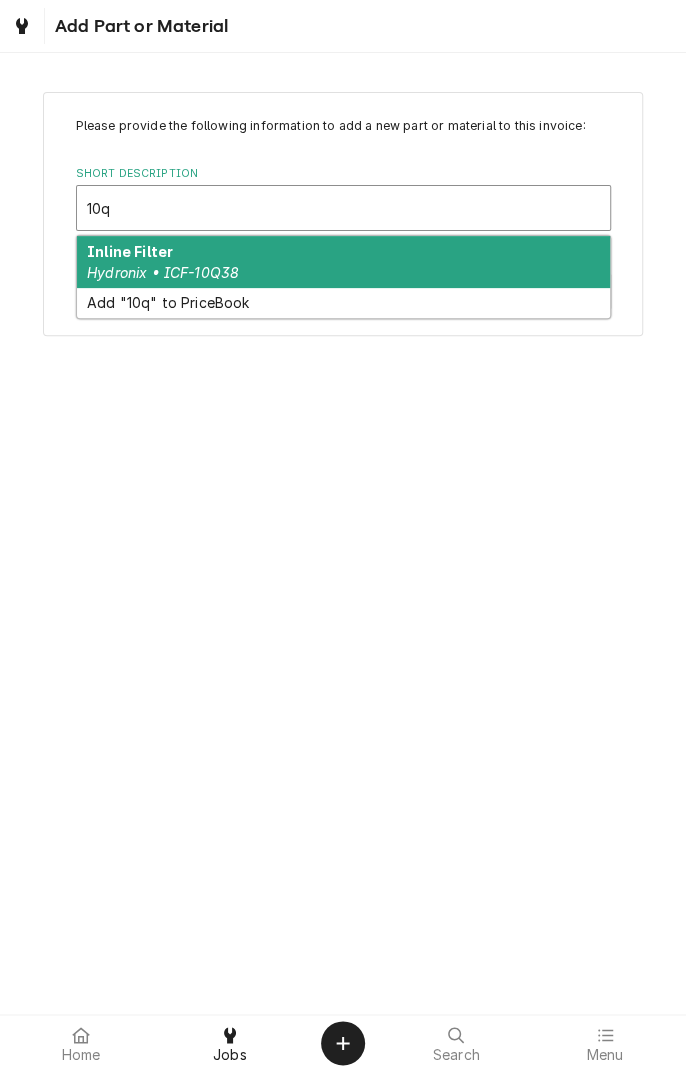 click on "Inline Filter Hydronix • ICF-10Q38" at bounding box center [343, 262] 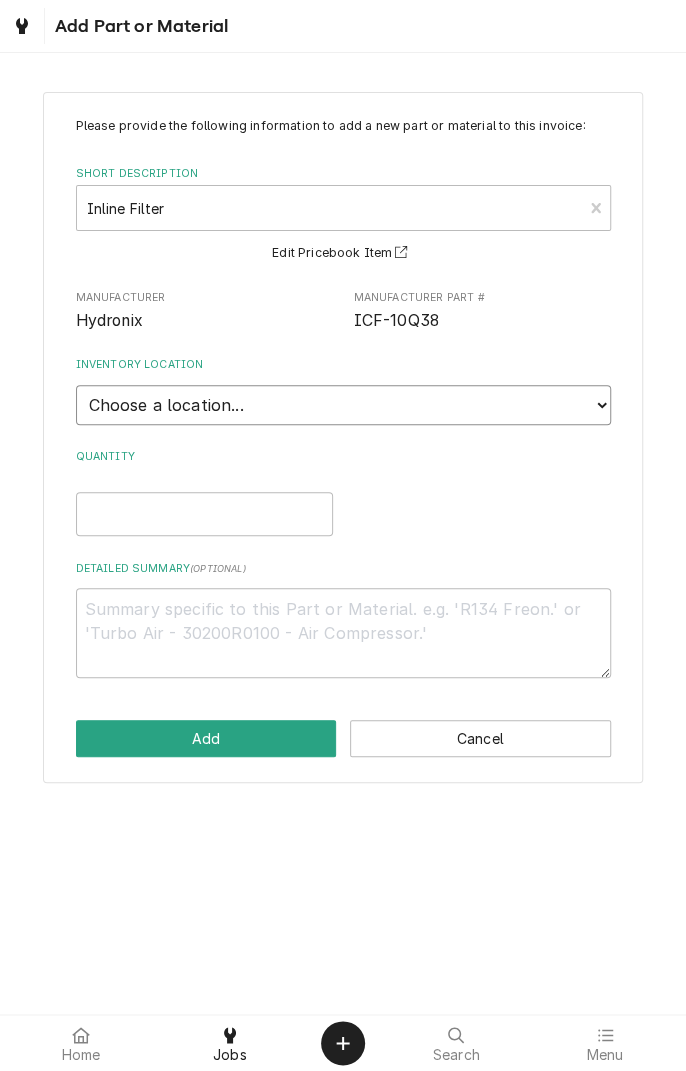 click on "Choose a location... Gino's Truck Jason's Truck Skips Service Warehouse" at bounding box center [343, 405] 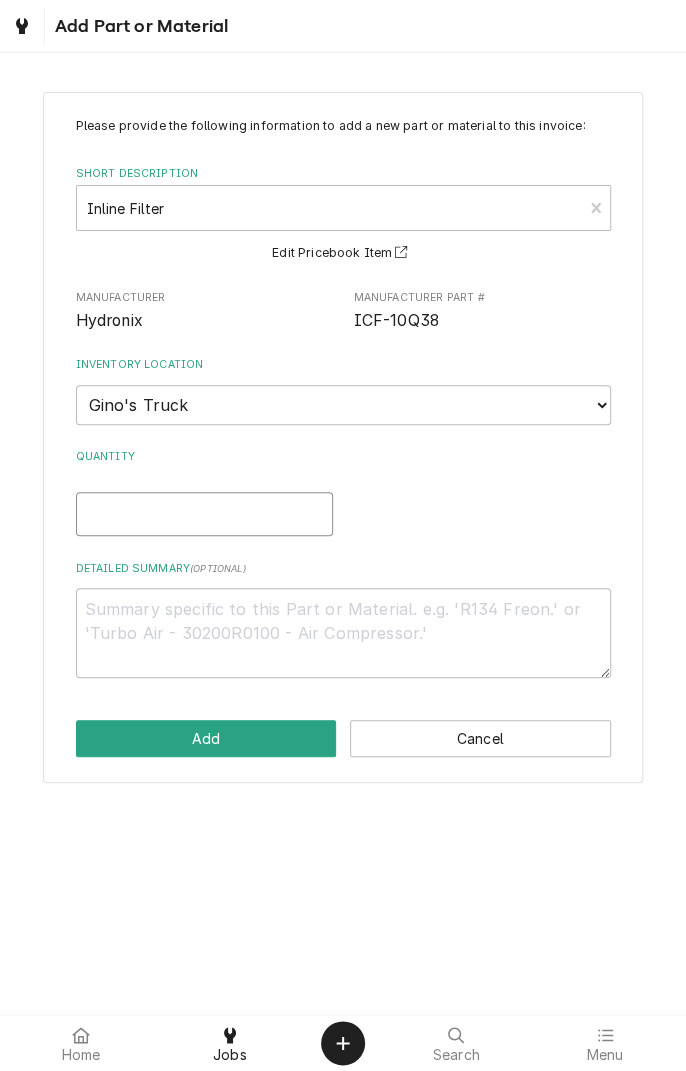 click on "Quantity" at bounding box center (204, 514) 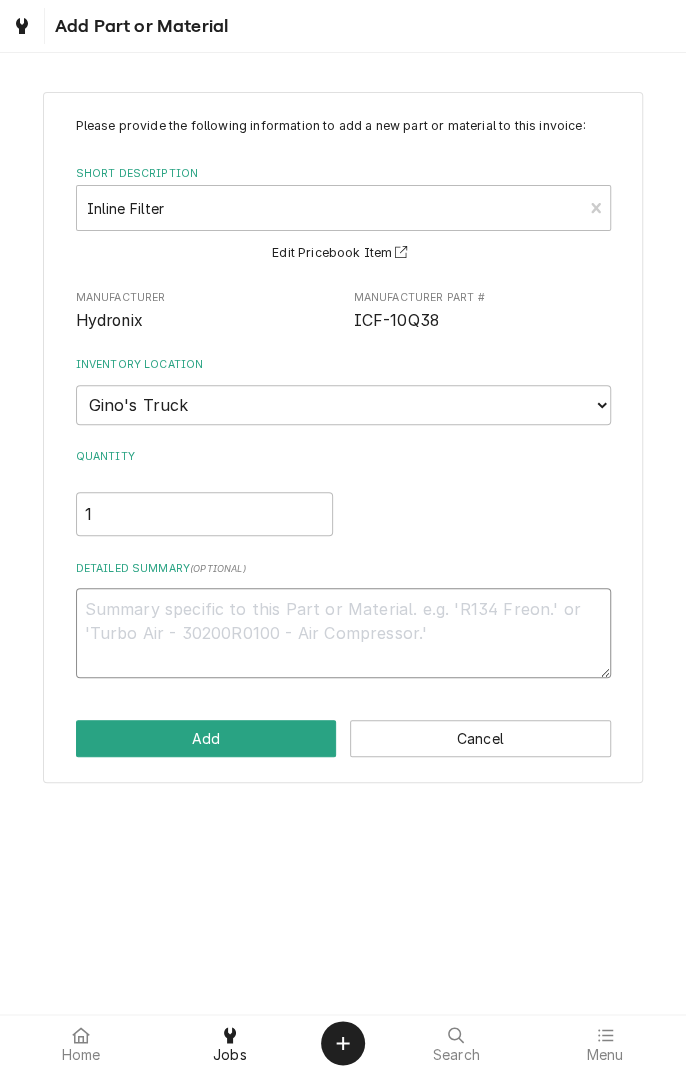 click on "Detailed Summary  ( optional )" at bounding box center (343, 633) 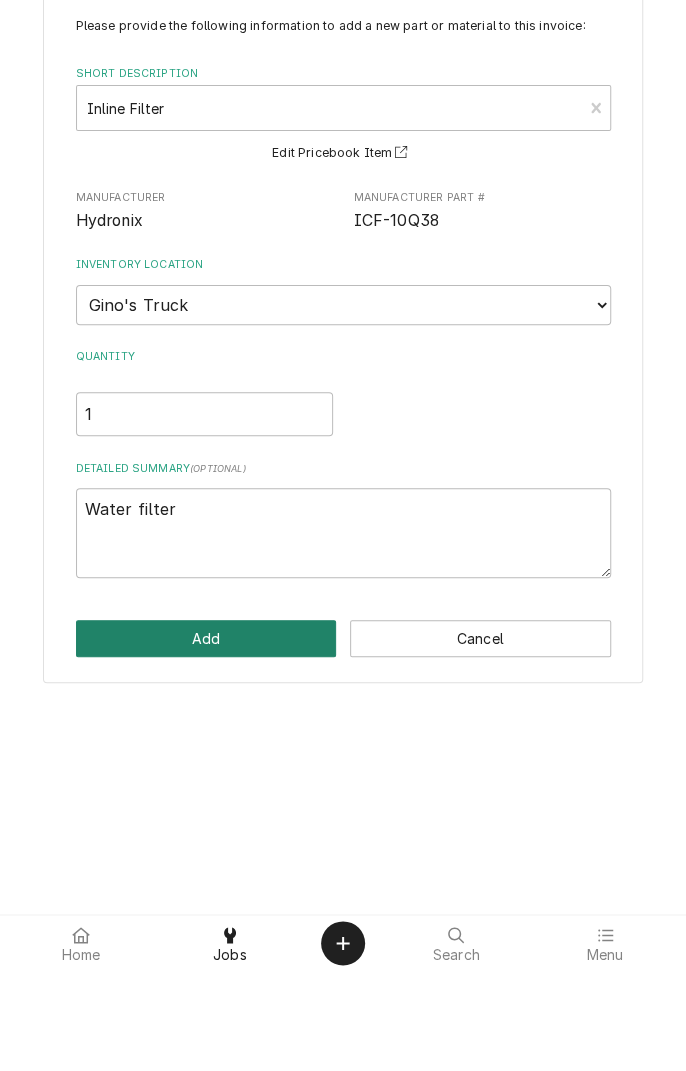 click on "Add" at bounding box center [206, 738] 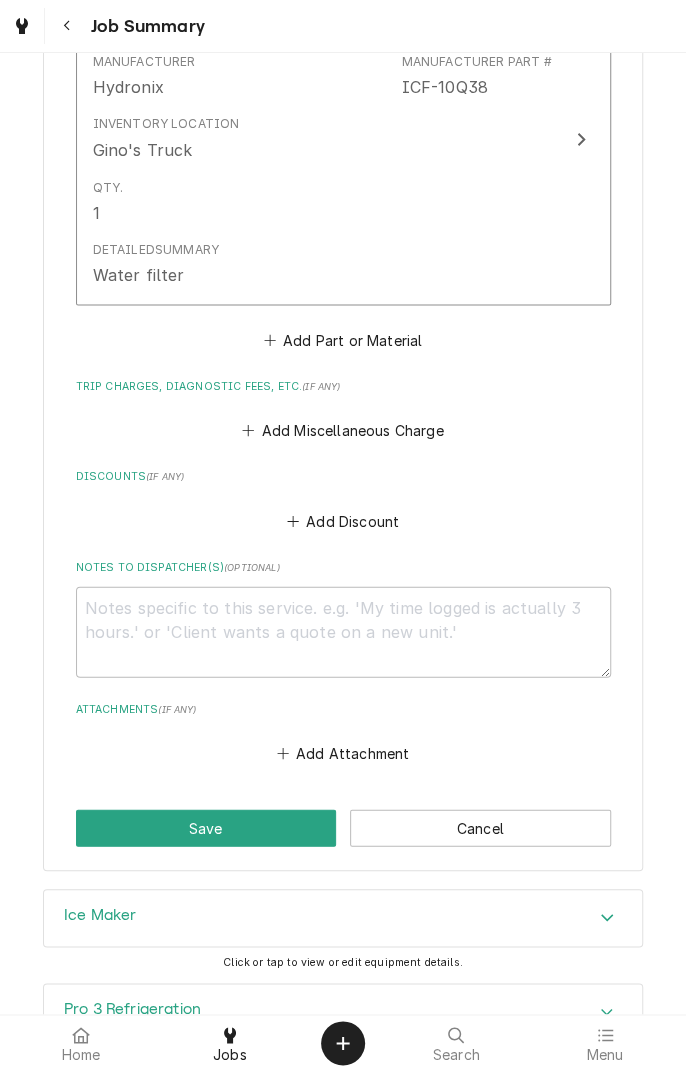 scroll, scrollTop: 1218, scrollLeft: 0, axis: vertical 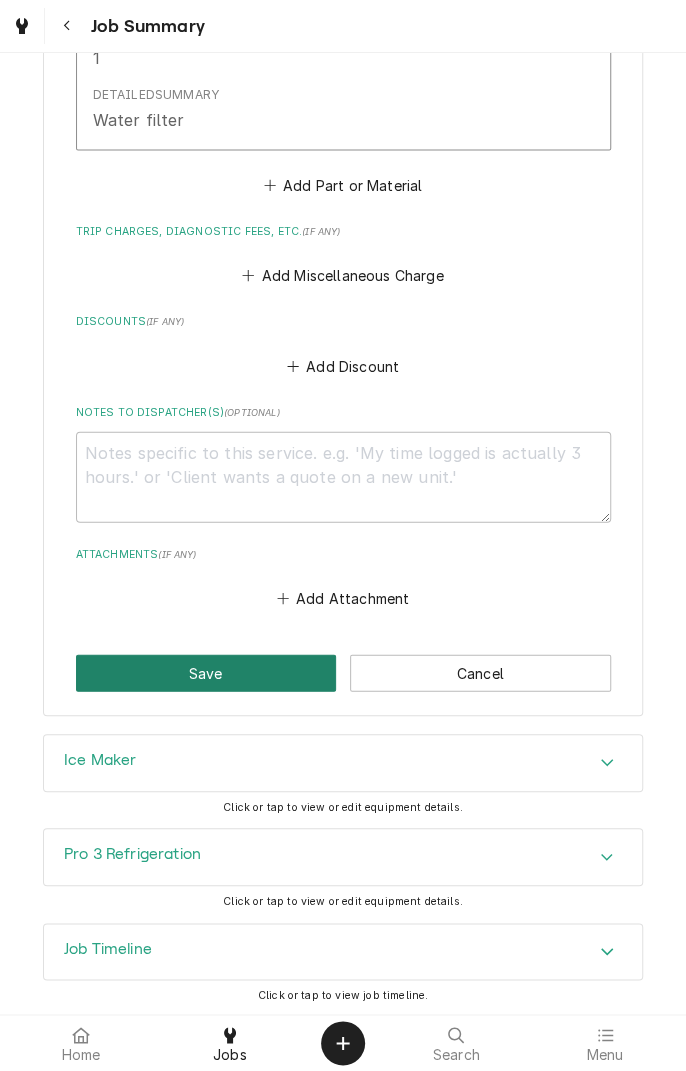 click on "Save" at bounding box center [206, 672] 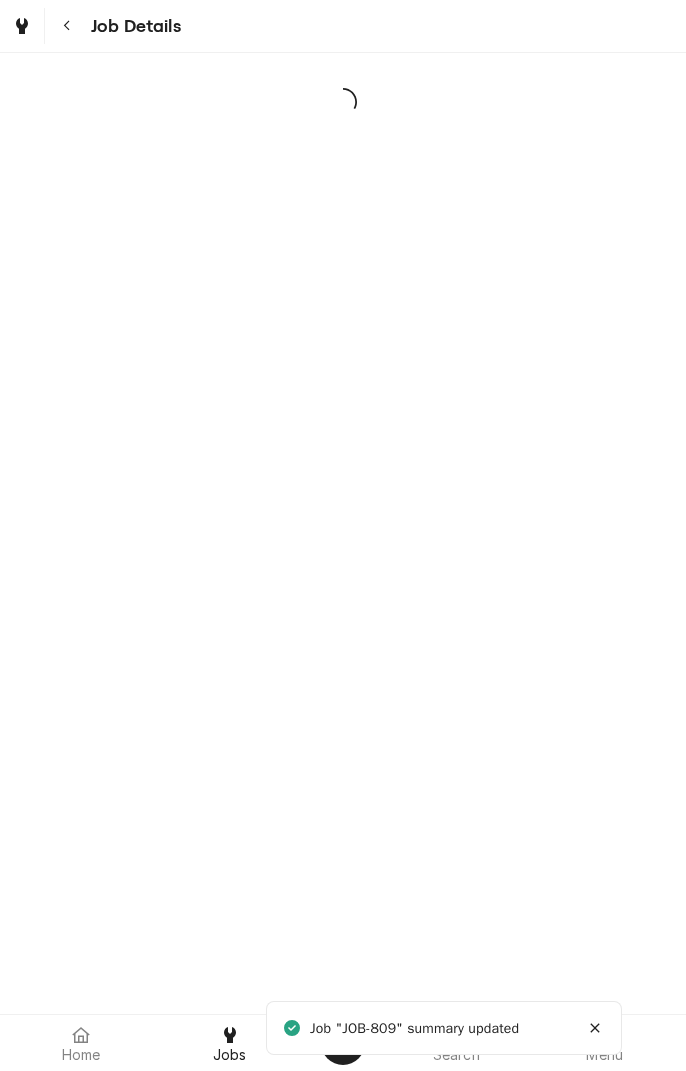 scroll, scrollTop: 0, scrollLeft: 0, axis: both 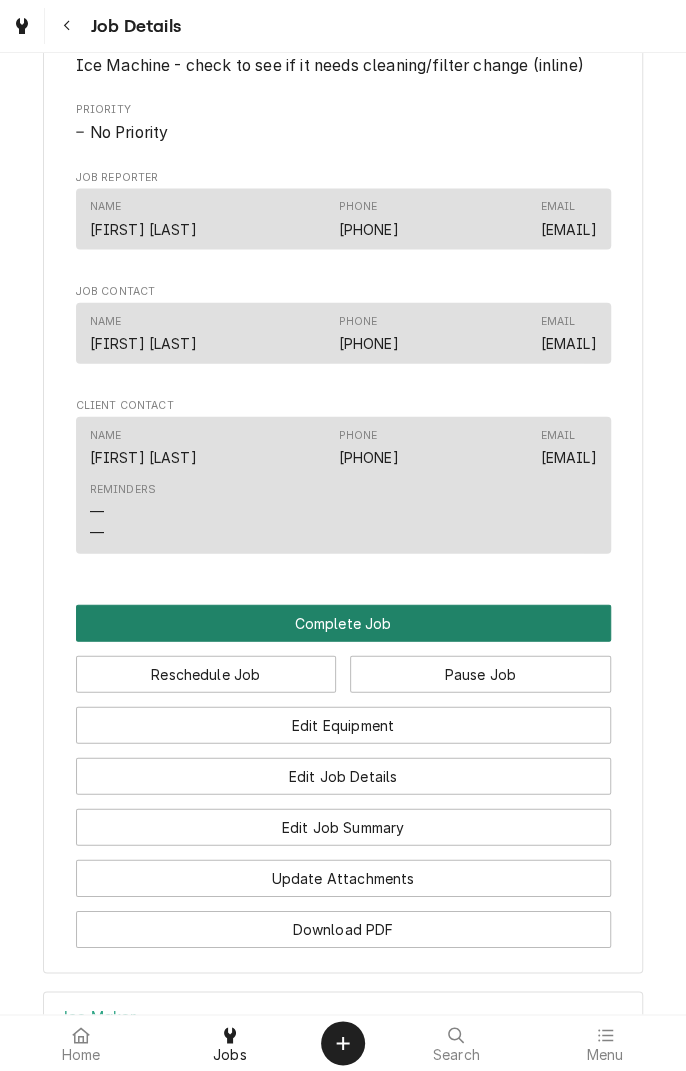 click on "Complete Job" at bounding box center (343, 623) 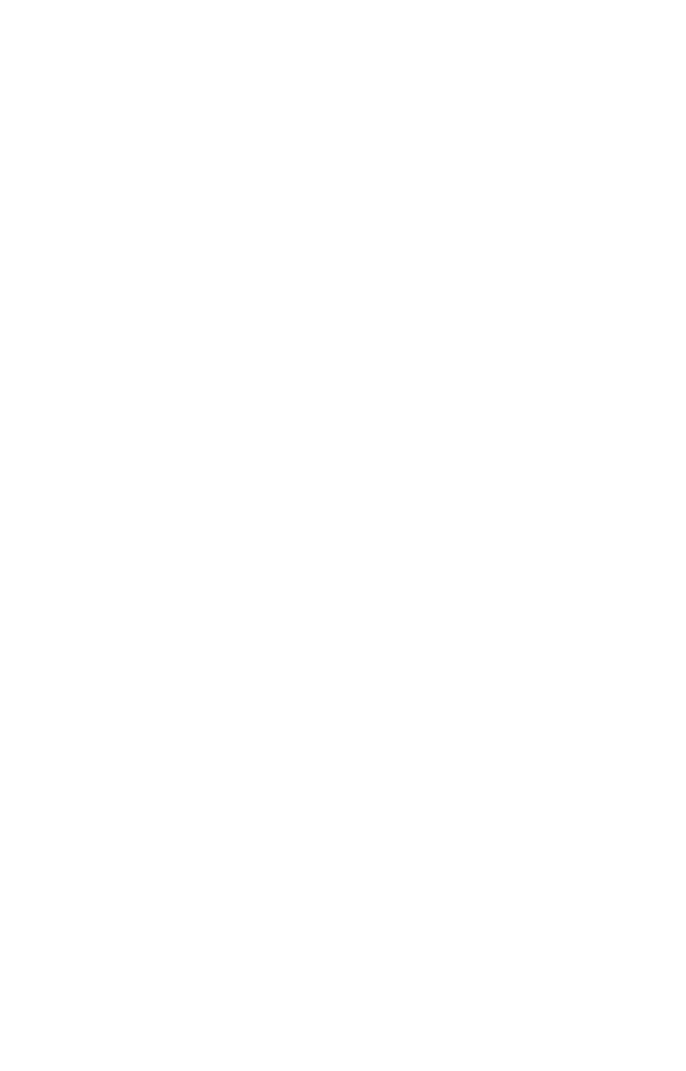 scroll, scrollTop: 0, scrollLeft: 0, axis: both 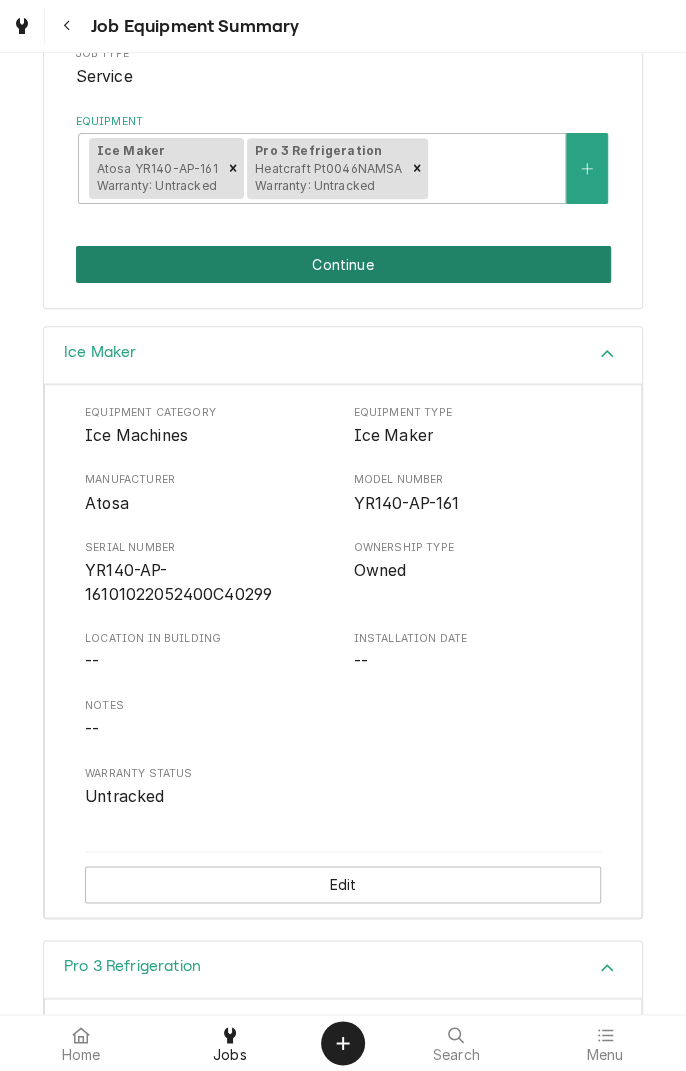click on "Continue" at bounding box center [343, 264] 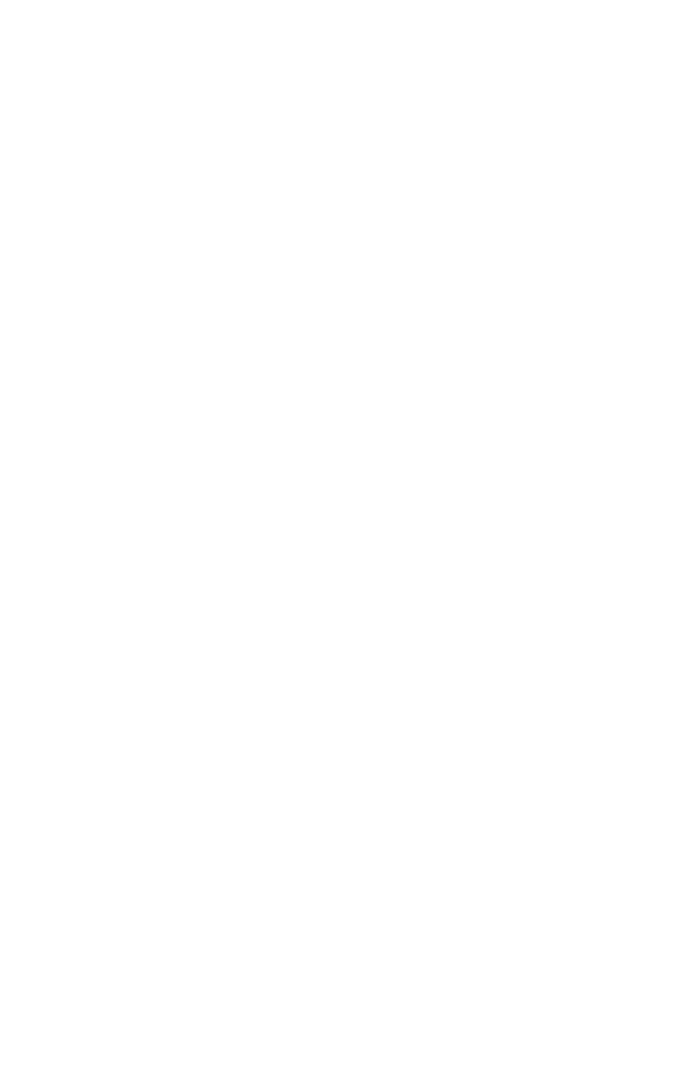 scroll, scrollTop: 0, scrollLeft: 0, axis: both 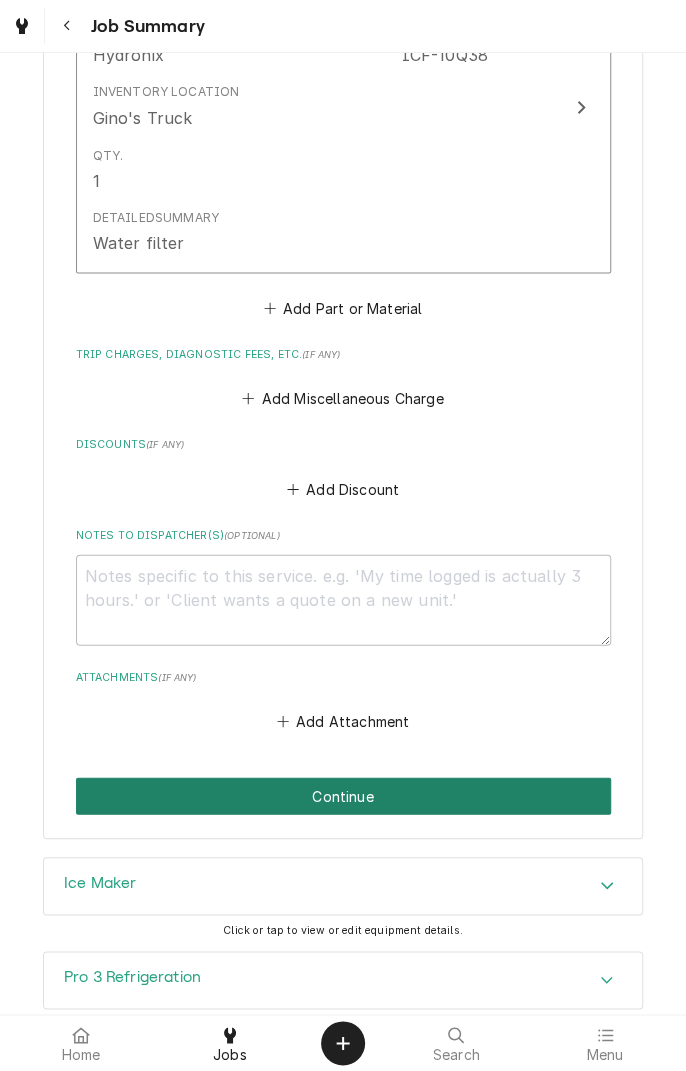 click on "Continue" at bounding box center [343, 795] 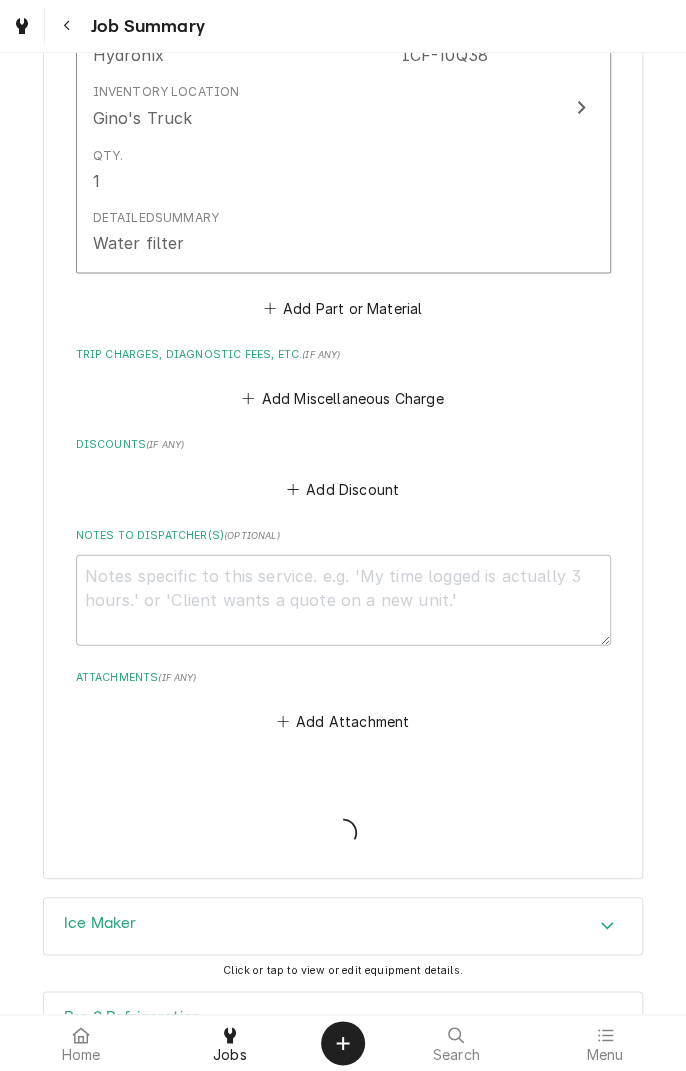 type on "x" 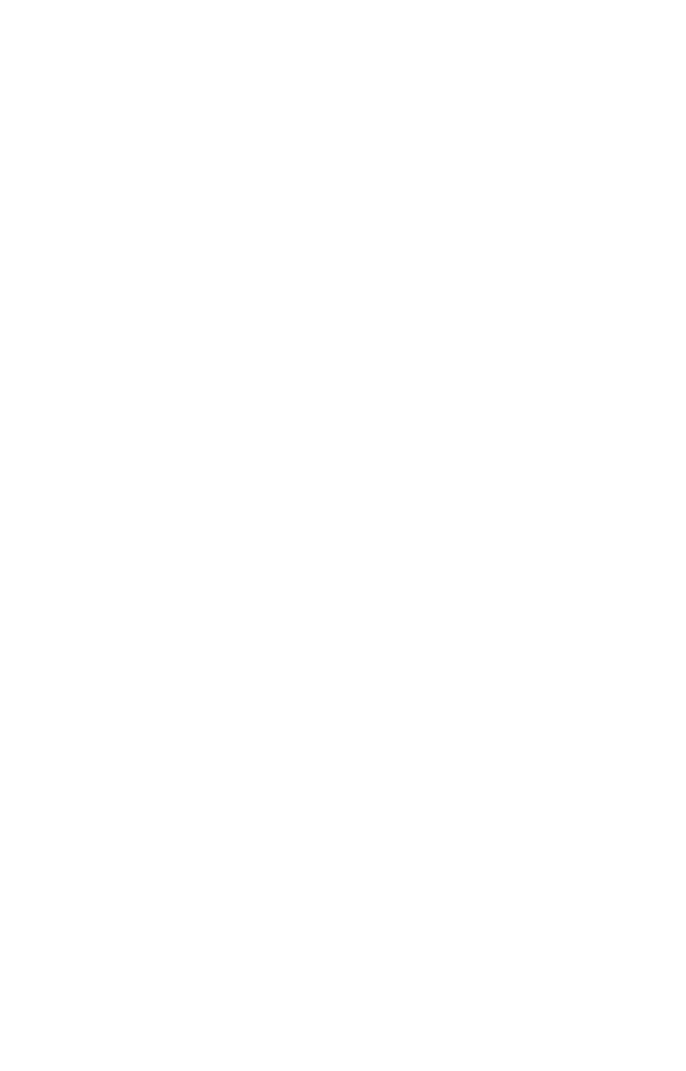 scroll, scrollTop: 0, scrollLeft: 0, axis: both 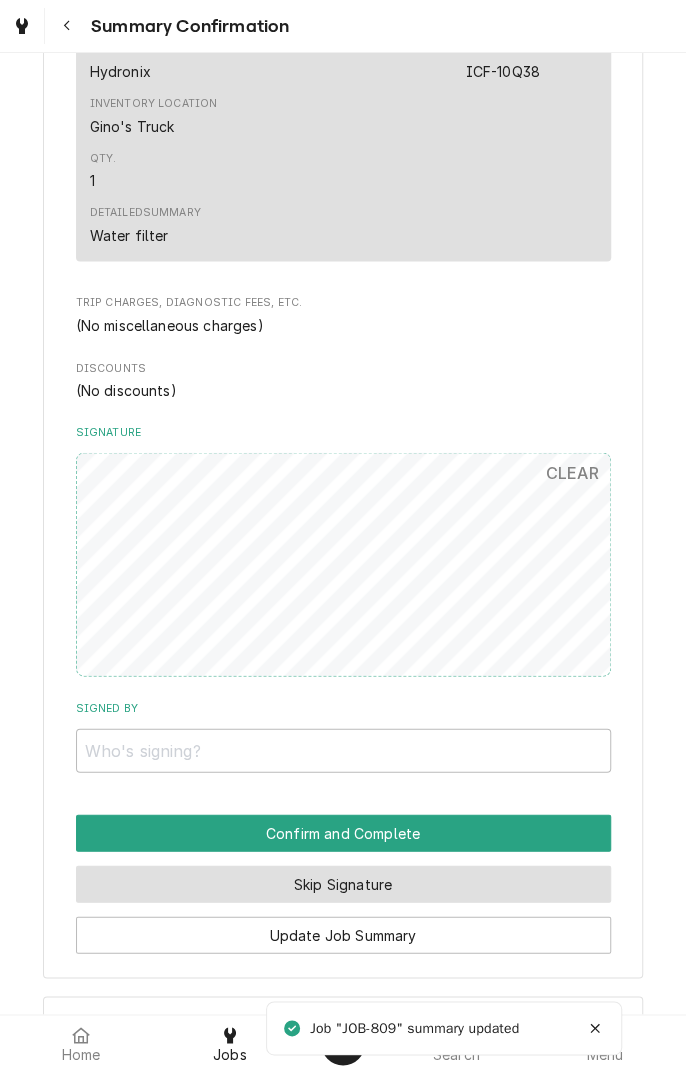 click on "Skip Signature" at bounding box center [343, 883] 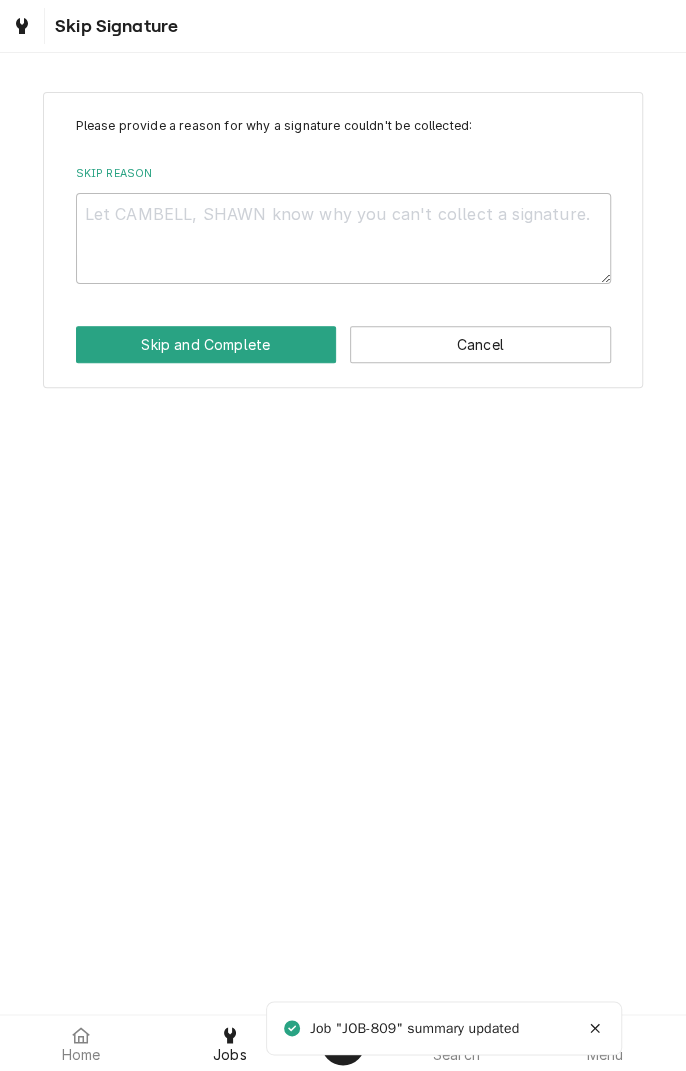 scroll, scrollTop: 0, scrollLeft: 0, axis: both 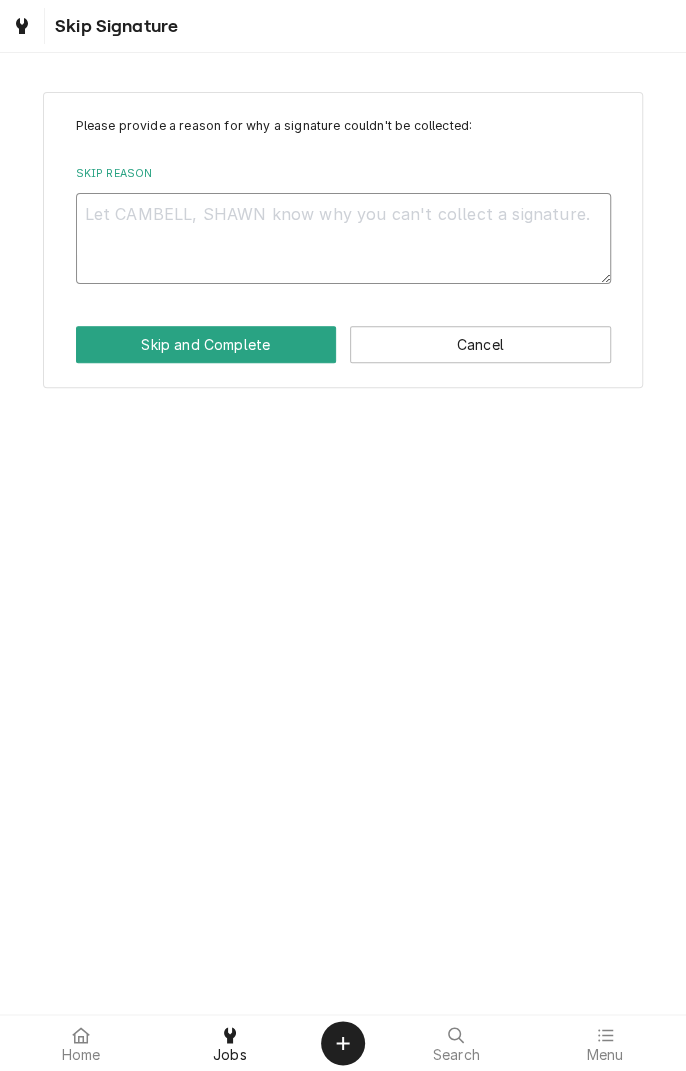 click on "Skip Reason" at bounding box center (343, 238) 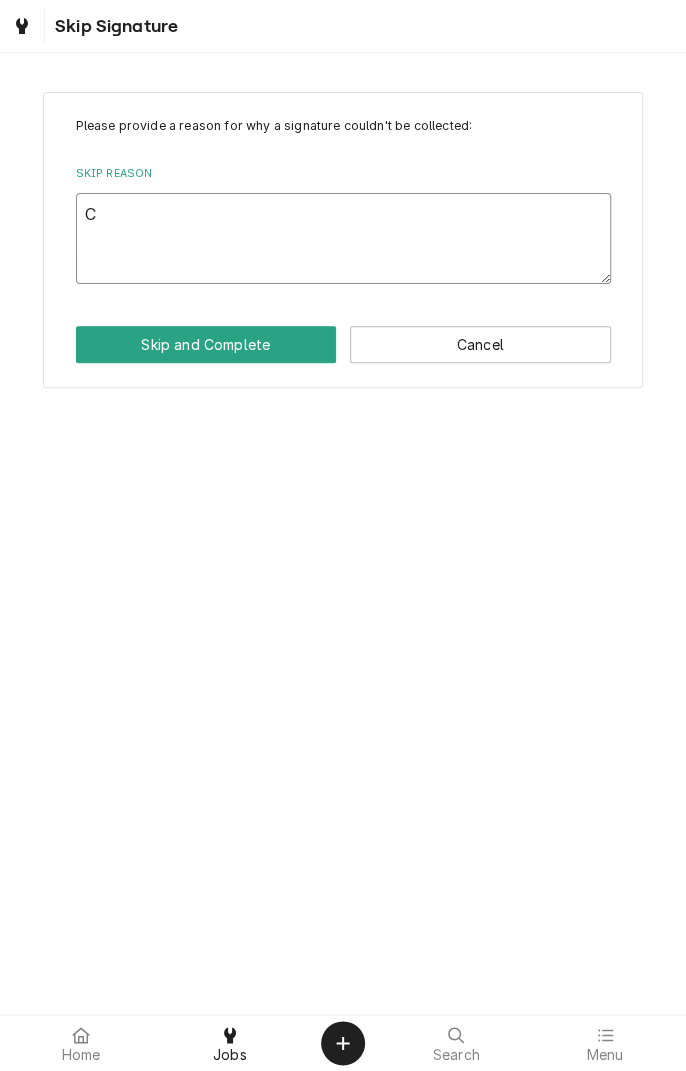 type on "x" 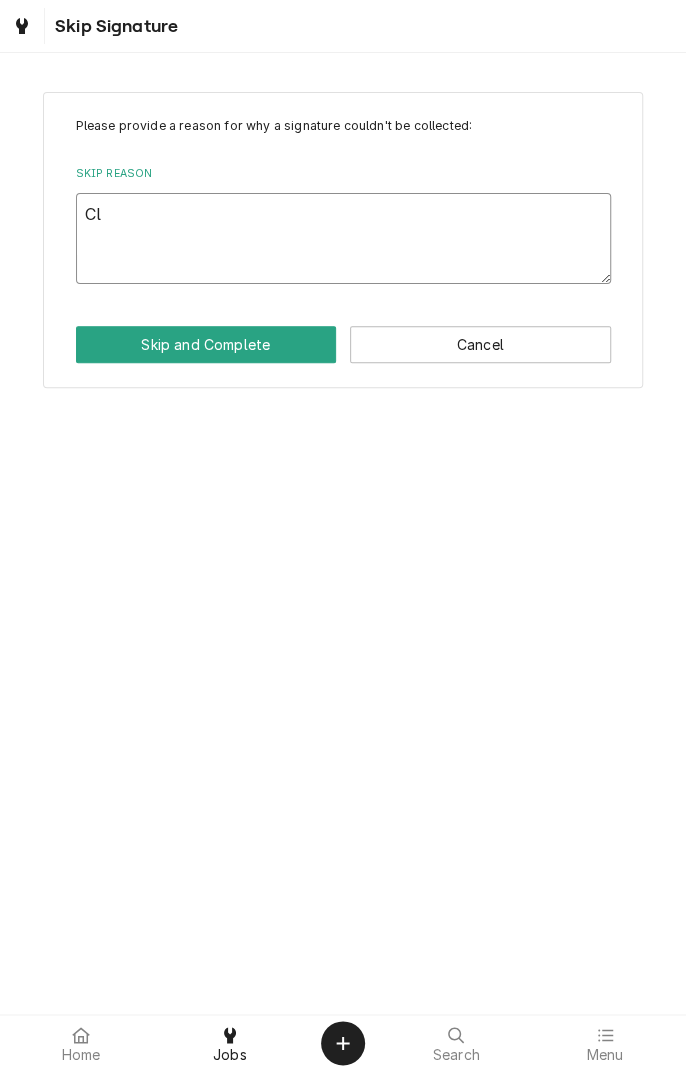 type on "x" 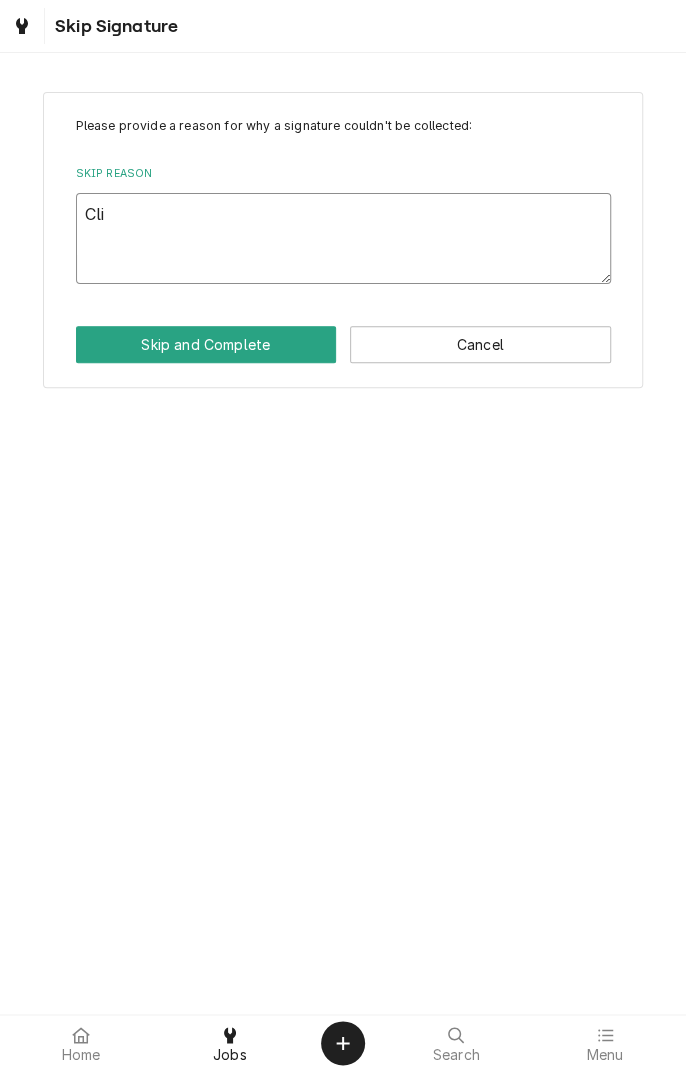 type on "x" 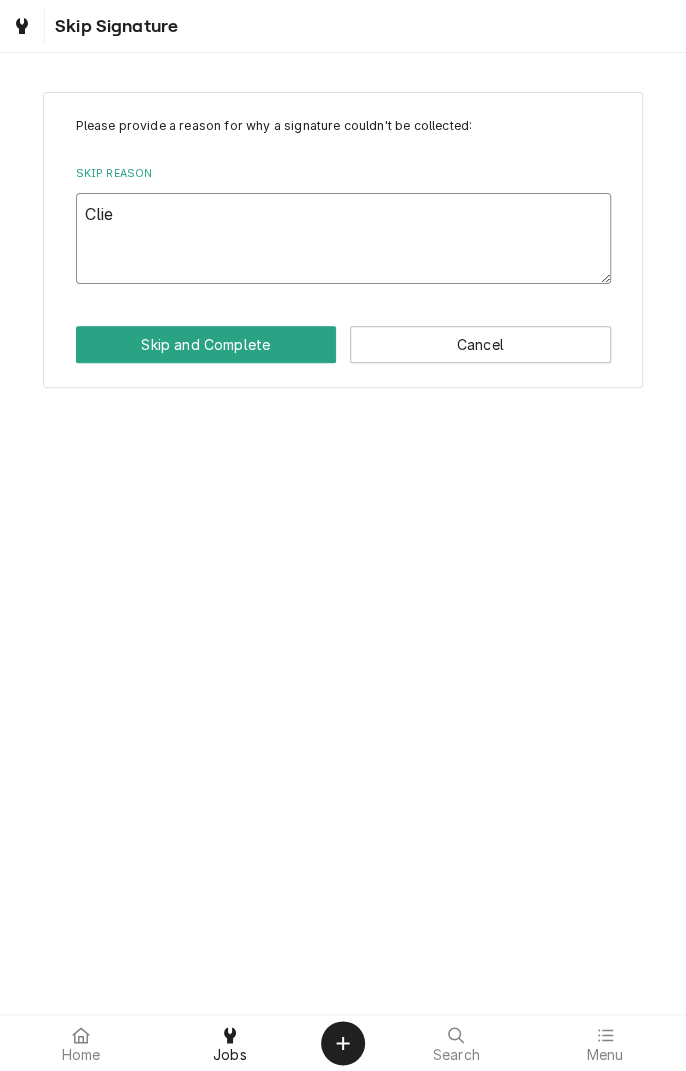 type on "x" 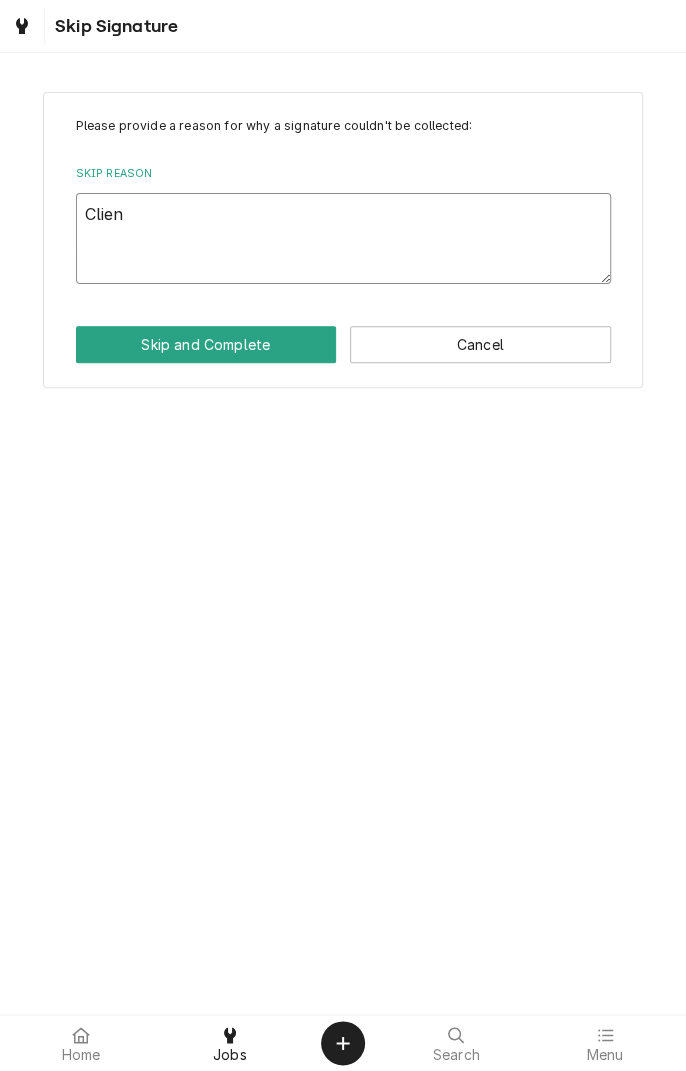 type on "x" 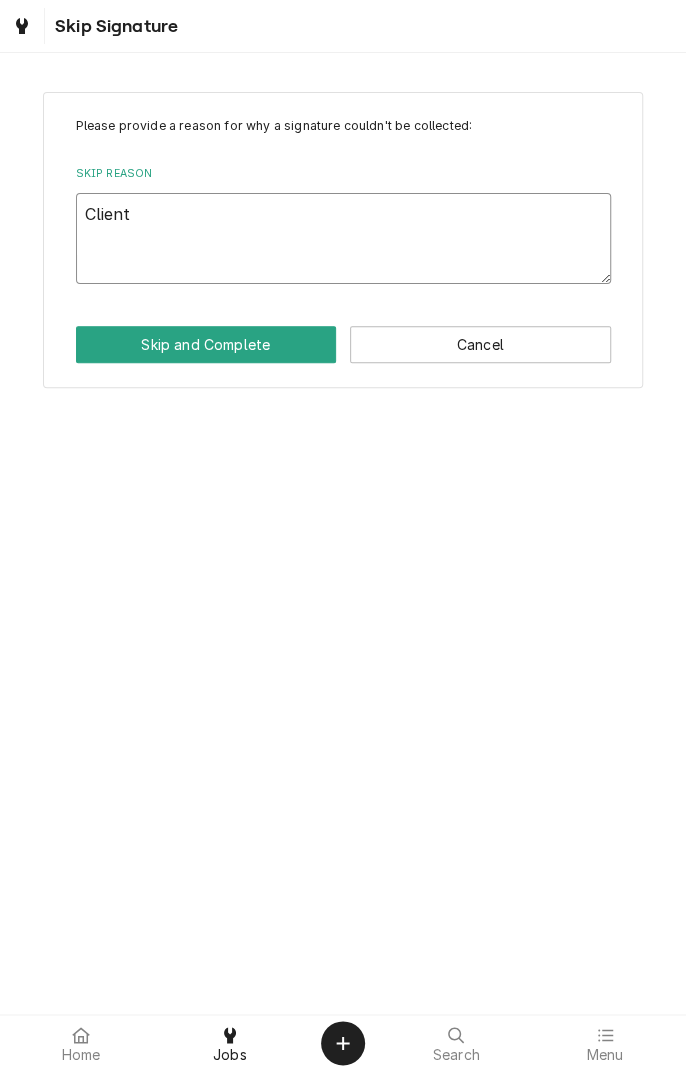 type on "x" 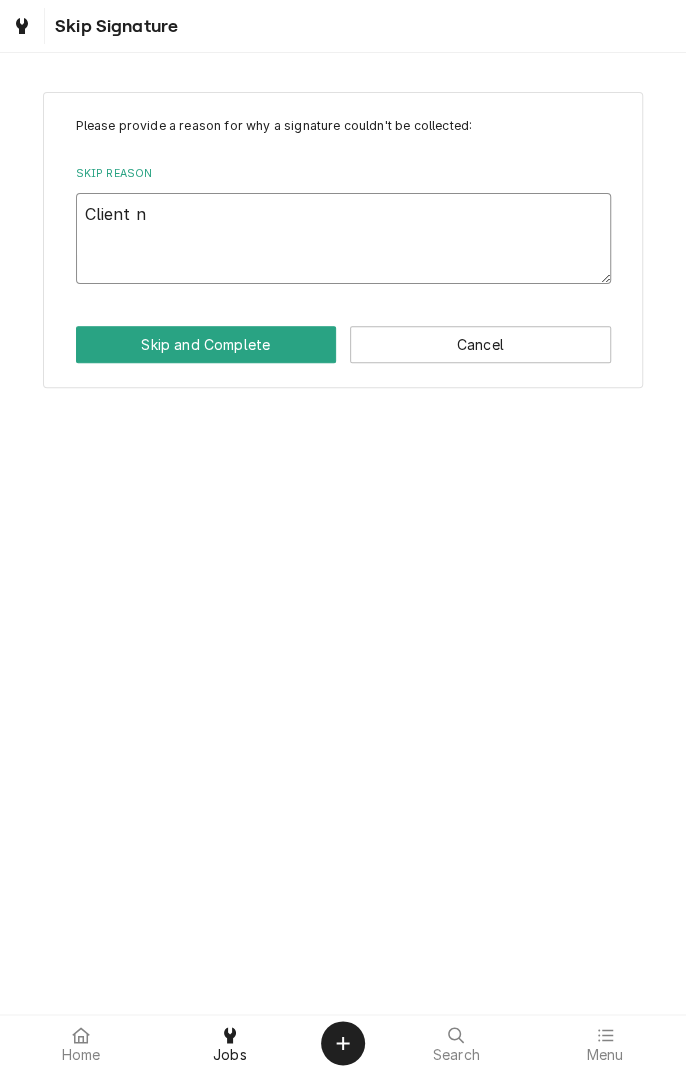type on "x" 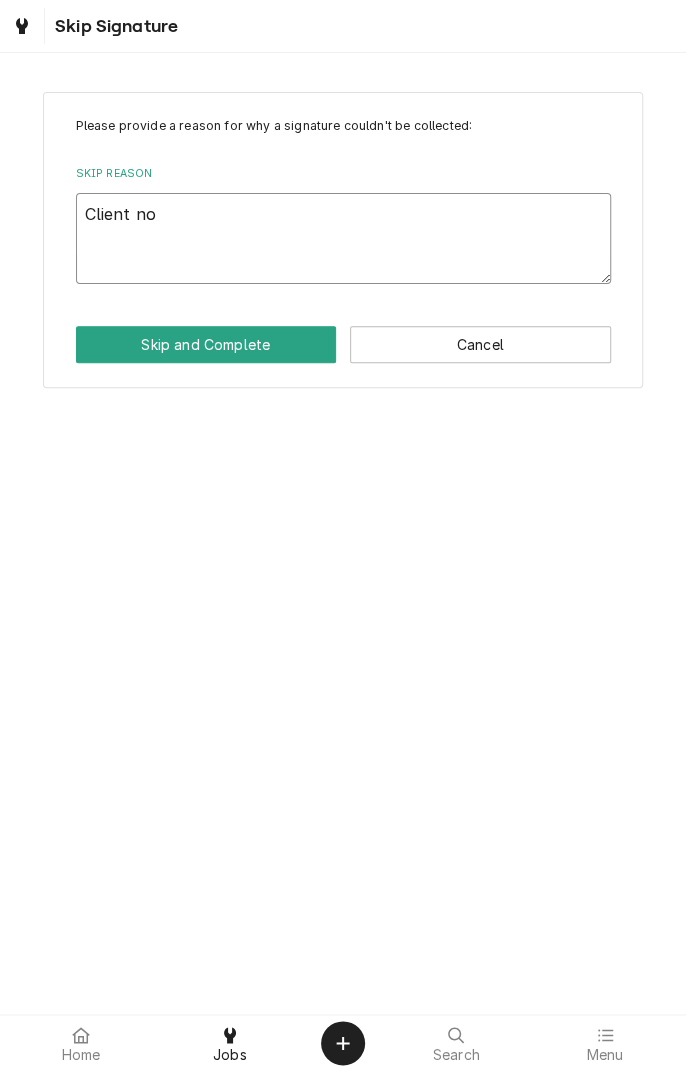 type on "x" 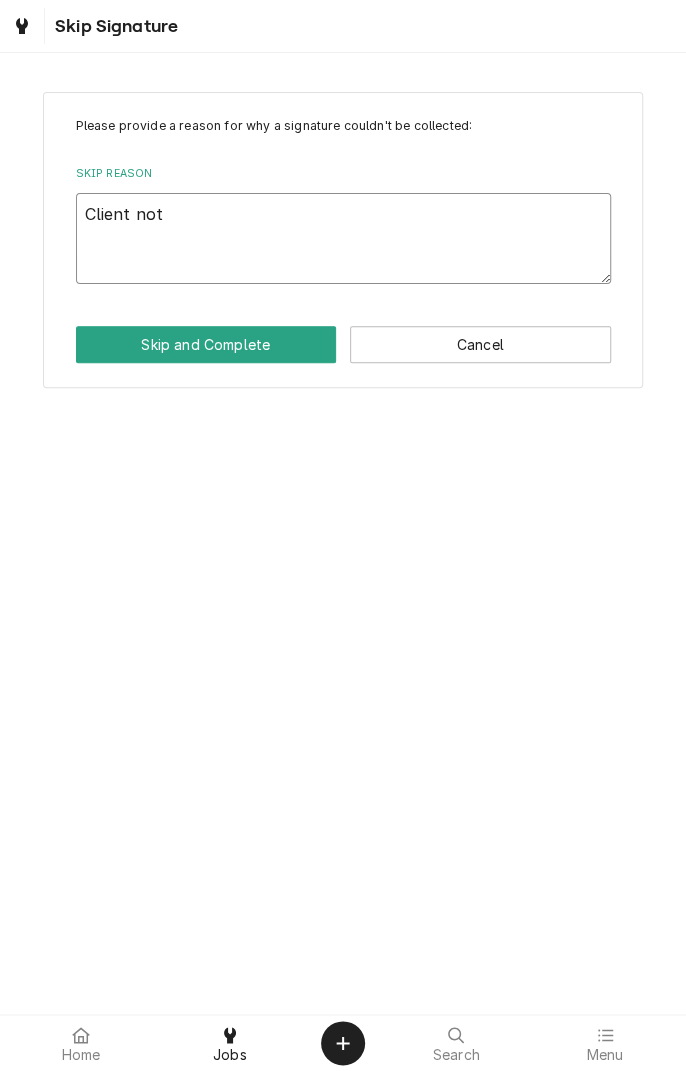 type on "x" 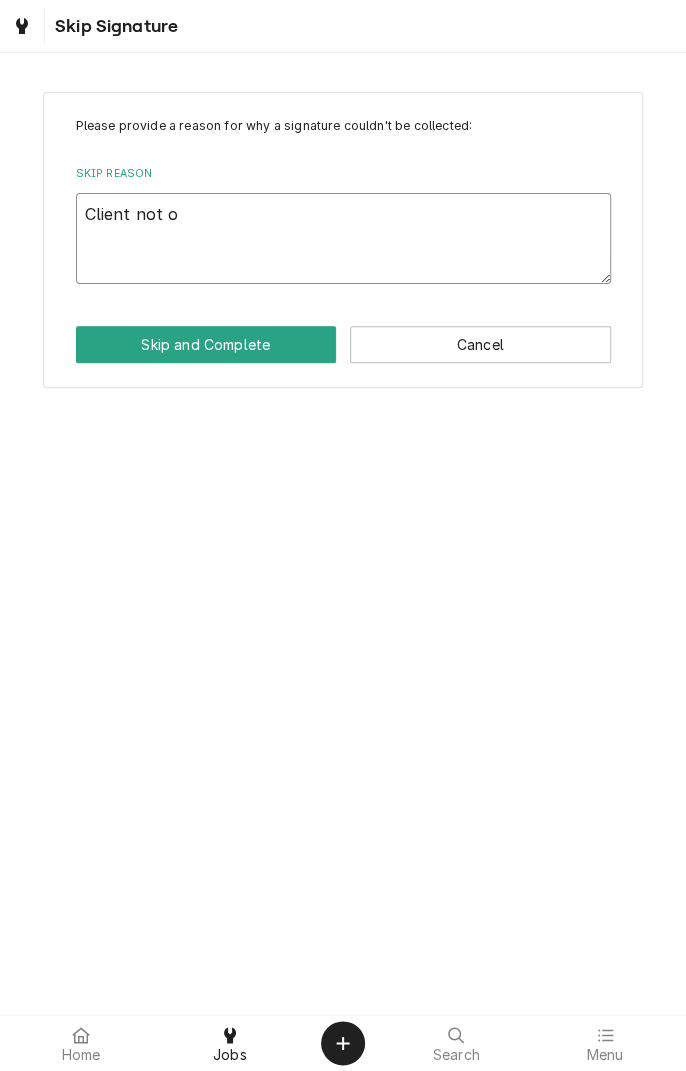 type on "x" 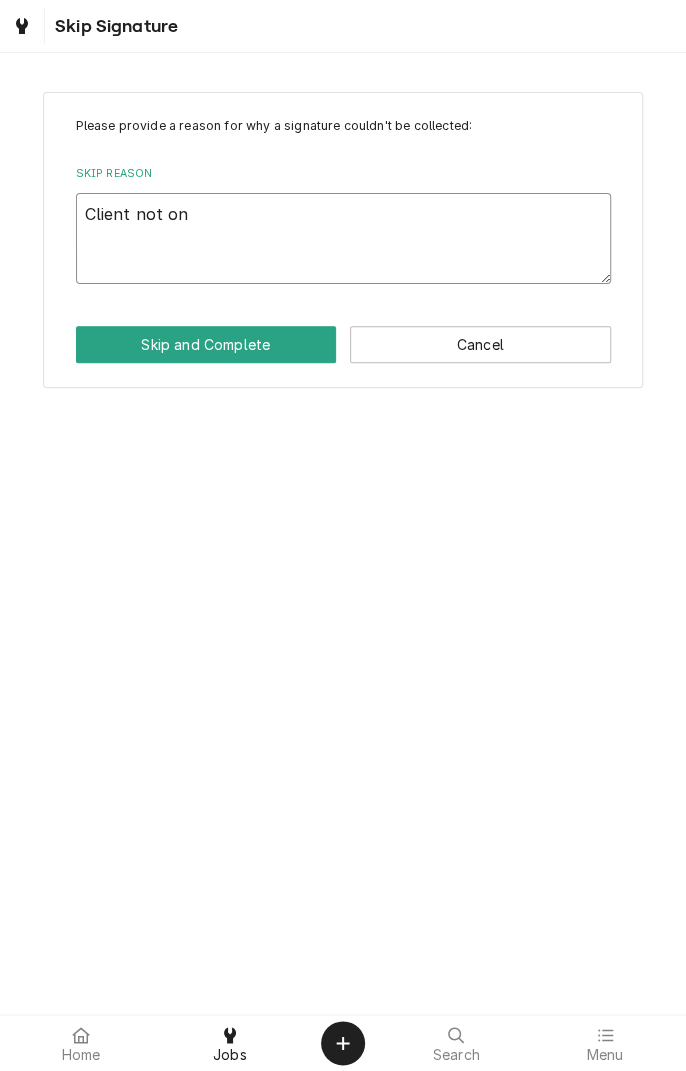 type on "x" 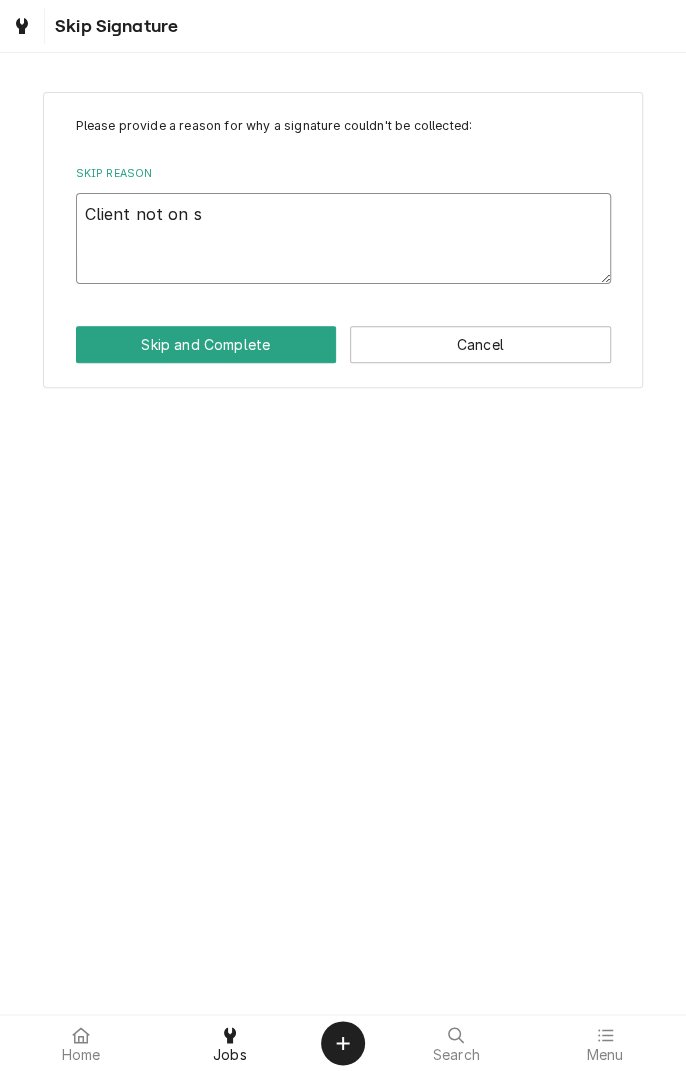 type on "x" 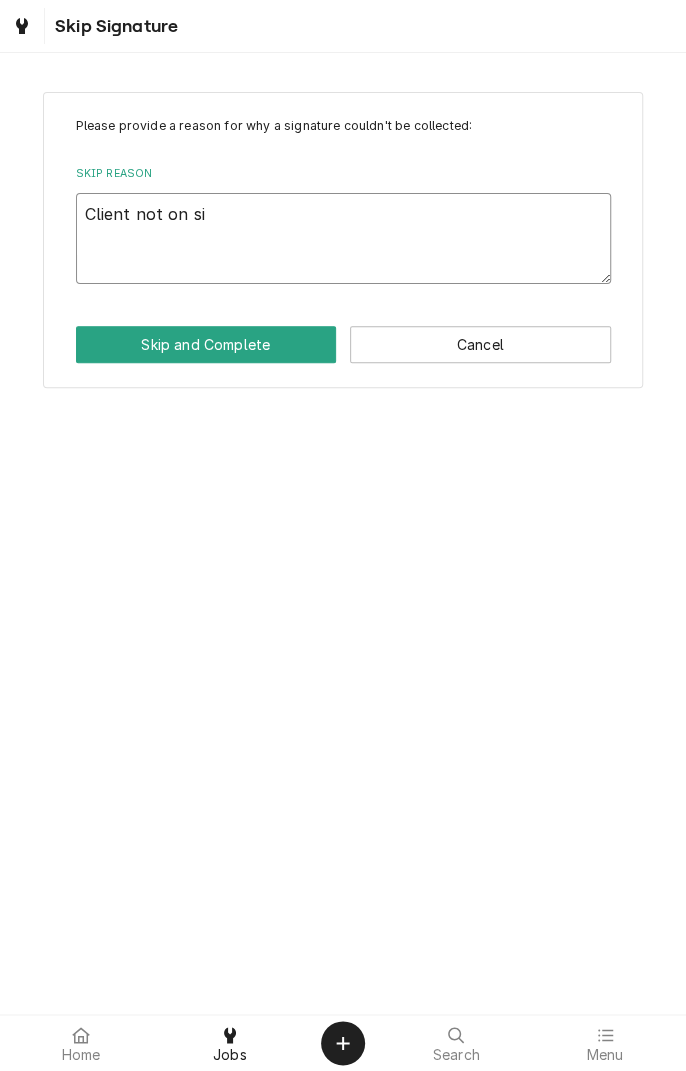 type on "x" 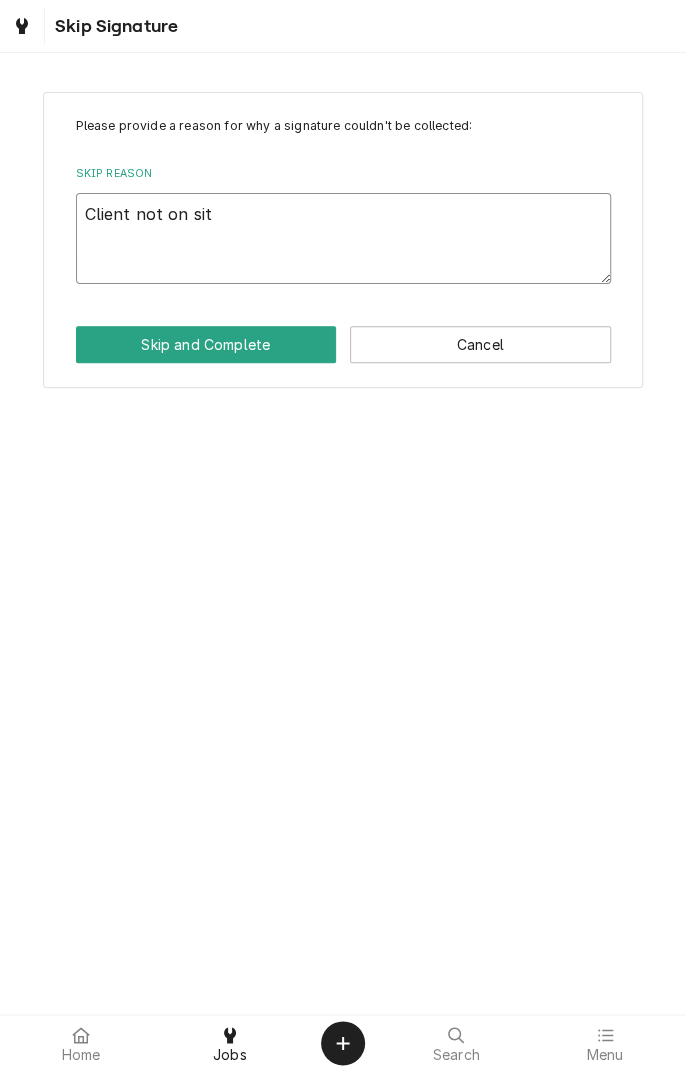 type on "x" 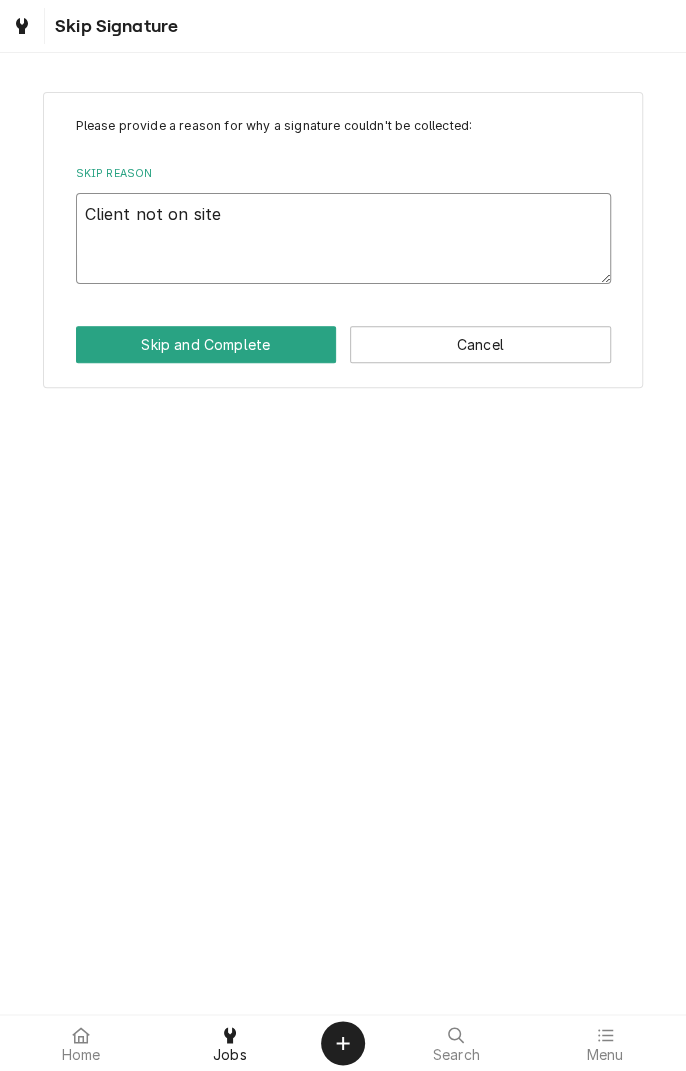 type on "x" 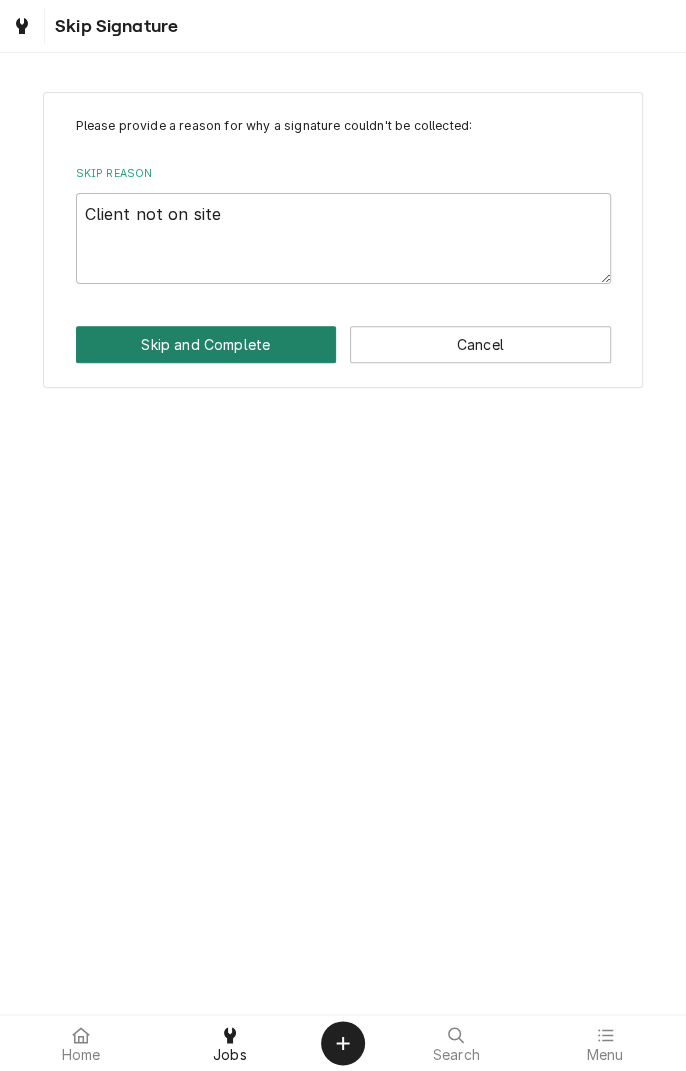 click on "Skip and Complete" at bounding box center [206, 344] 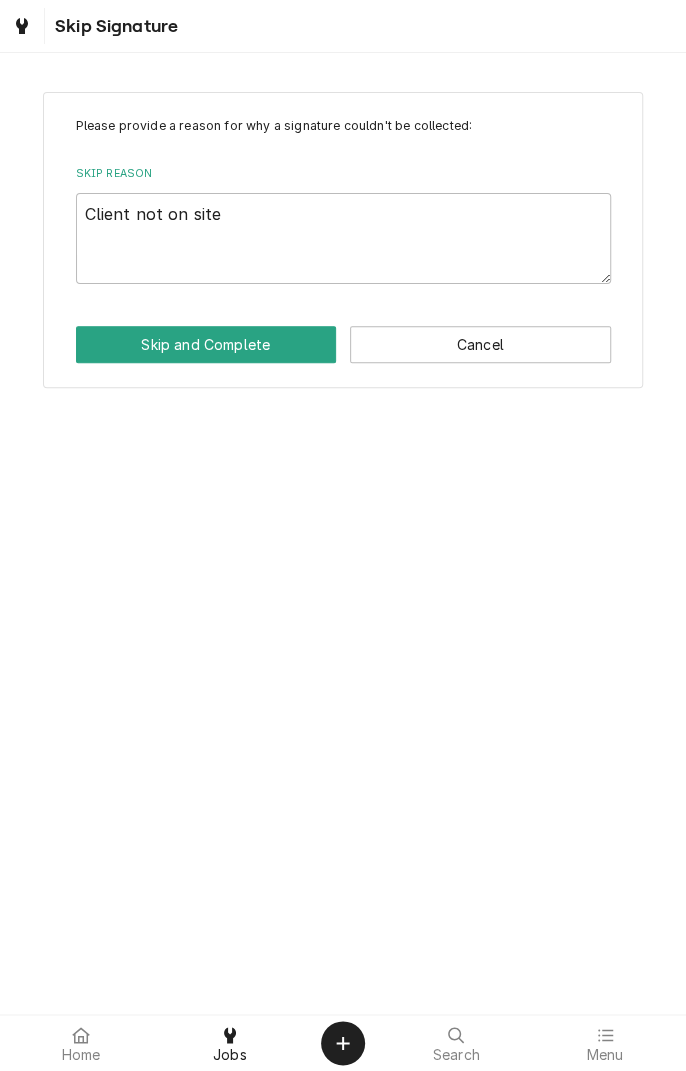 type on "x" 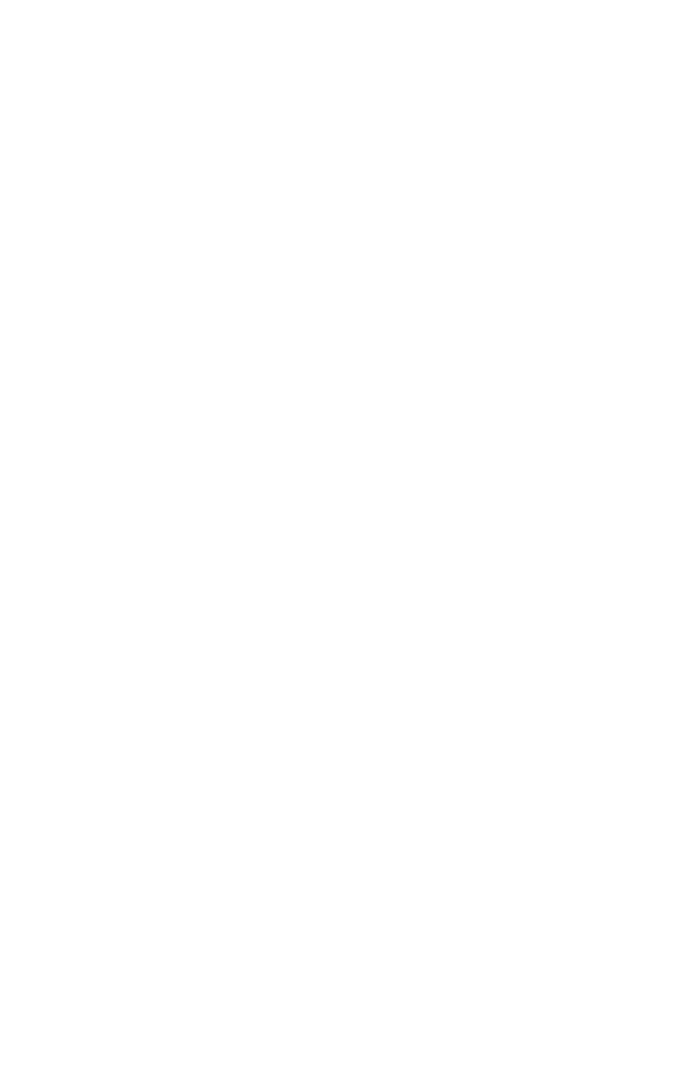 scroll, scrollTop: 0, scrollLeft: 0, axis: both 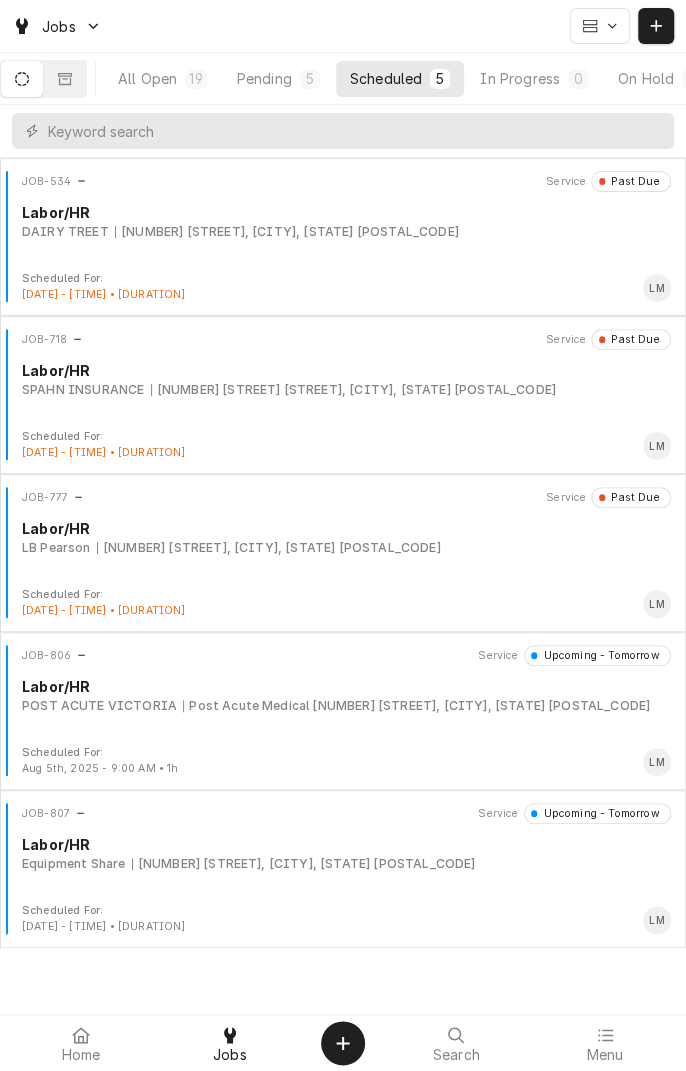click on "Home Jobs Search Menu" at bounding box center (343, 1043) 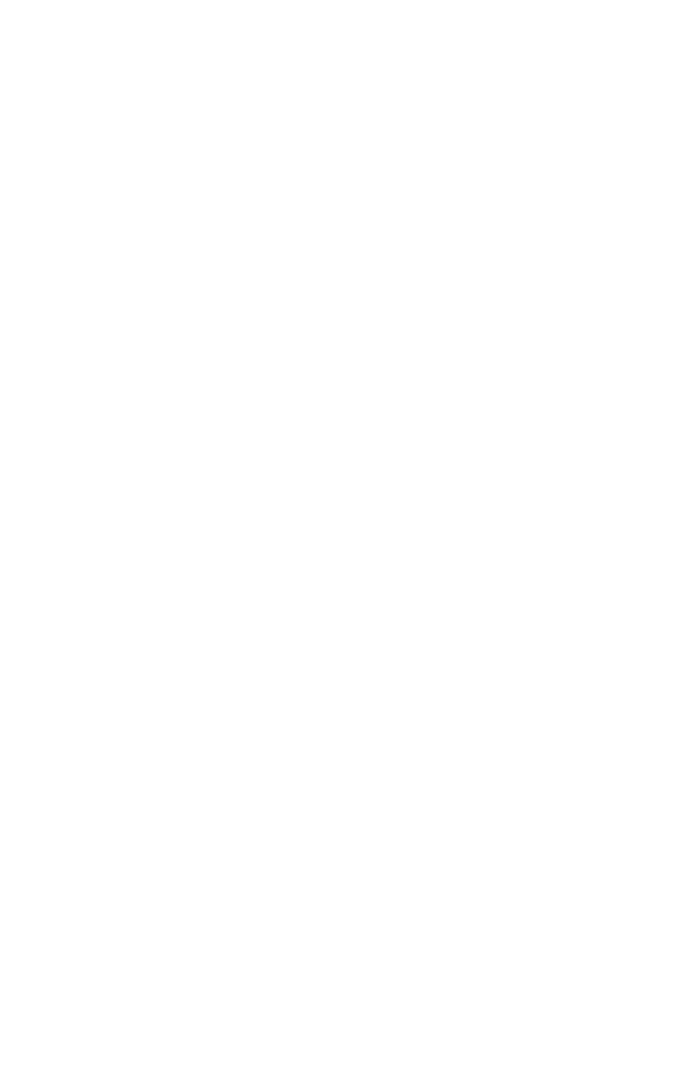 scroll, scrollTop: 0, scrollLeft: 0, axis: both 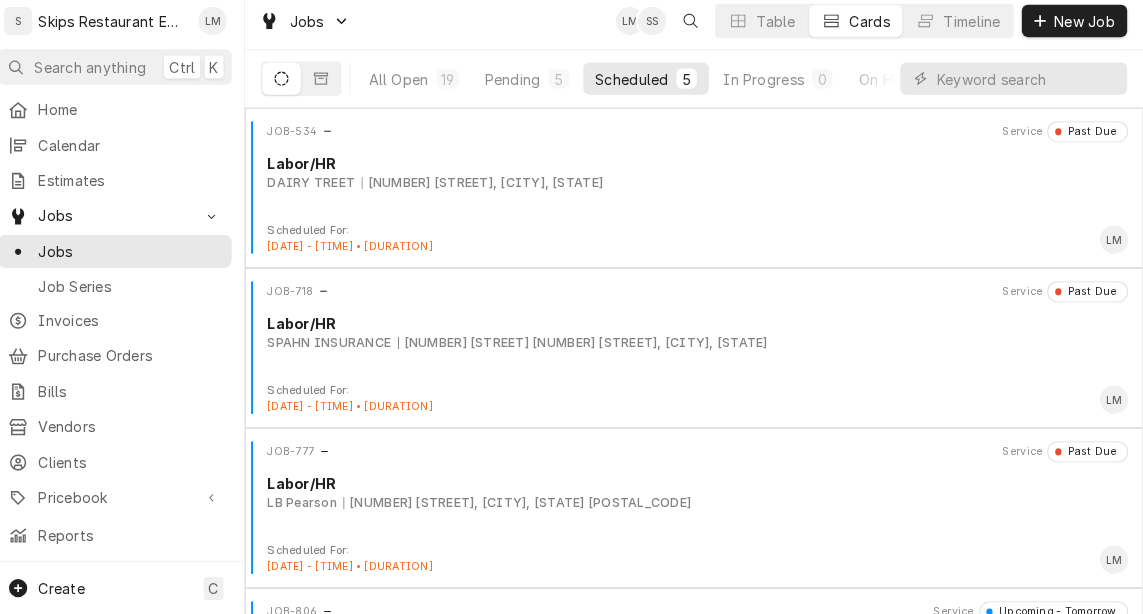 click on "S Skips Restaurant Equipment" at bounding box center (108, 28) 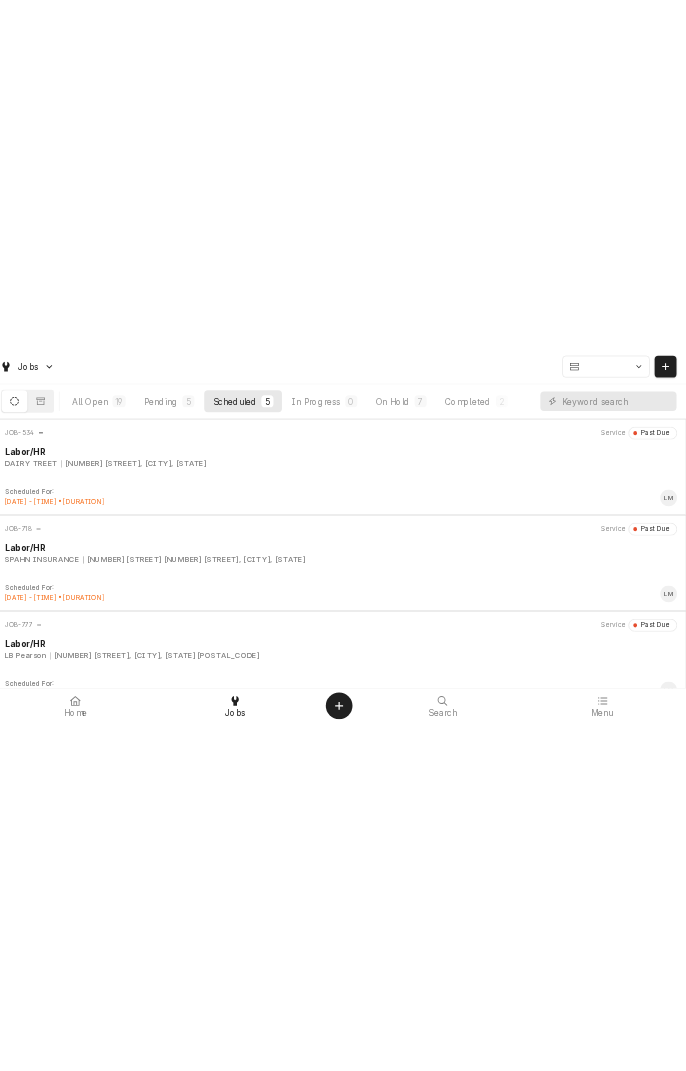 scroll, scrollTop: 0, scrollLeft: 0, axis: both 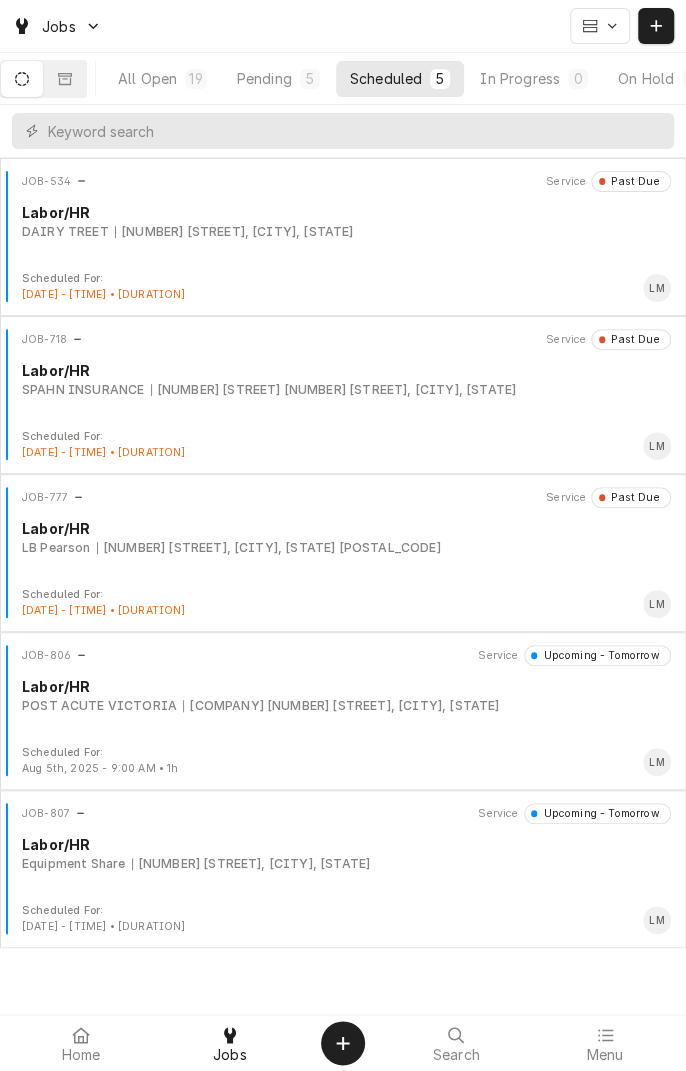 click on "JOB-[NUMBER] Service Past Due Labor/HR [COMPANY] [NUMBER] [STREET] [NUMBER] [STREET], [CITY], [STATE] Scheduled For: [DATE] - [TIME] • [DURATION] LM" at bounding box center [343, 395] 